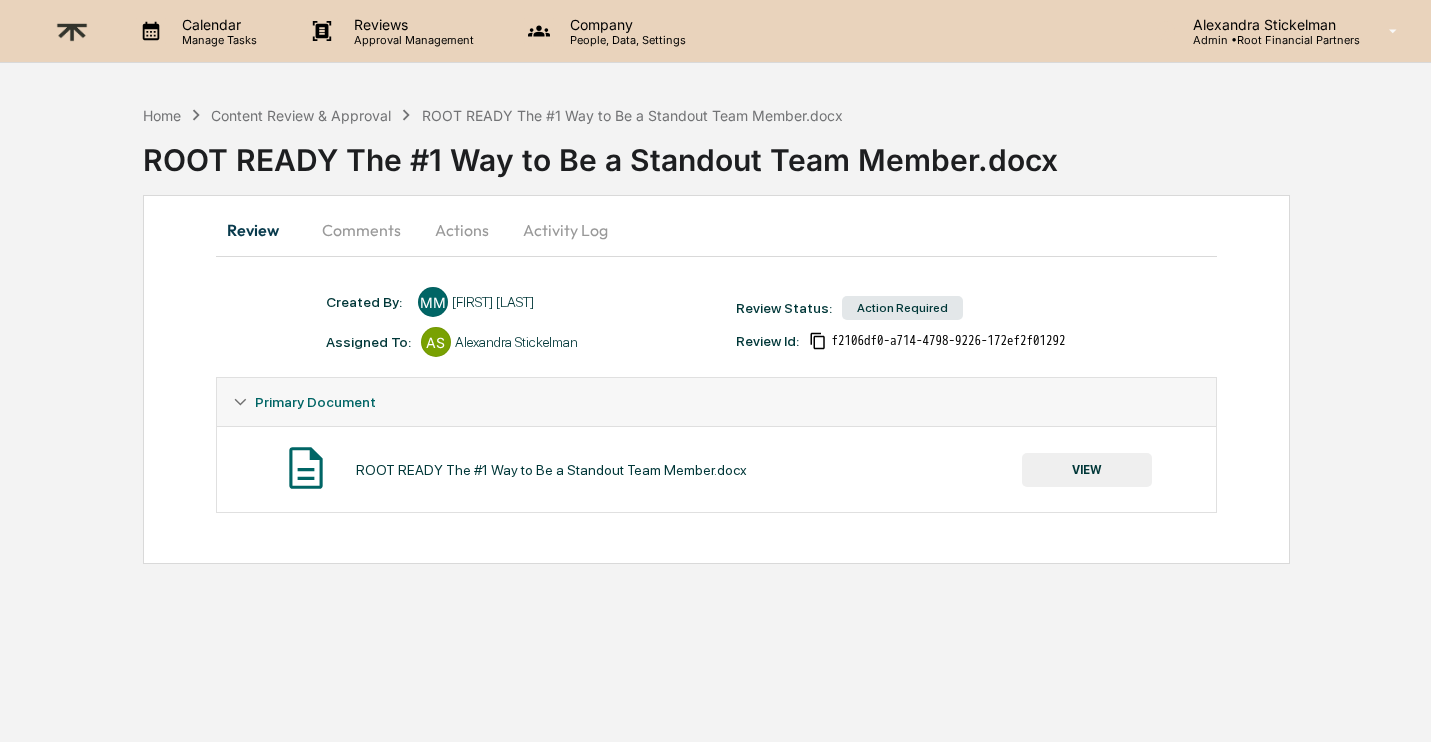scroll, scrollTop: 0, scrollLeft: 0, axis: both 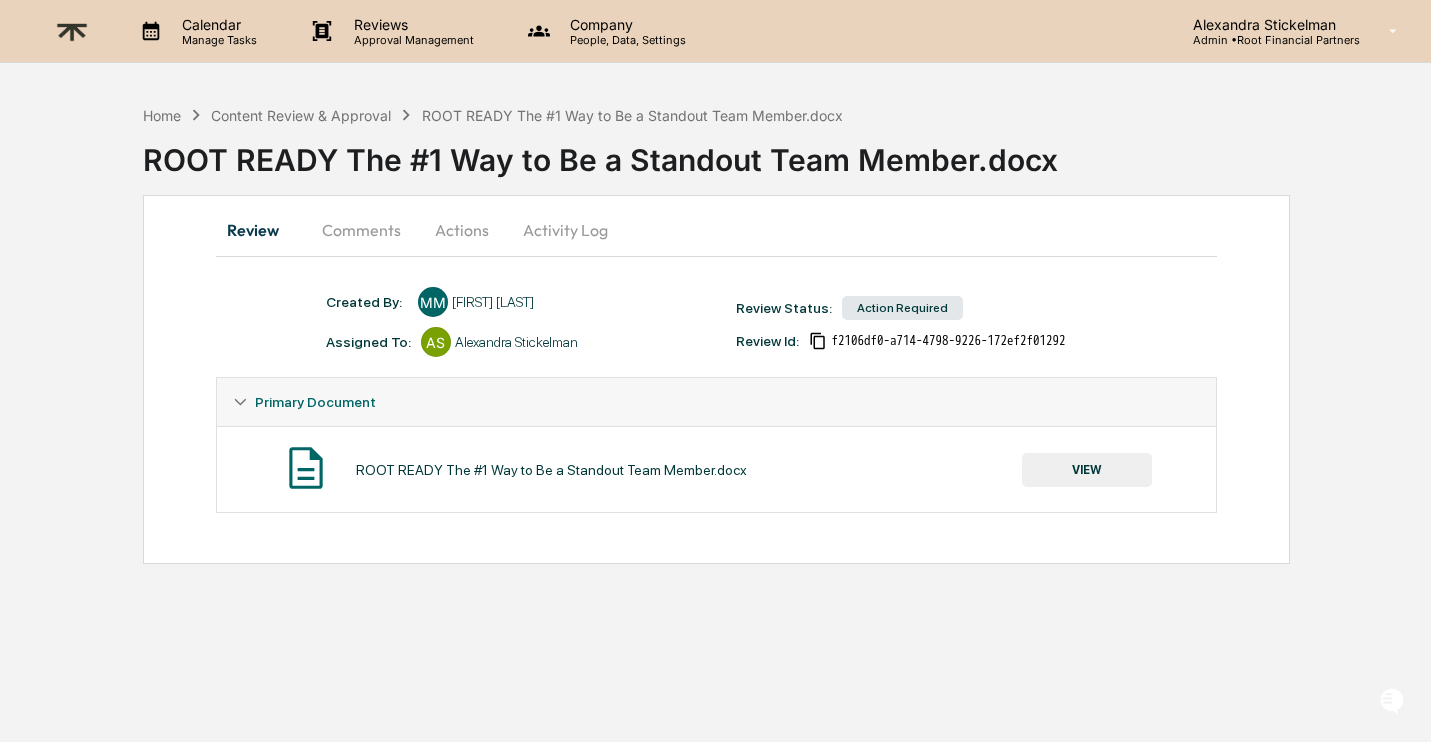 click on "VIEW" at bounding box center (1087, 470) 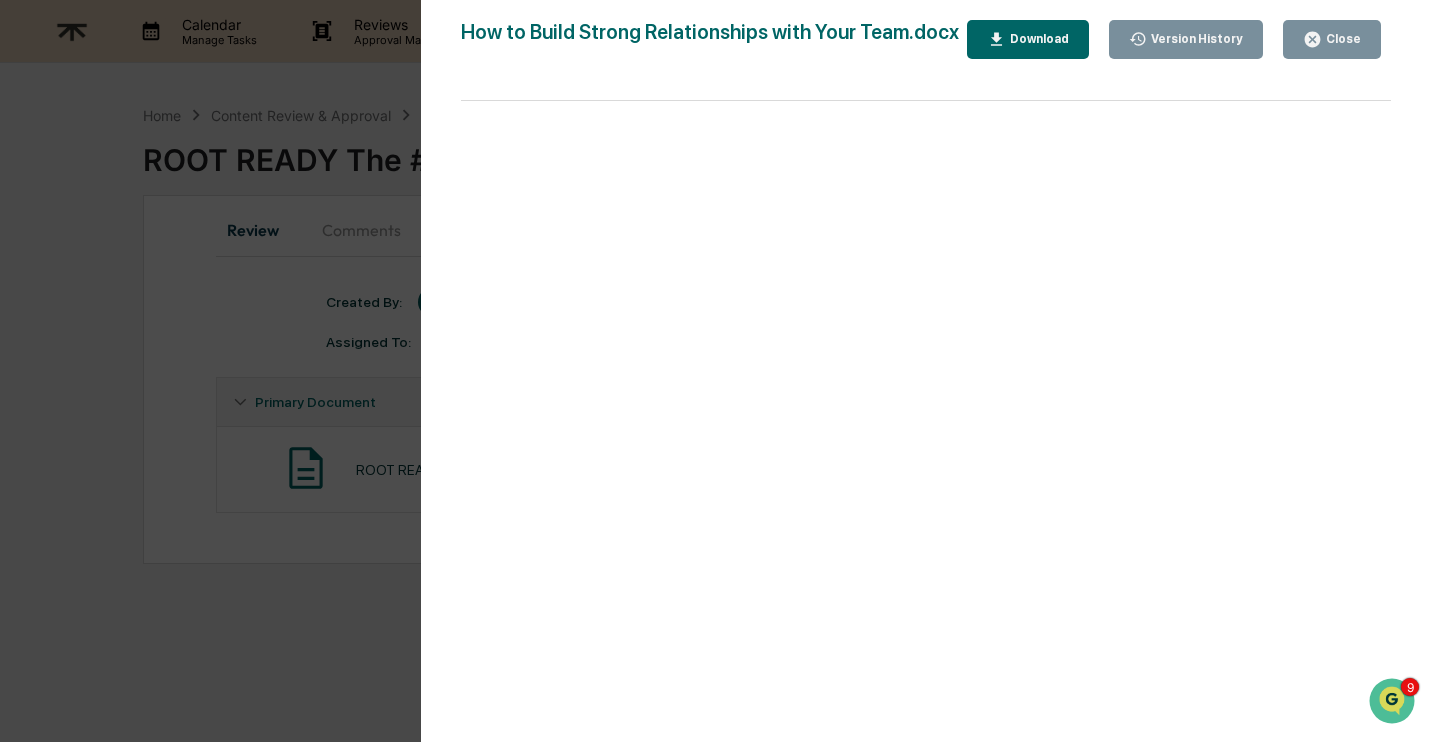 click on "Download" at bounding box center (1037, 39) 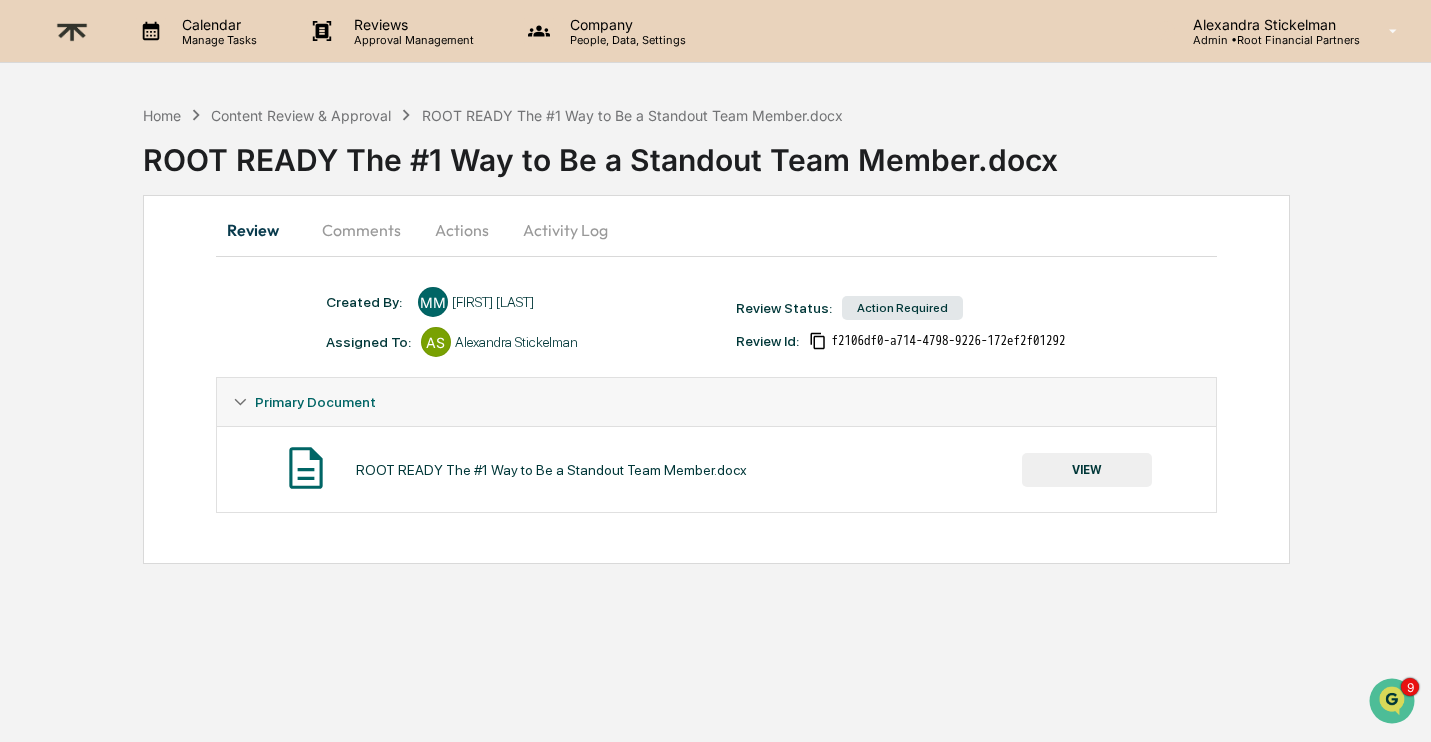 click on "Comments" at bounding box center (361, 230) 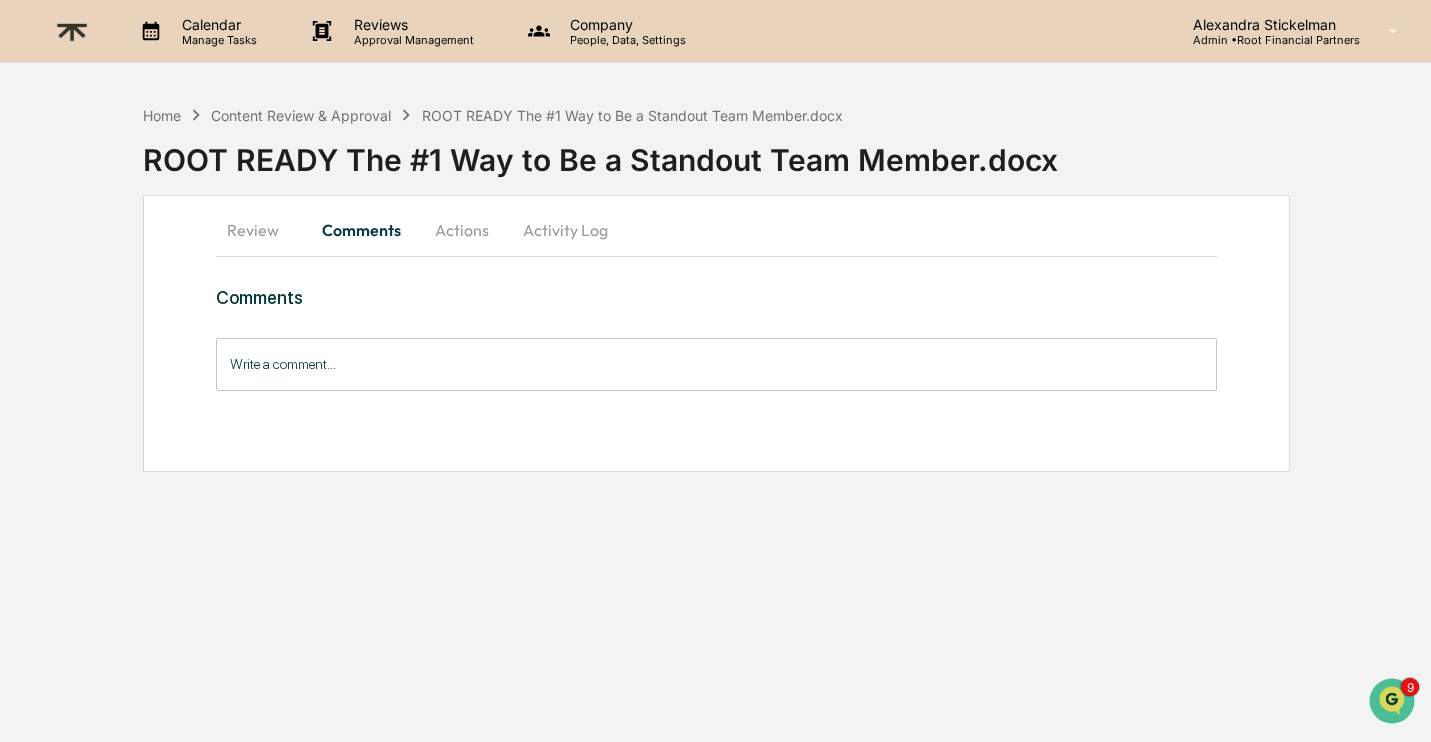 click on "Write a comment..." at bounding box center (717, 364) 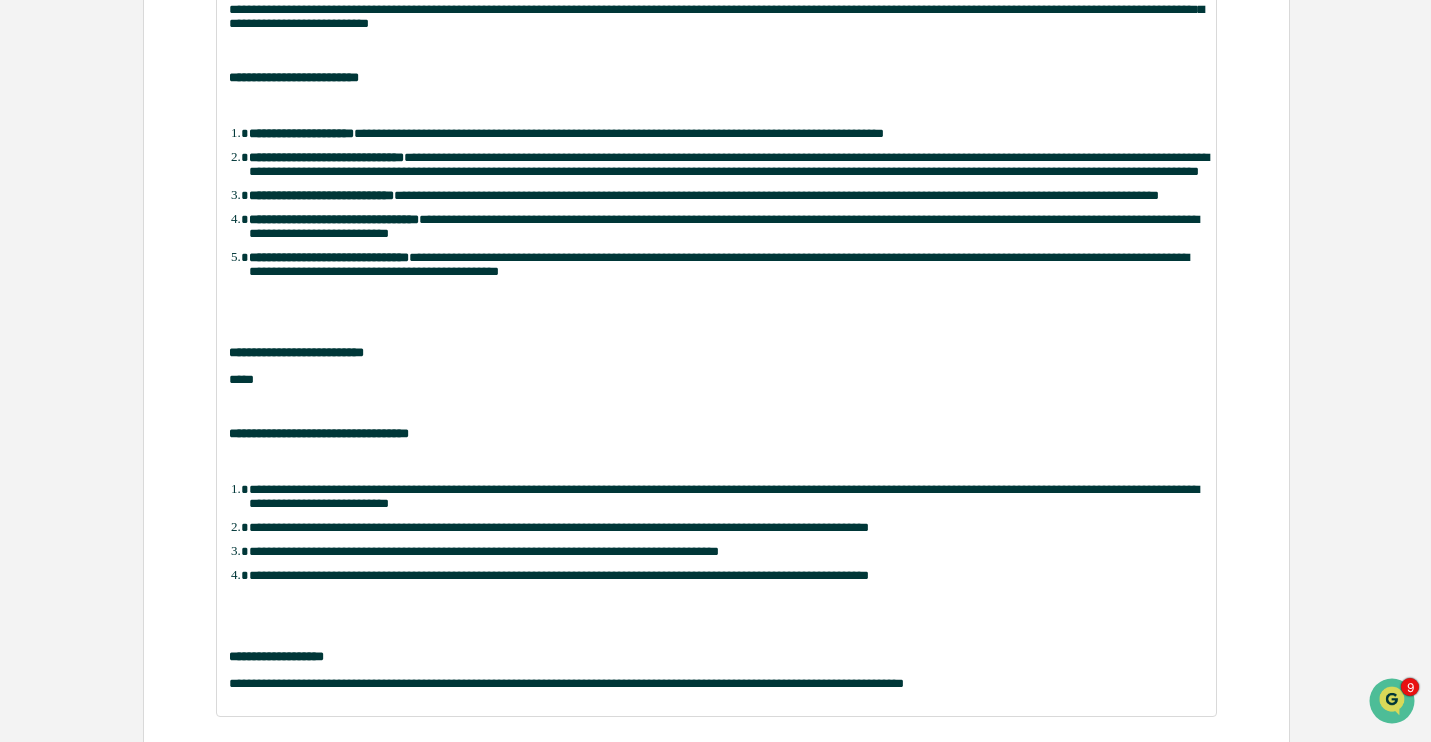 scroll, scrollTop: 614, scrollLeft: 0, axis: vertical 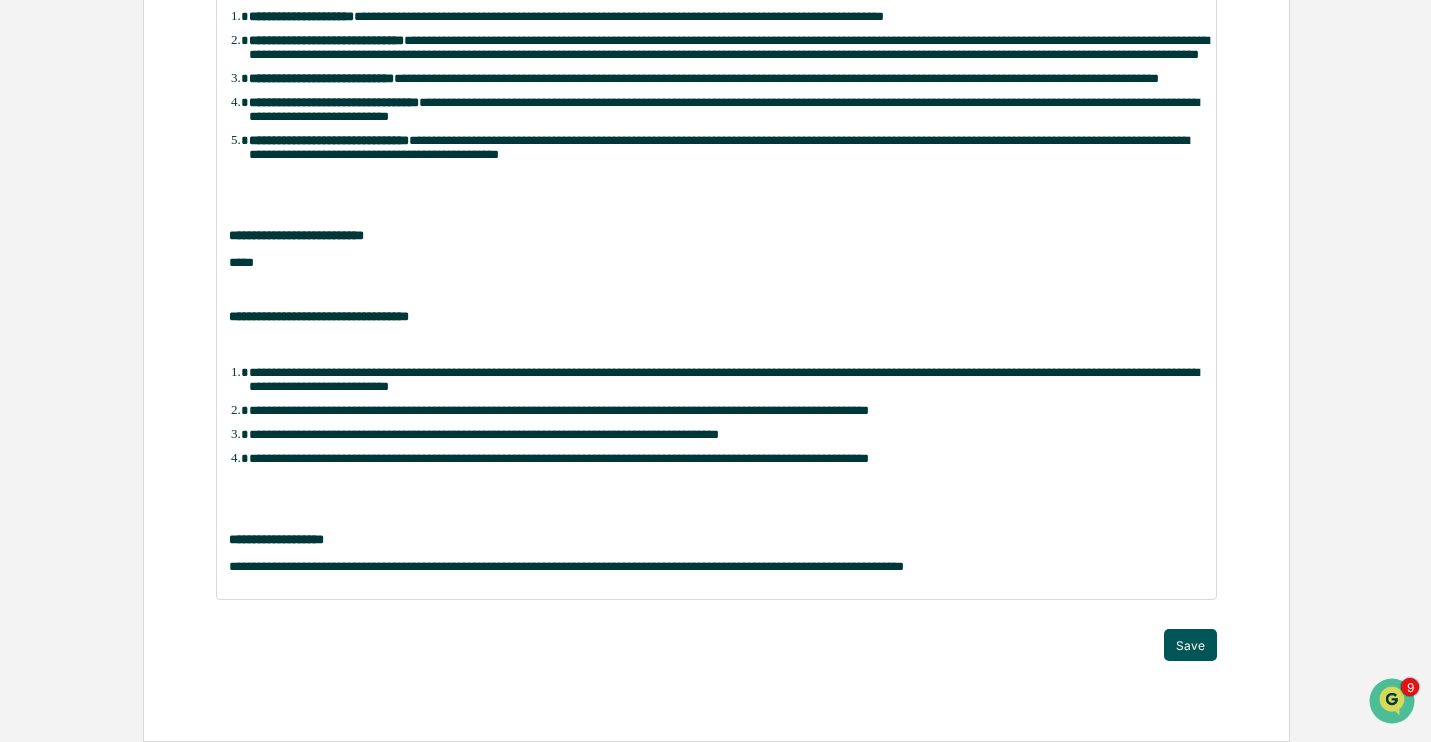 click on "Save" at bounding box center [1190, 645] 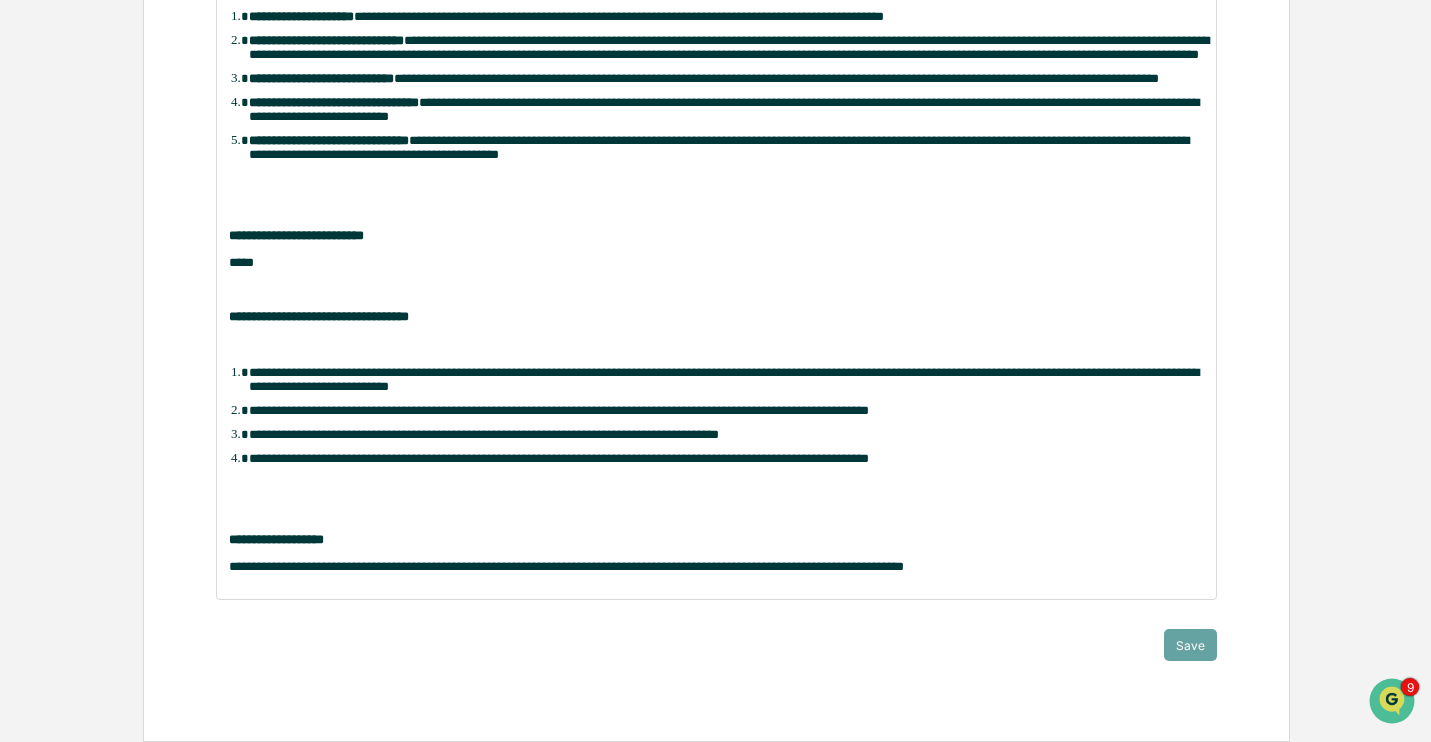 scroll, scrollTop: 0, scrollLeft: 0, axis: both 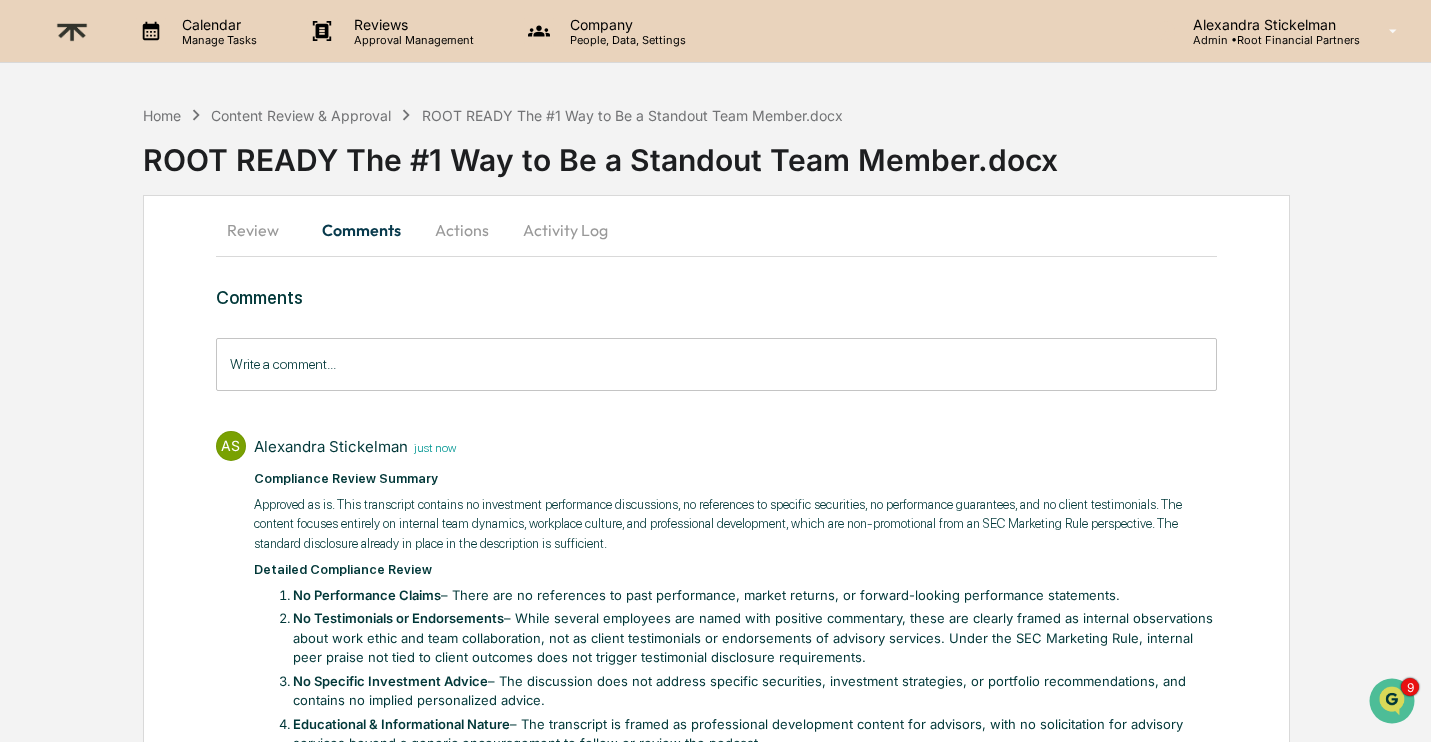 click on "Actions" at bounding box center (462, 230) 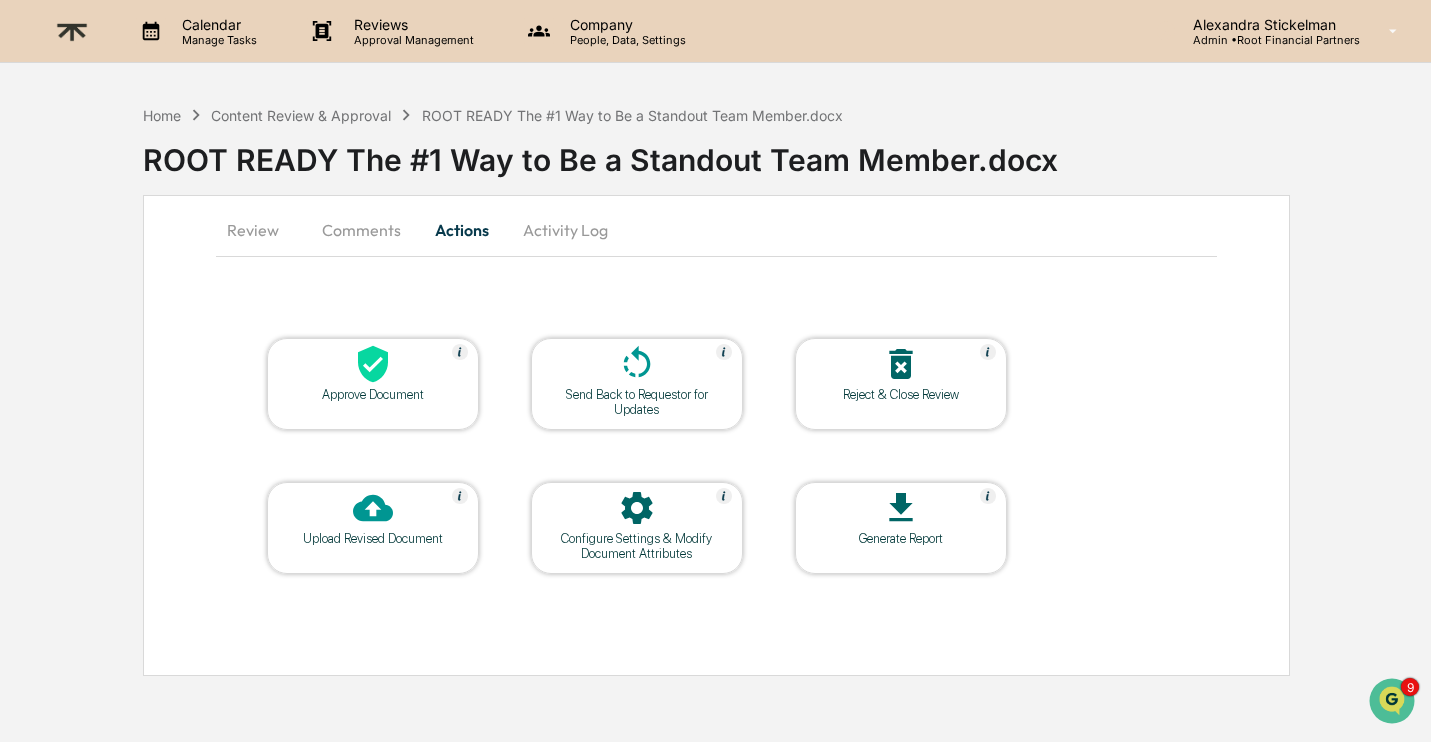 click at bounding box center (373, 365) 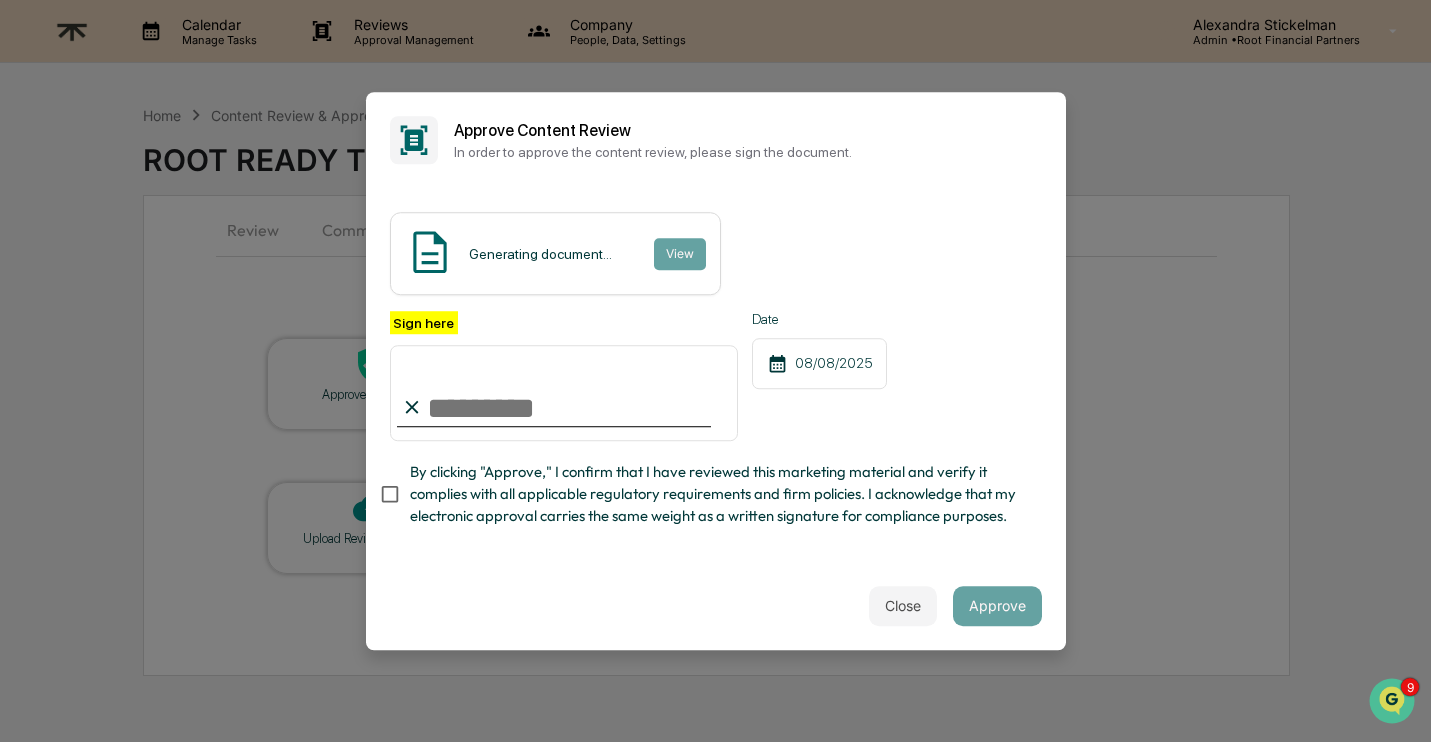 type on "**********" 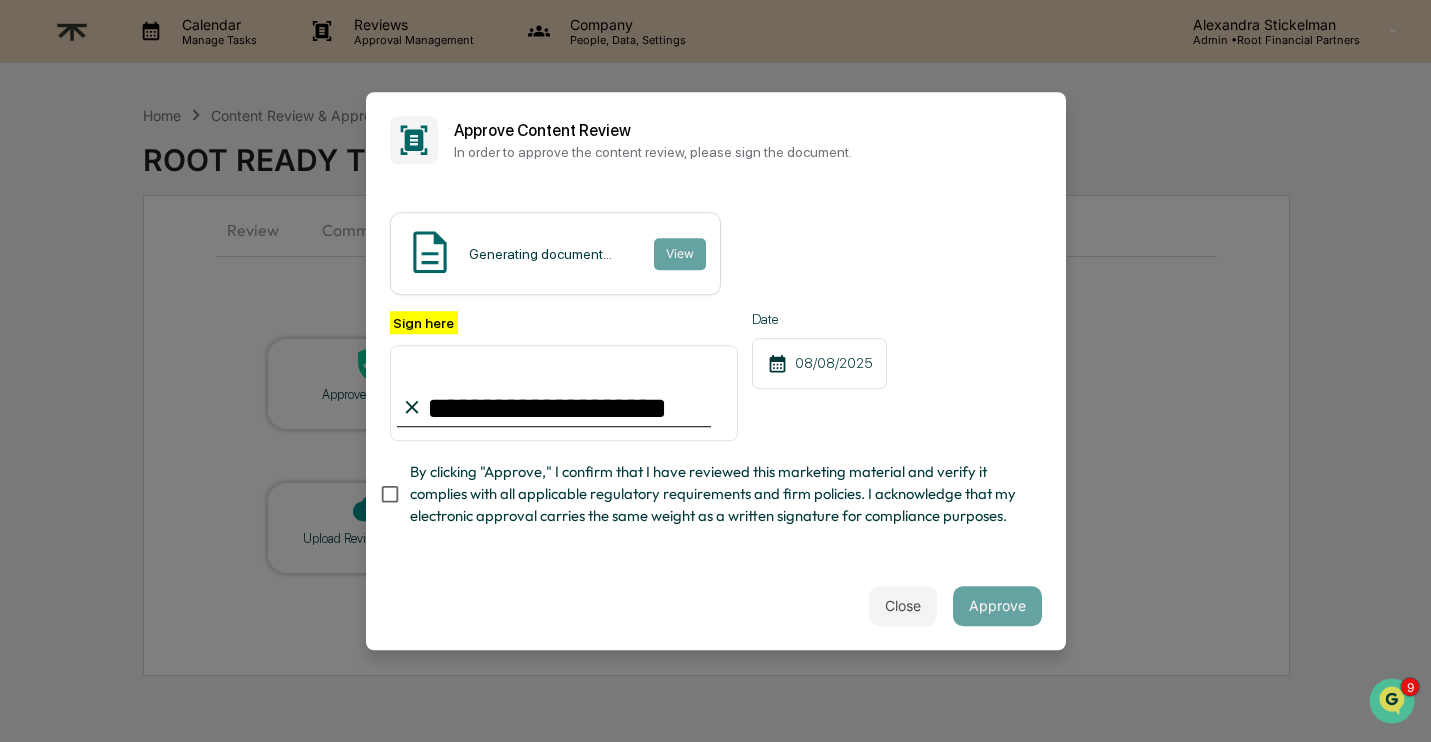 click on "By clicking "Approve," I confirm that I have reviewed this marketing material and verify it complies with all applicable regulatory requirements and firm policies. I acknowledge that my electronic approval carries the same weight as a written signature for compliance purposes." at bounding box center (718, 494) 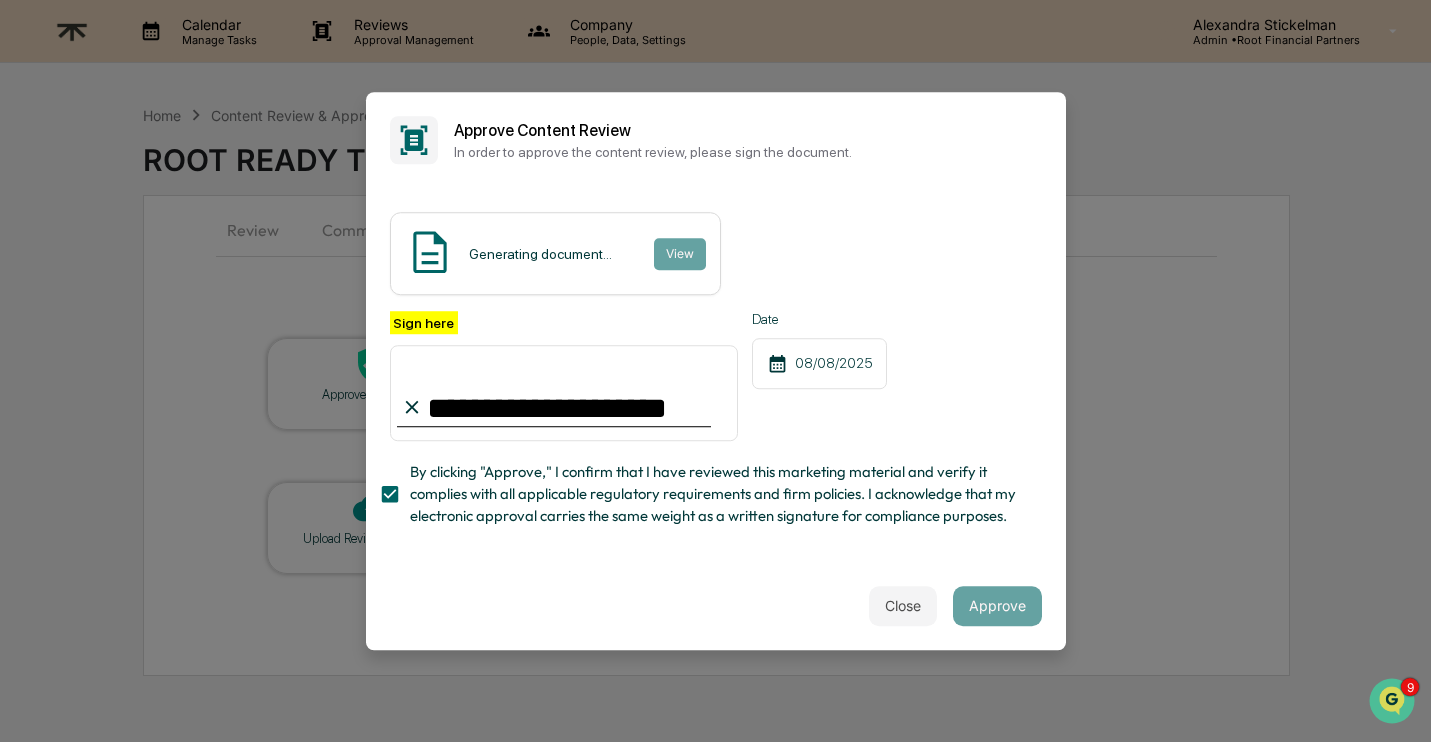 click on "Close Approve" at bounding box center [716, 606] 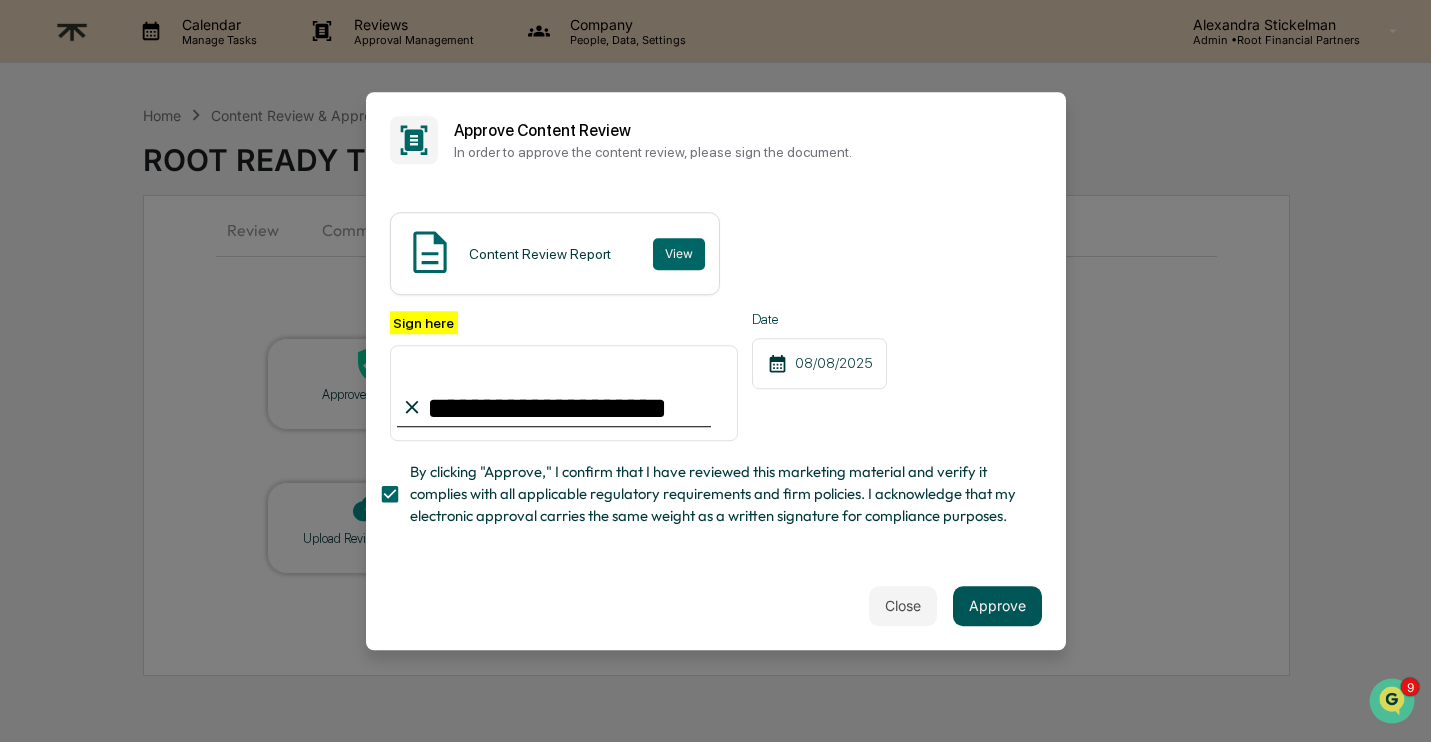 click on "Approve" at bounding box center [997, 606] 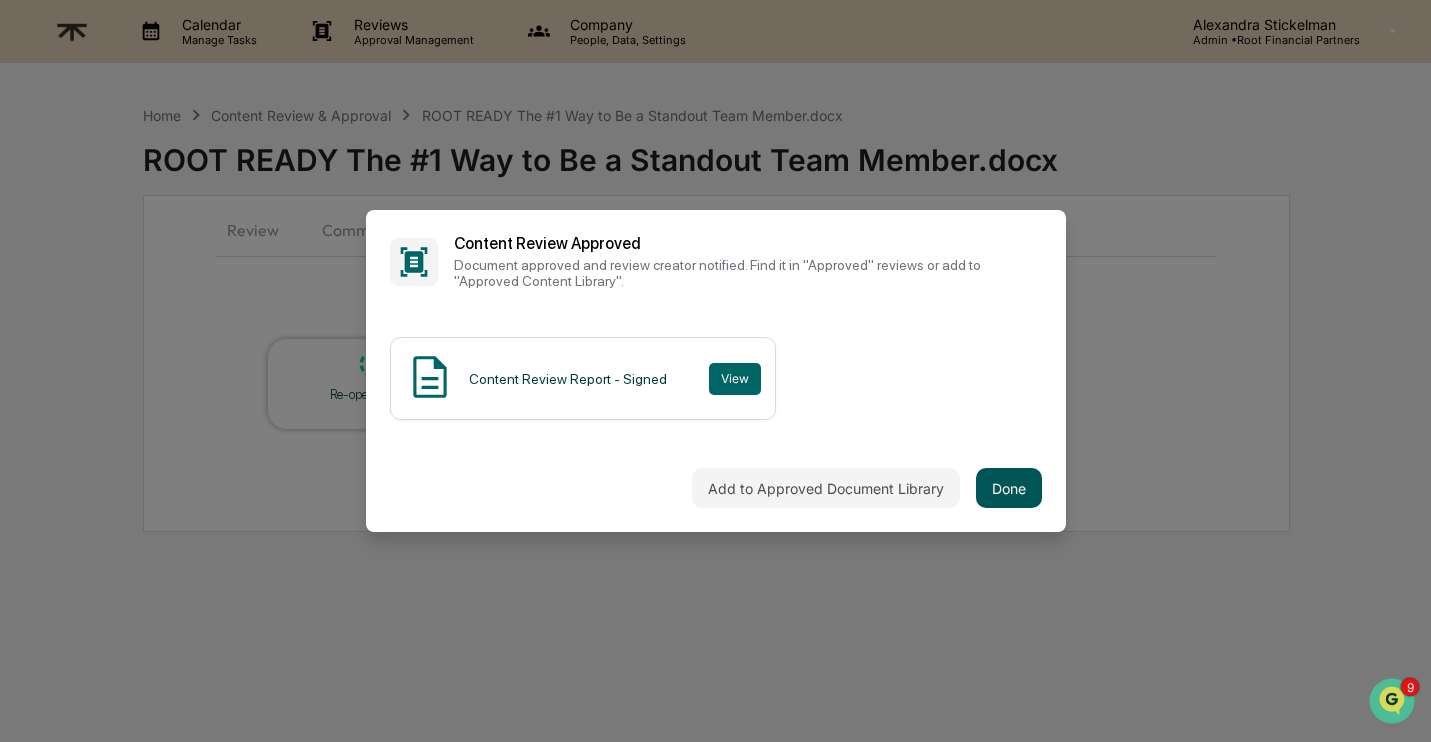 click on "Done" at bounding box center [1009, 488] 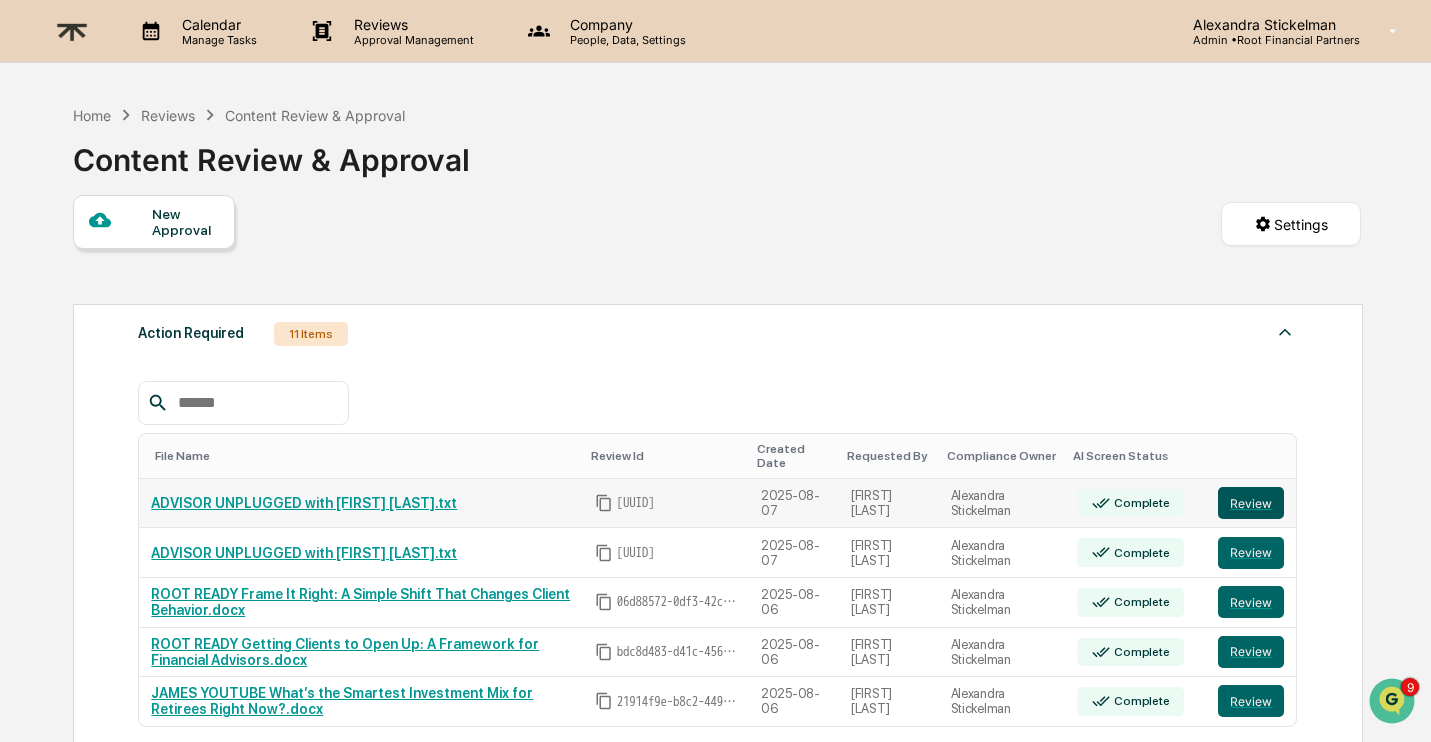 click on "Review" at bounding box center (1251, 503) 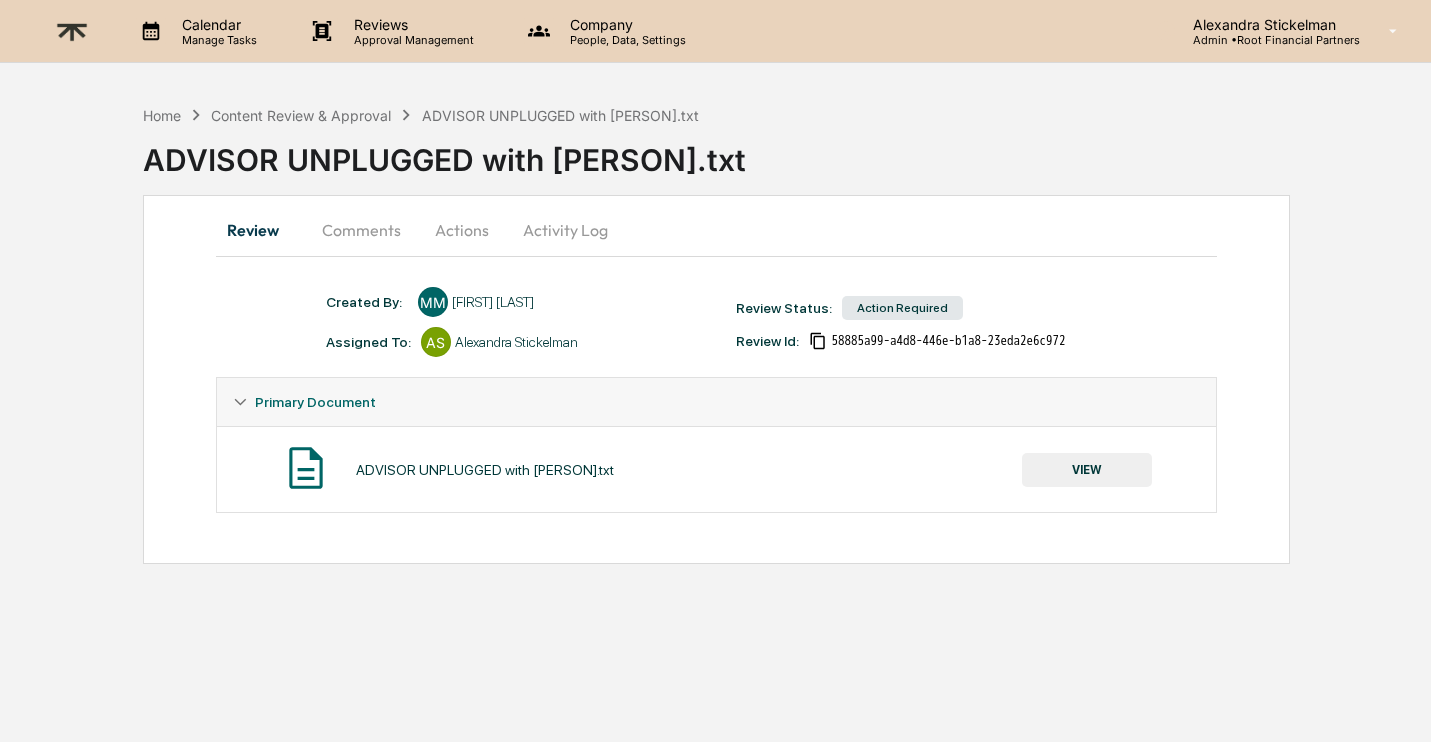 scroll, scrollTop: 0, scrollLeft: 0, axis: both 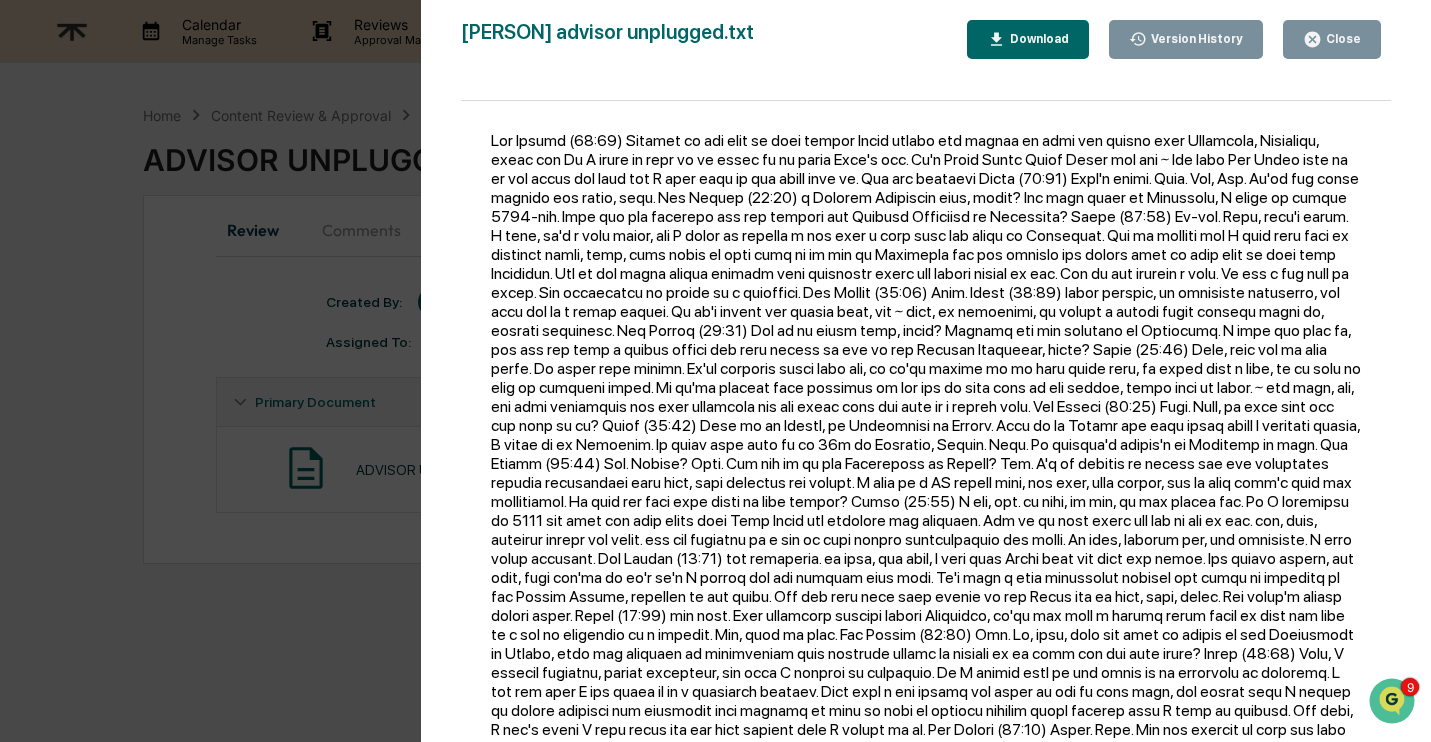 click on "Download" at bounding box center (1037, 39) 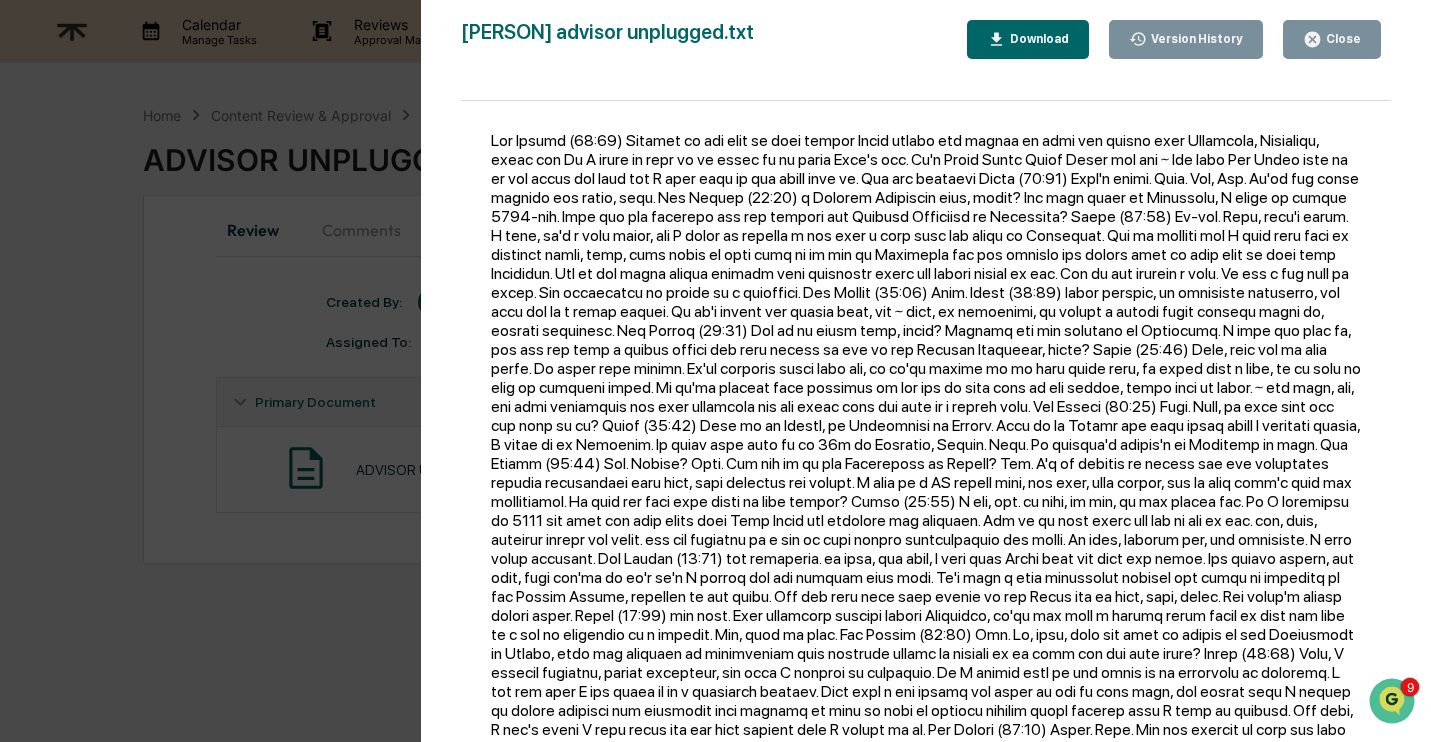 click 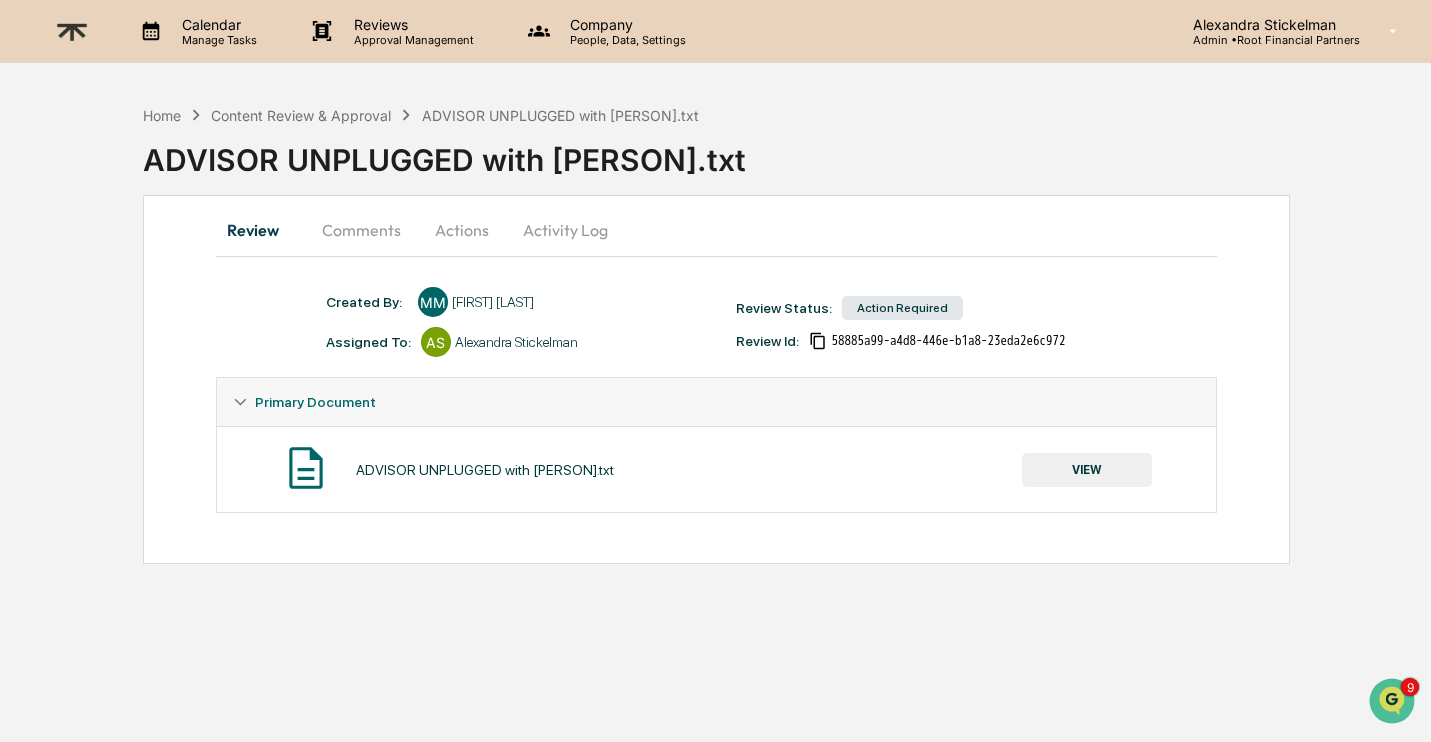 click on "Comments" at bounding box center (361, 230) 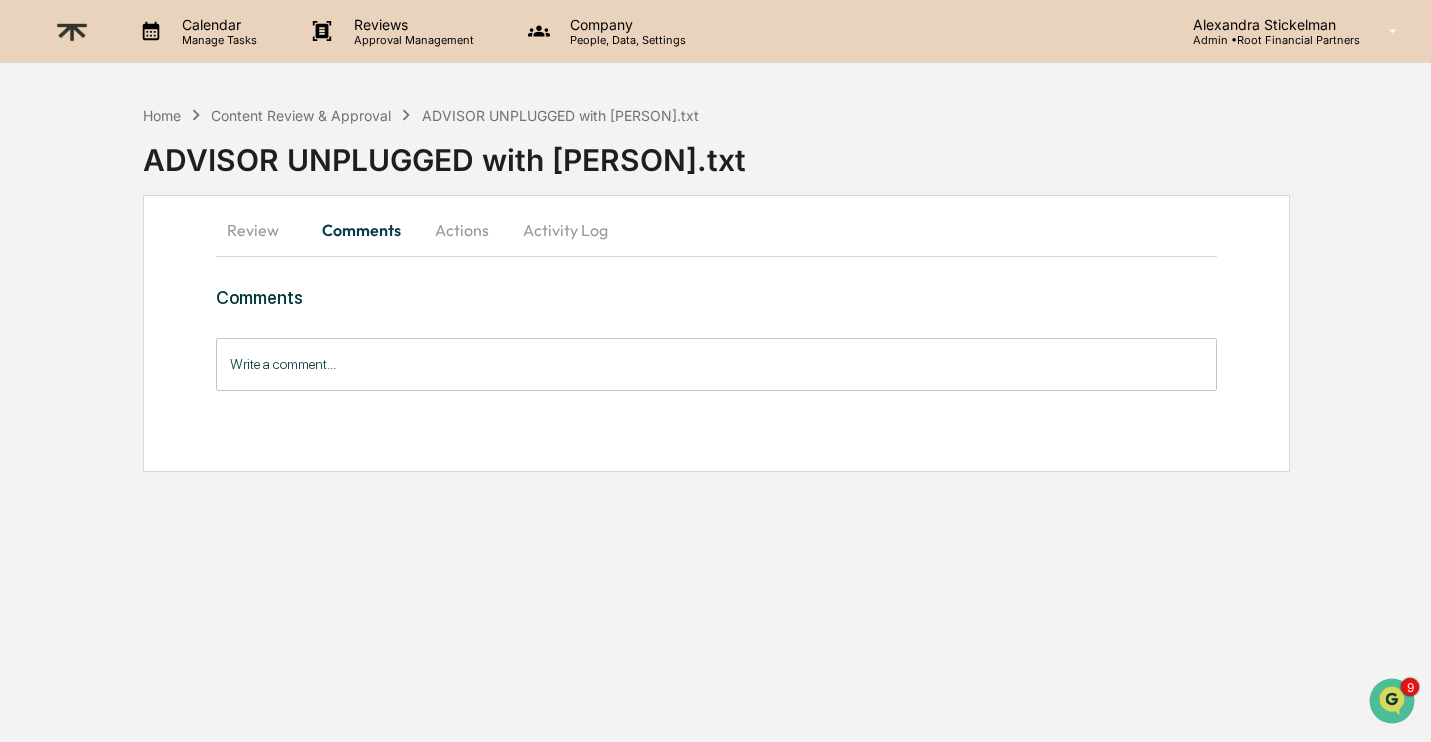 click on "Write a comment..." at bounding box center (717, 364) 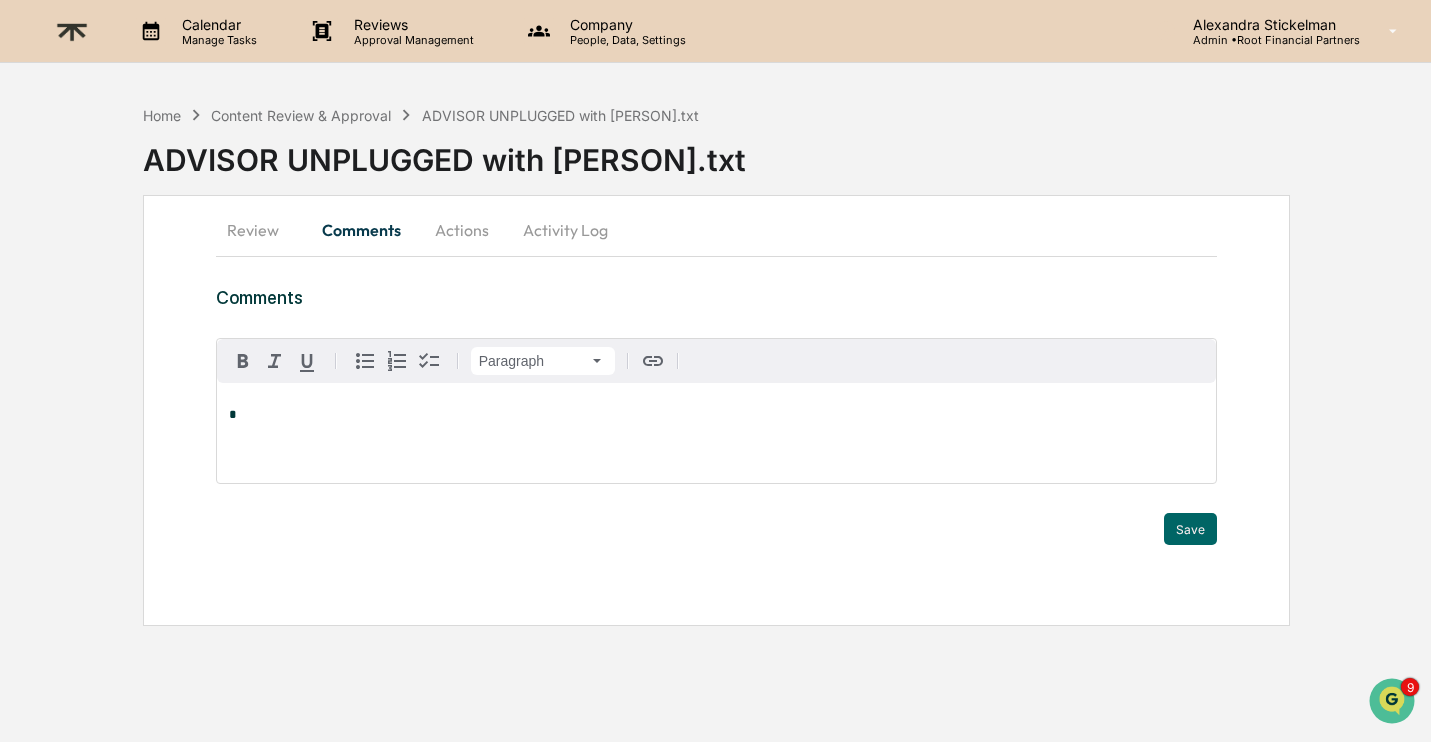 click on "*" at bounding box center [717, 415] 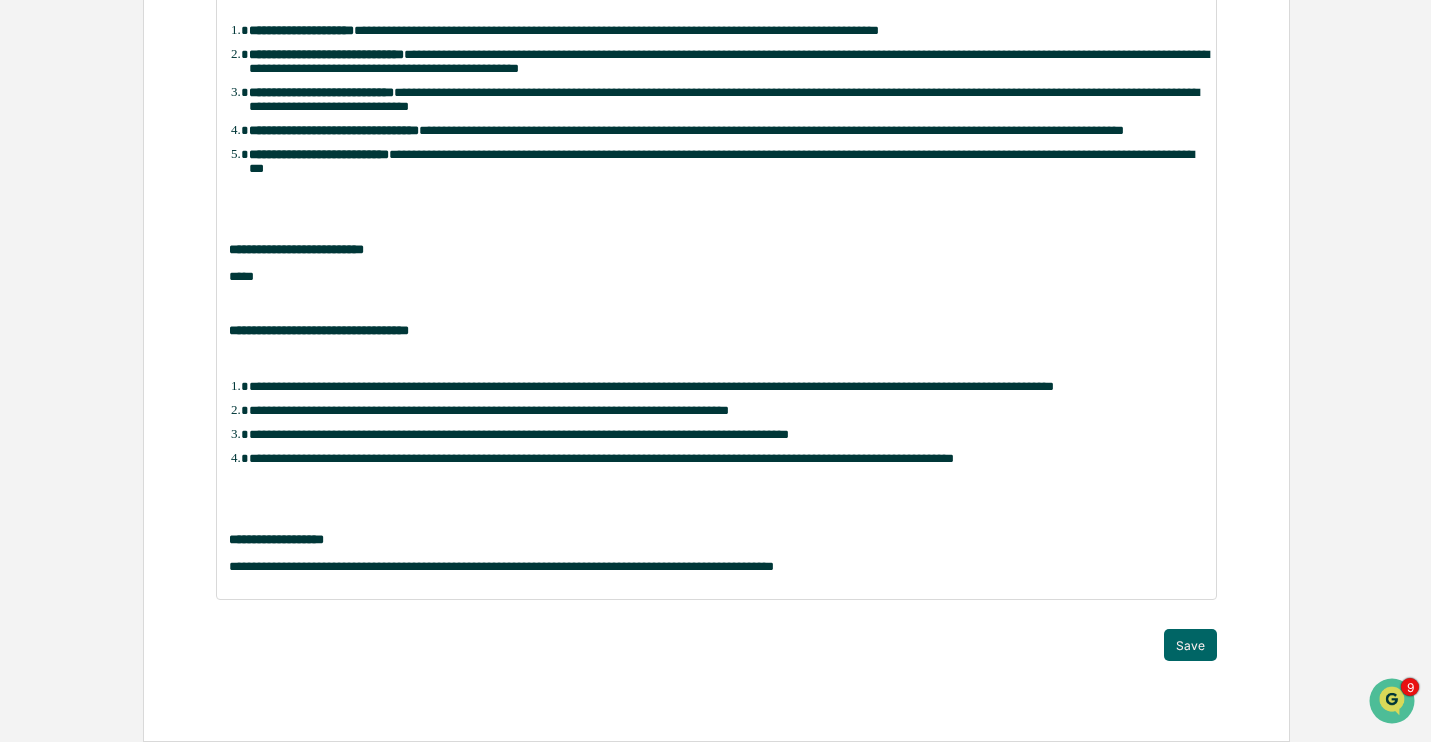 scroll, scrollTop: 598, scrollLeft: 0, axis: vertical 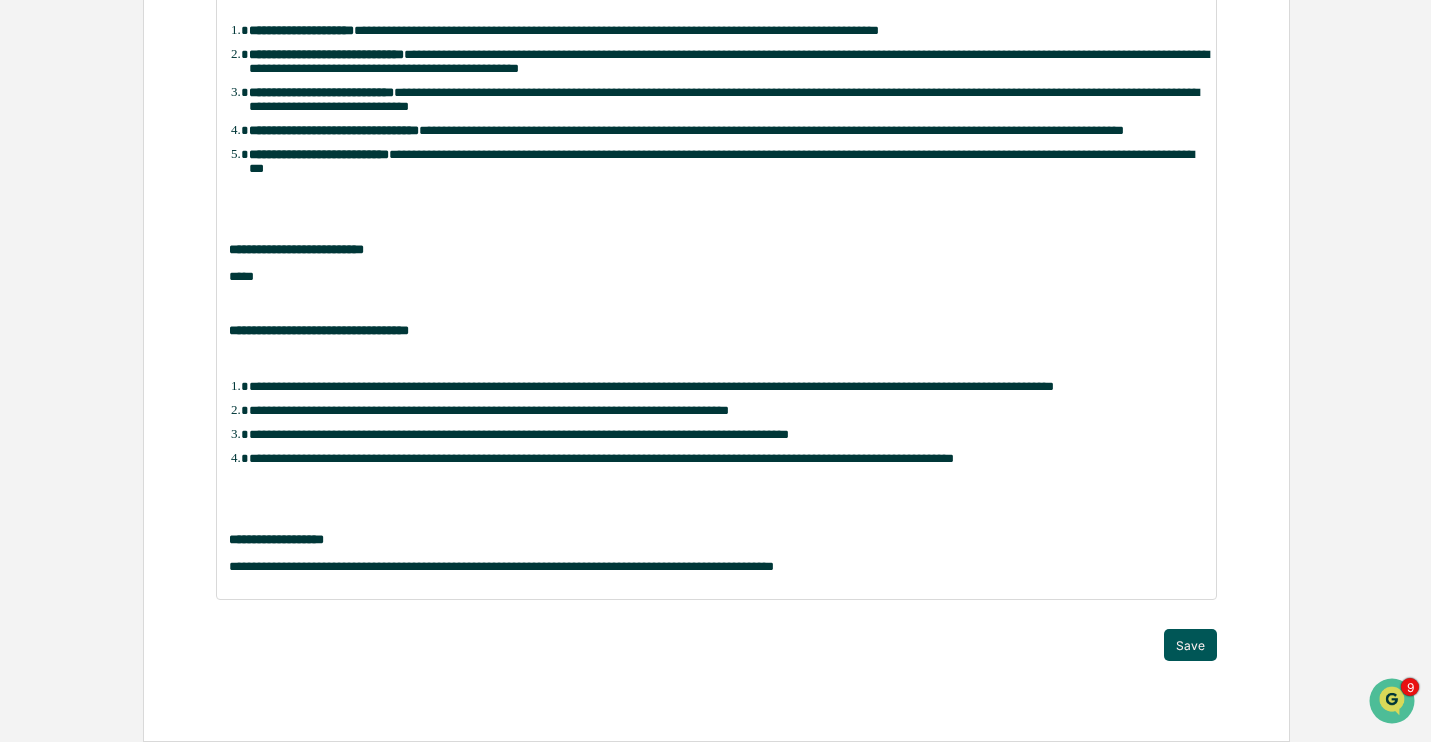 click on "Save" at bounding box center (1190, 645) 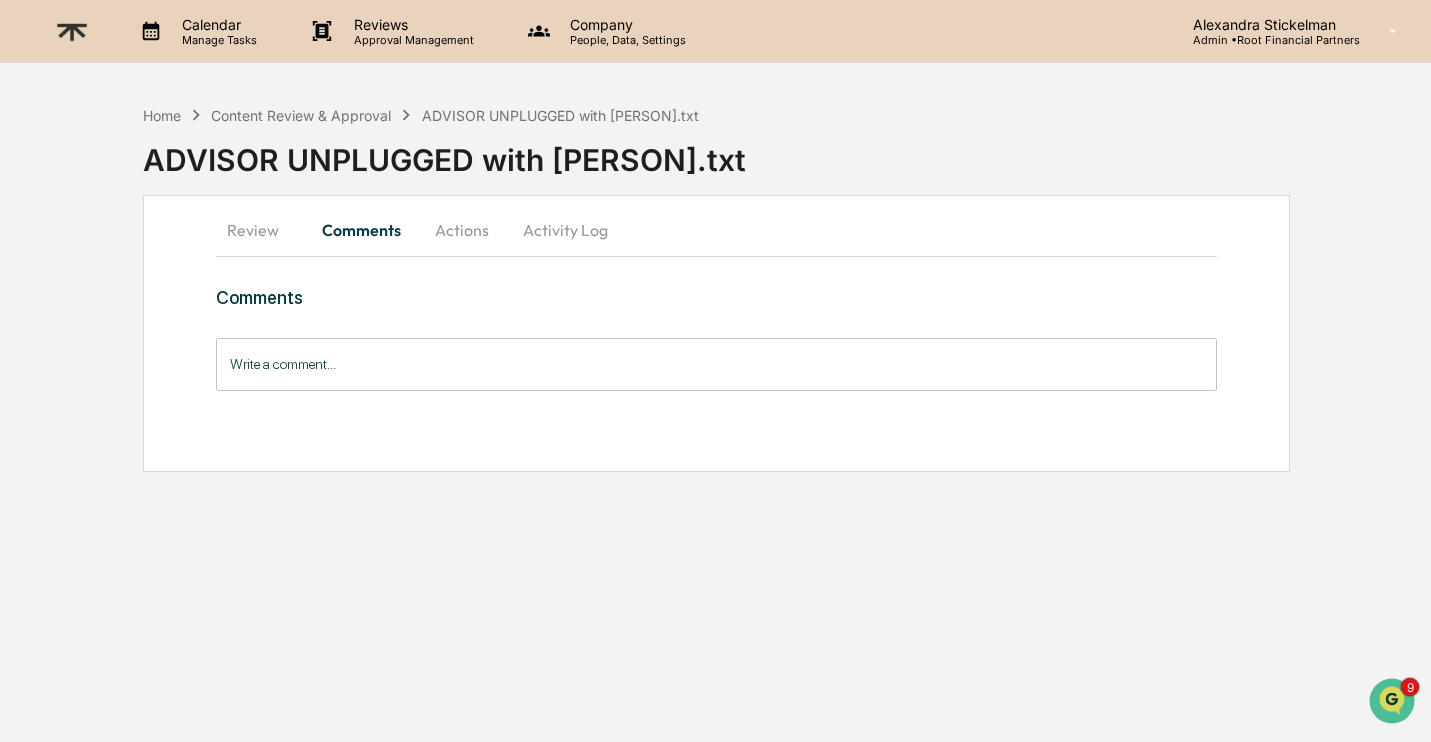 scroll, scrollTop: 0, scrollLeft: 0, axis: both 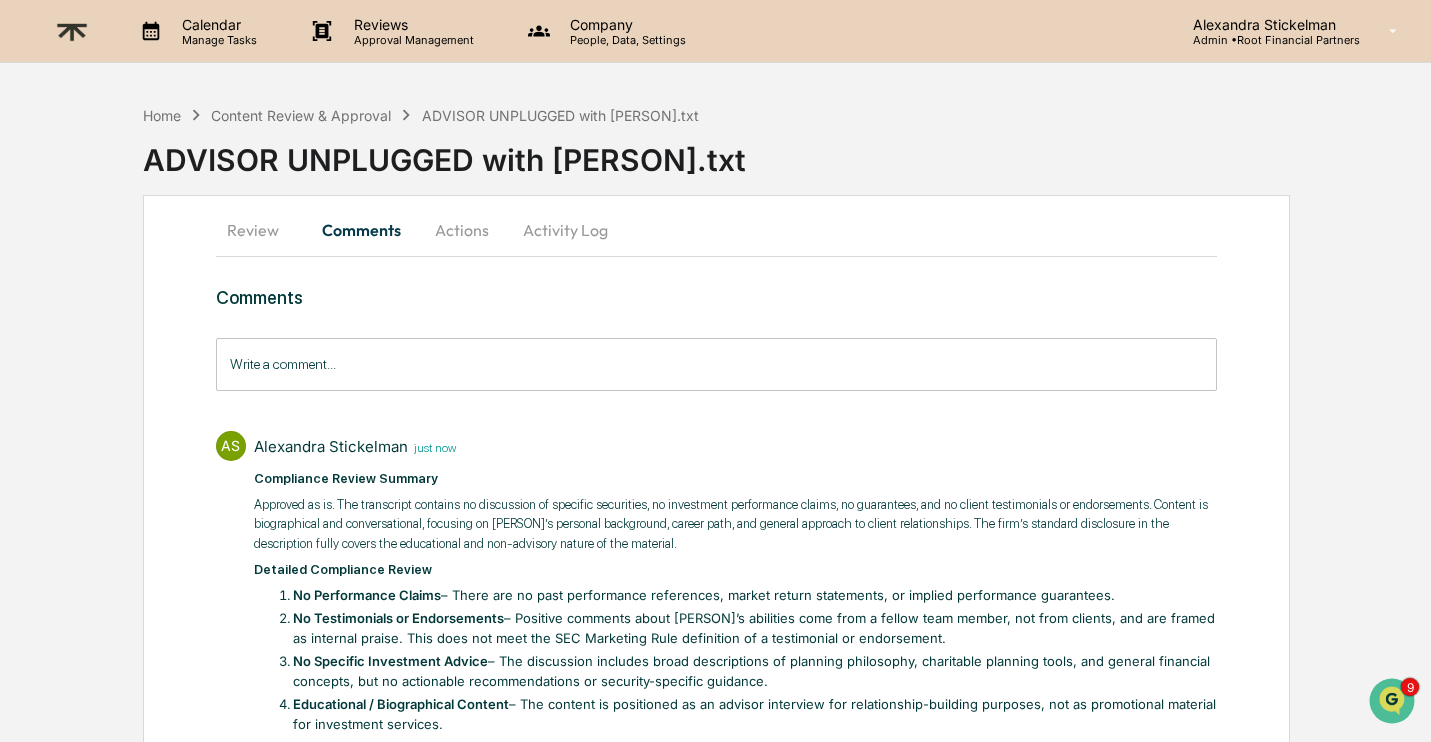 click on "Actions" at bounding box center (462, 230) 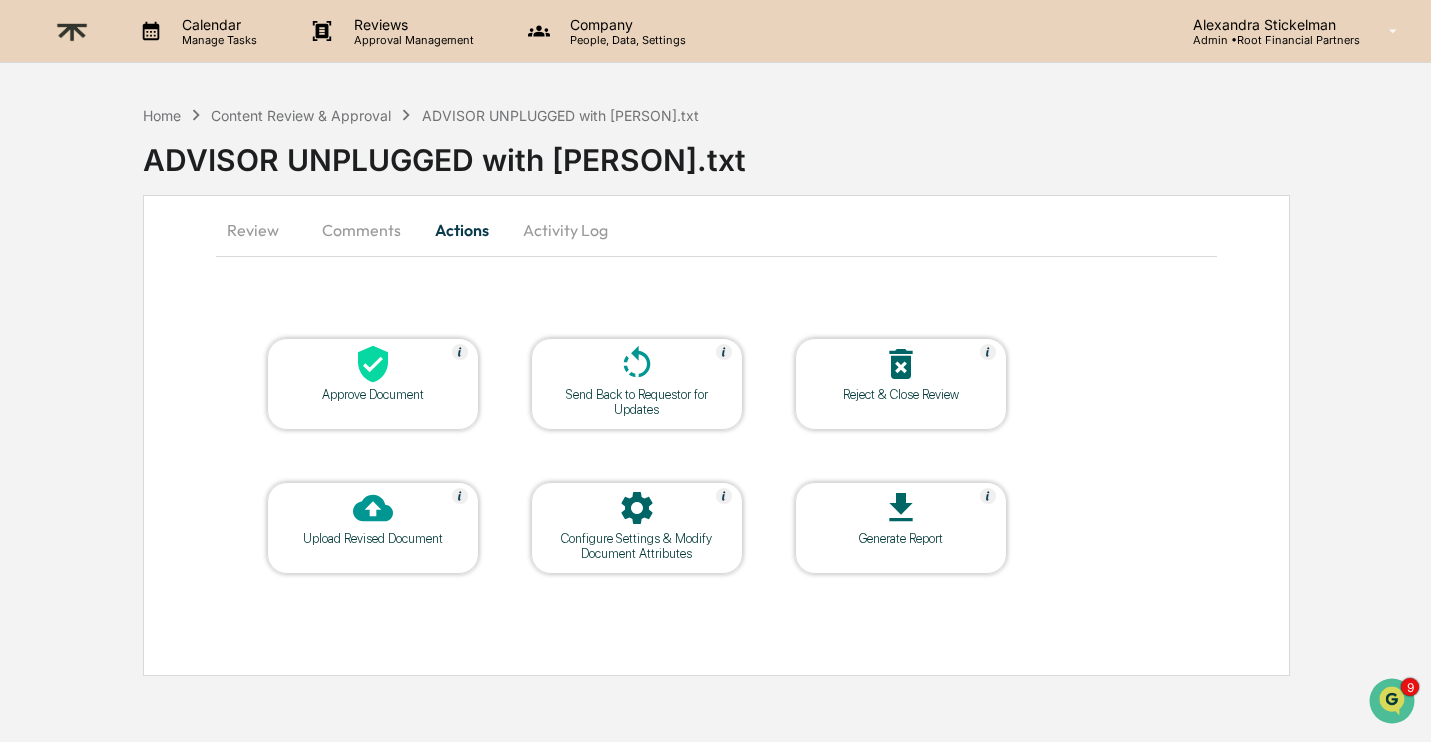 click 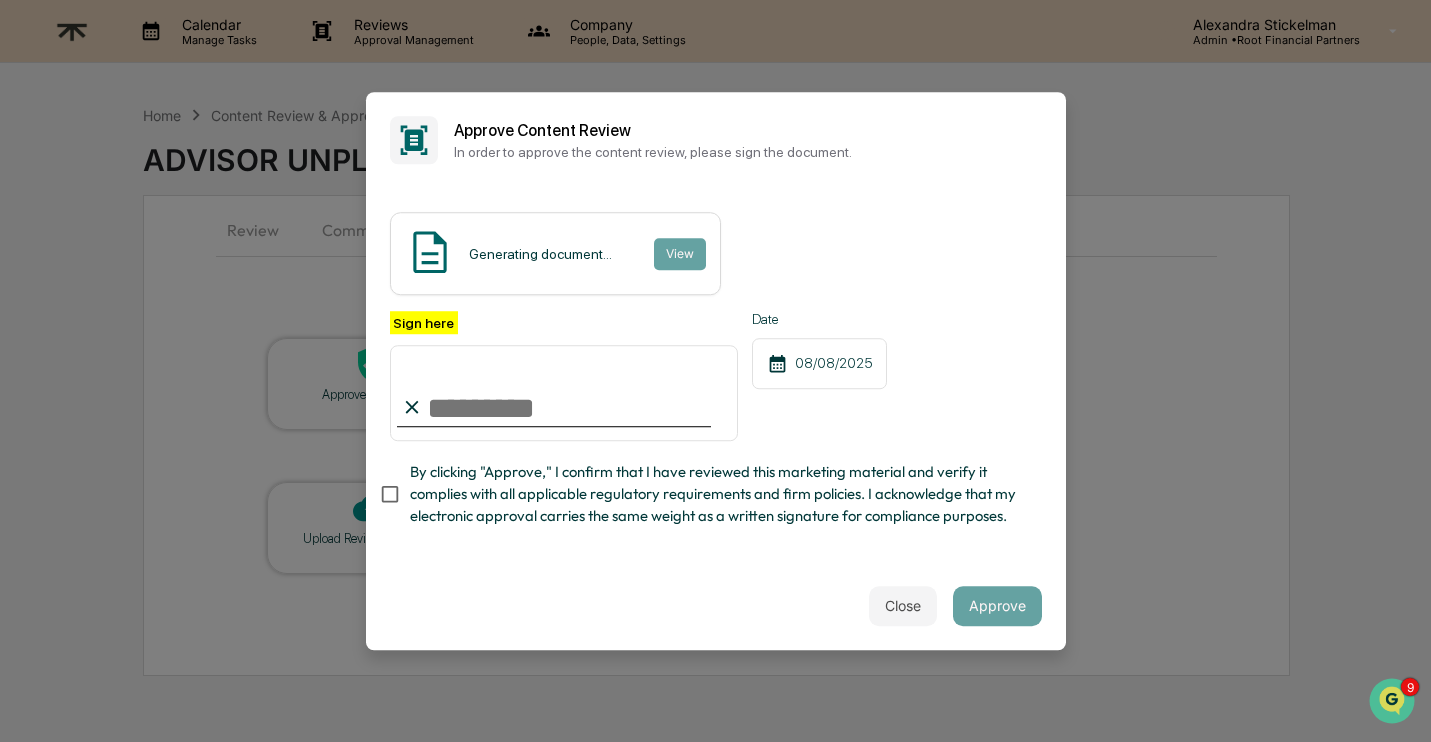 type on "**********" 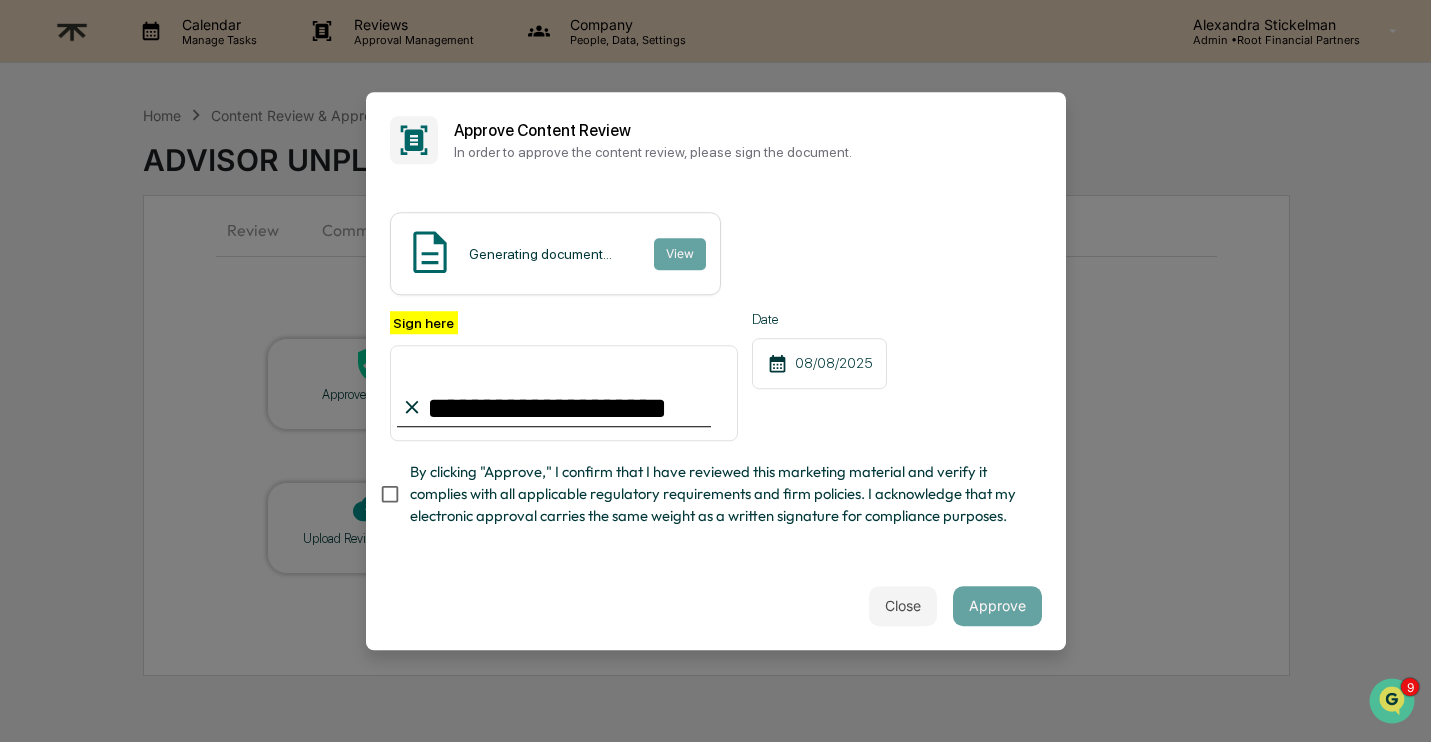 click on "By clicking "Approve," I confirm that I have reviewed this marketing material and verify it complies with all applicable regulatory requirements and firm policies. I acknowledge that my electronic approval carries the same weight as a written signature for compliance purposes." at bounding box center [718, 494] 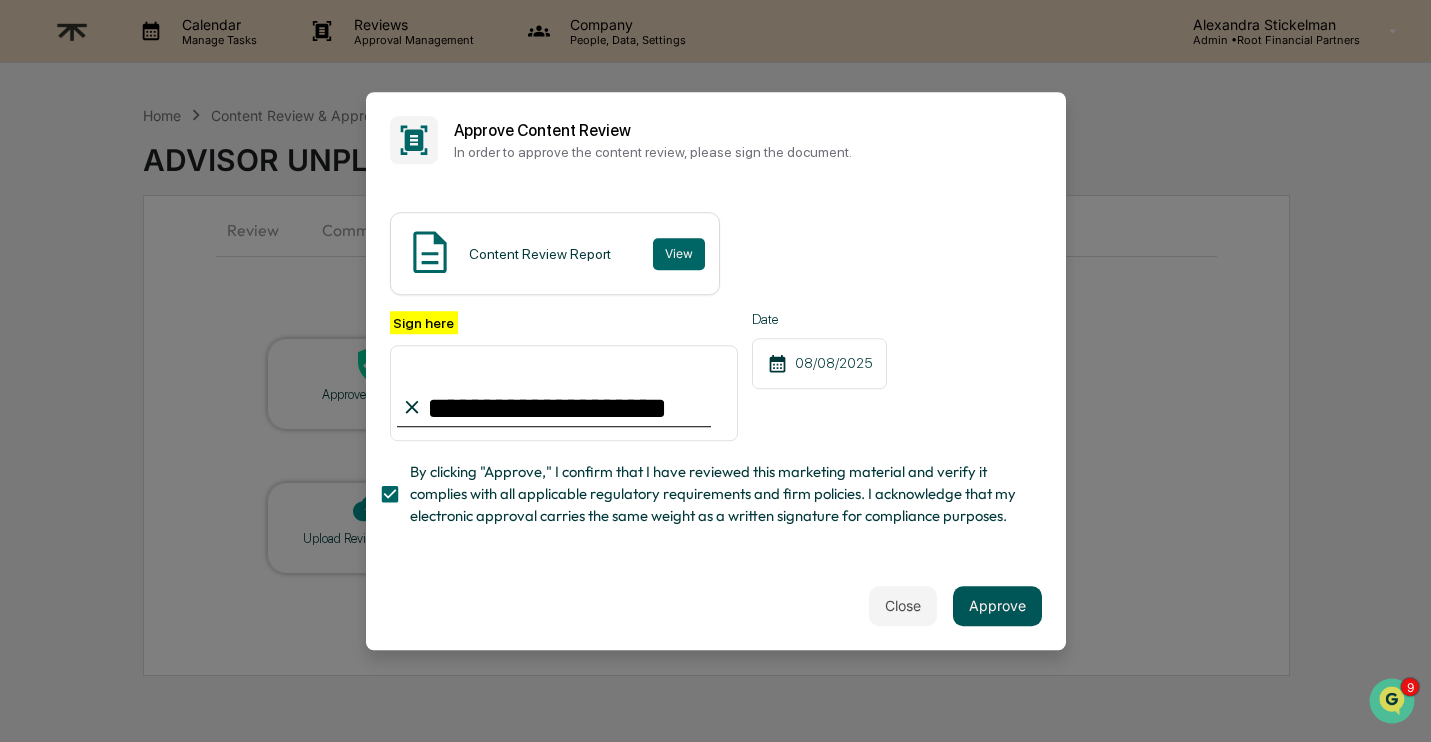 click on "Approve" at bounding box center [997, 606] 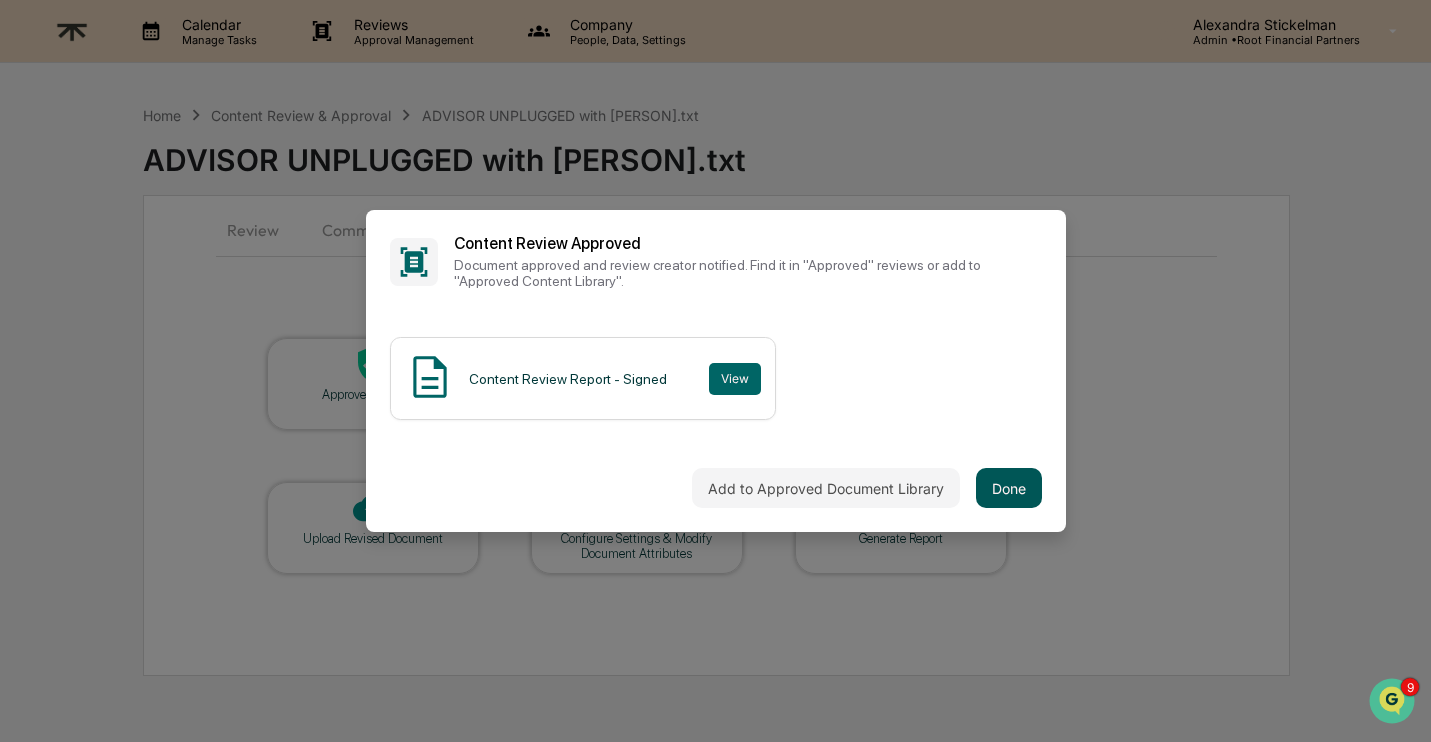 click on "Done" at bounding box center [1009, 488] 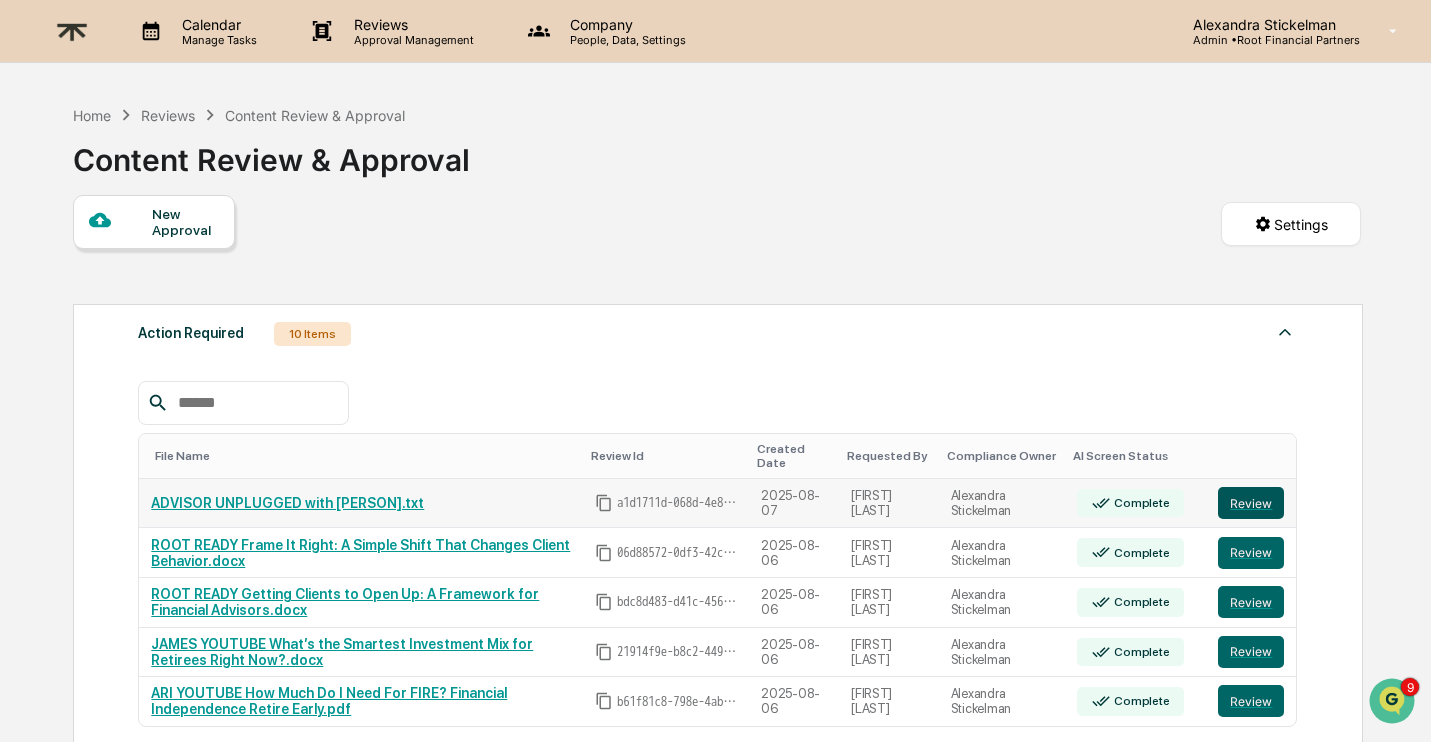 click on "Review" at bounding box center [1251, 503] 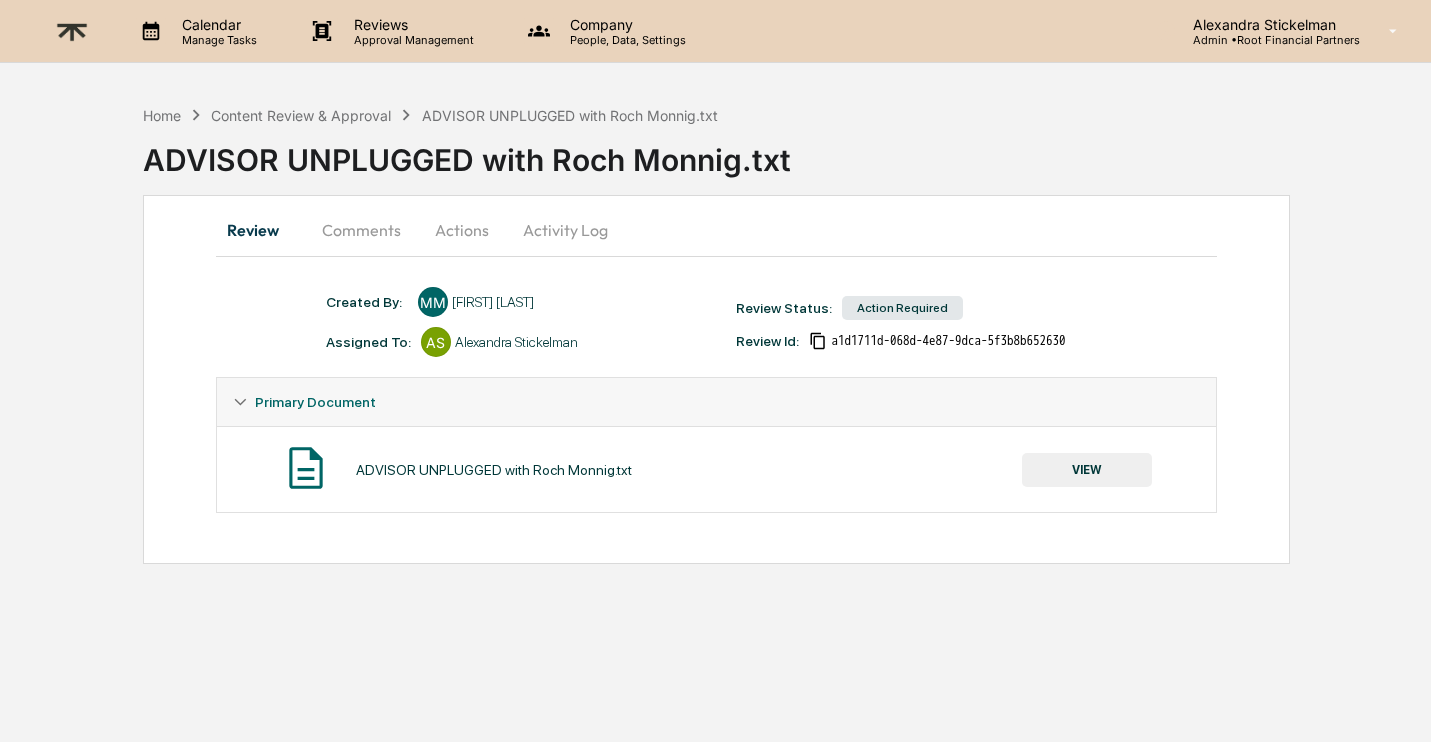 scroll, scrollTop: 0, scrollLeft: 0, axis: both 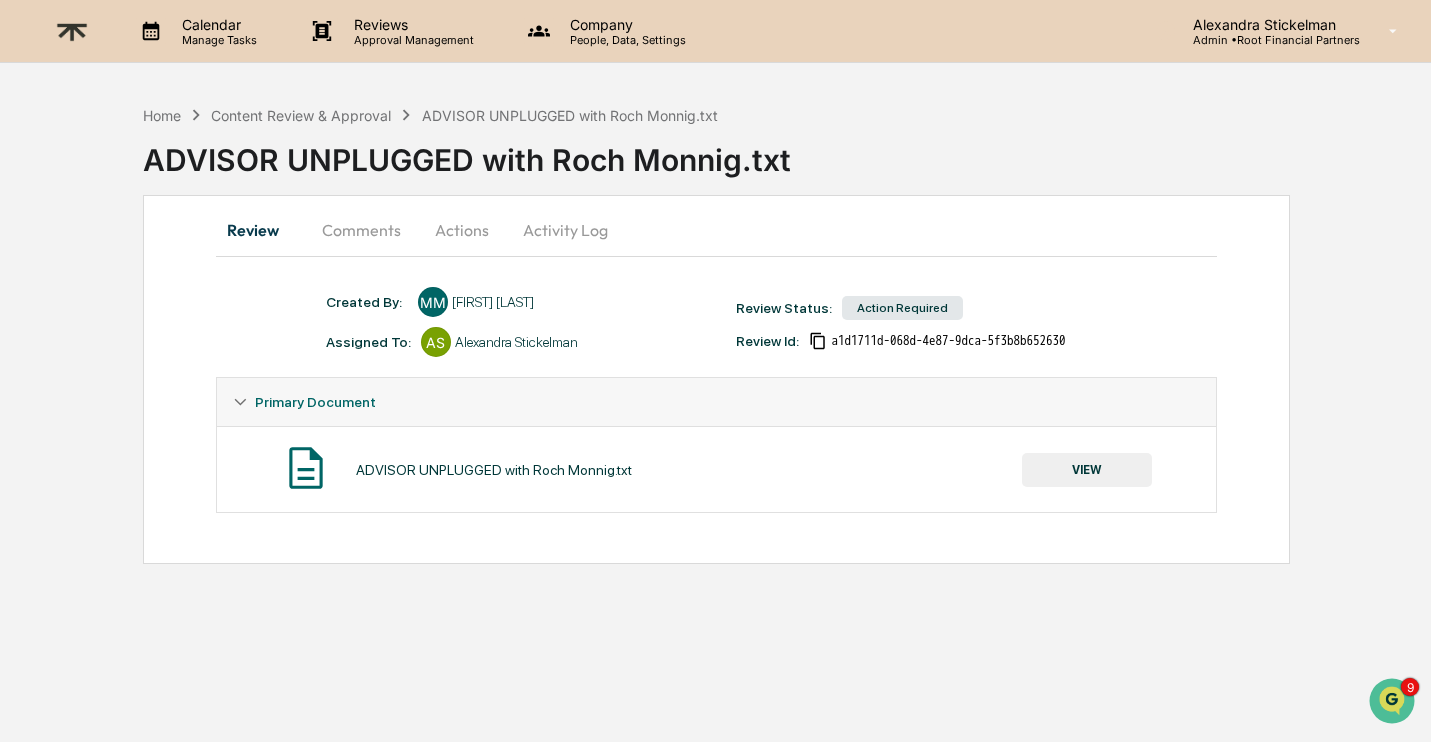 click on "VIEW" at bounding box center (1087, 470) 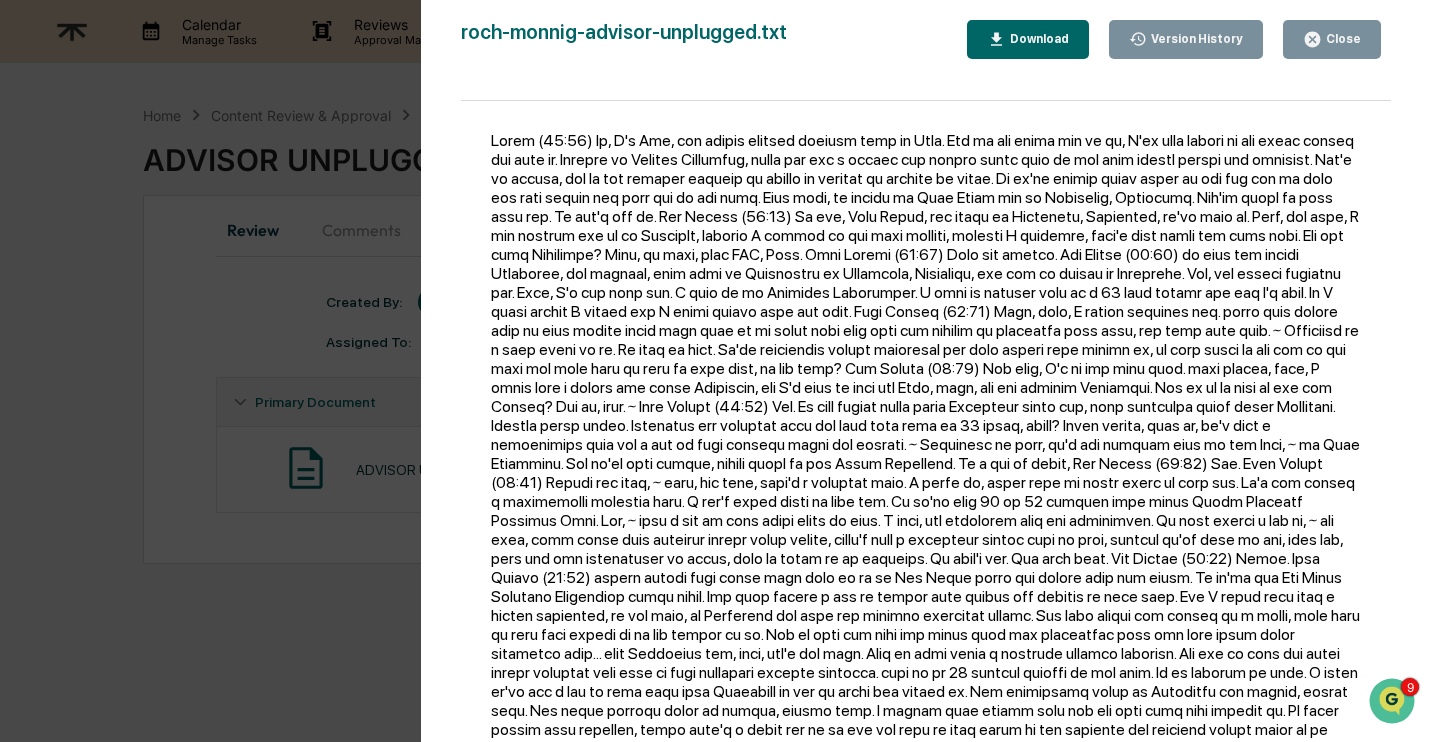 click on "Download" at bounding box center (1028, 39) 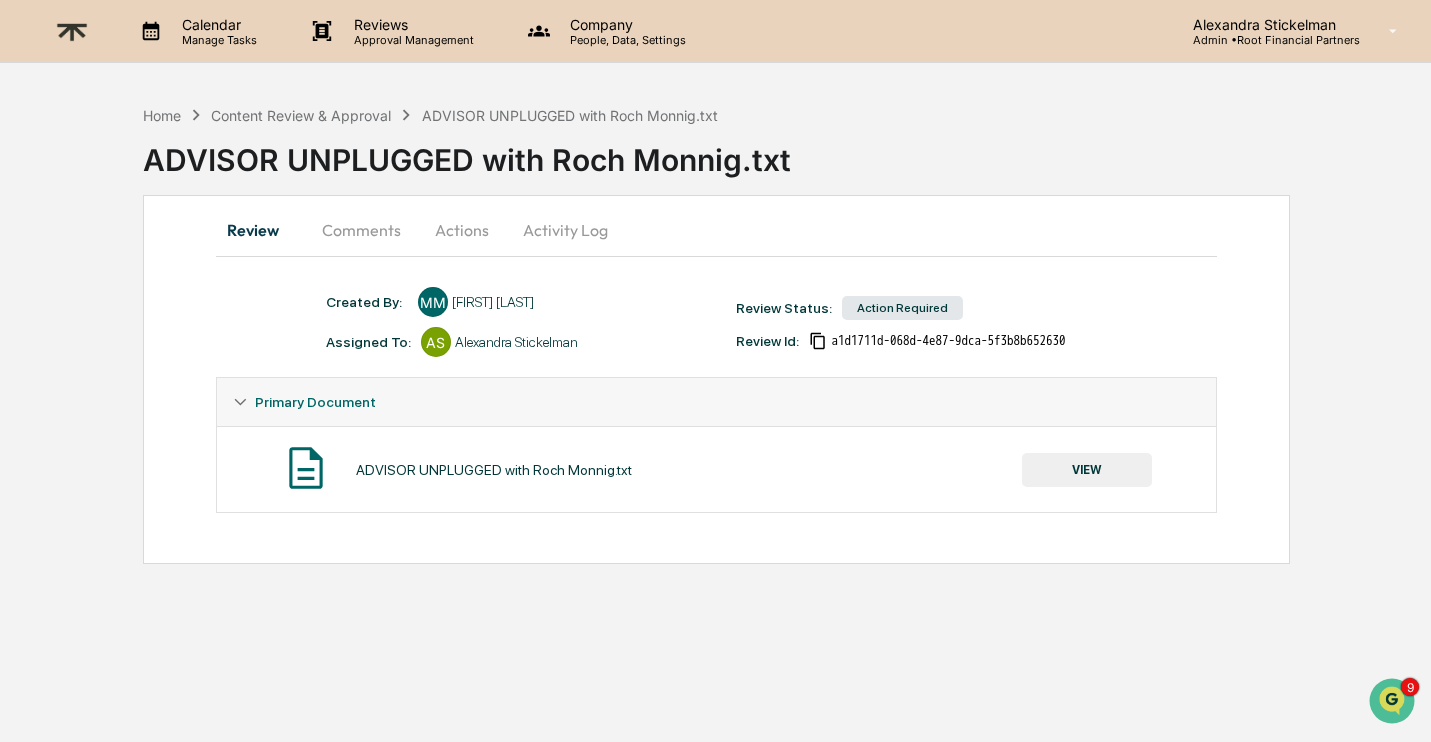 click on "Comments" at bounding box center (361, 230) 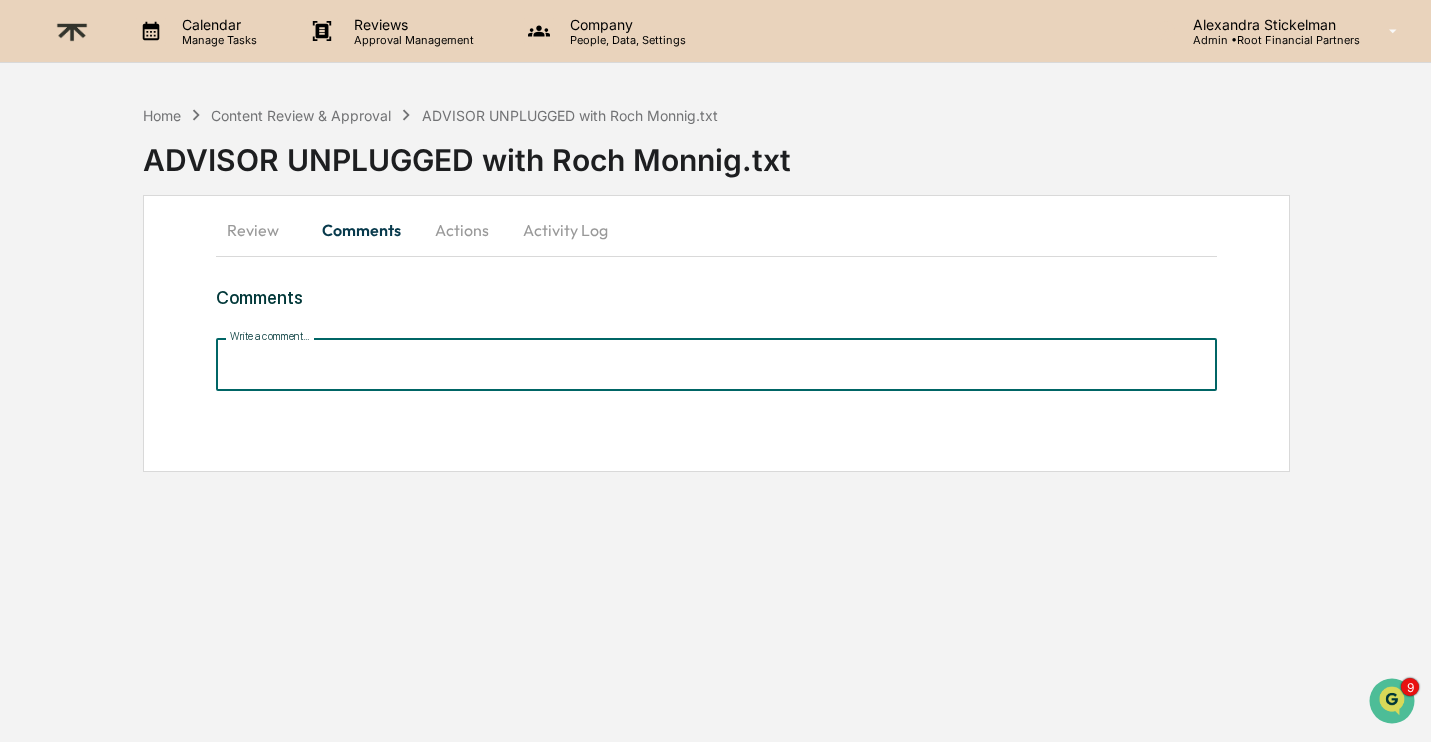 click on "Write a comment..." at bounding box center (717, 364) 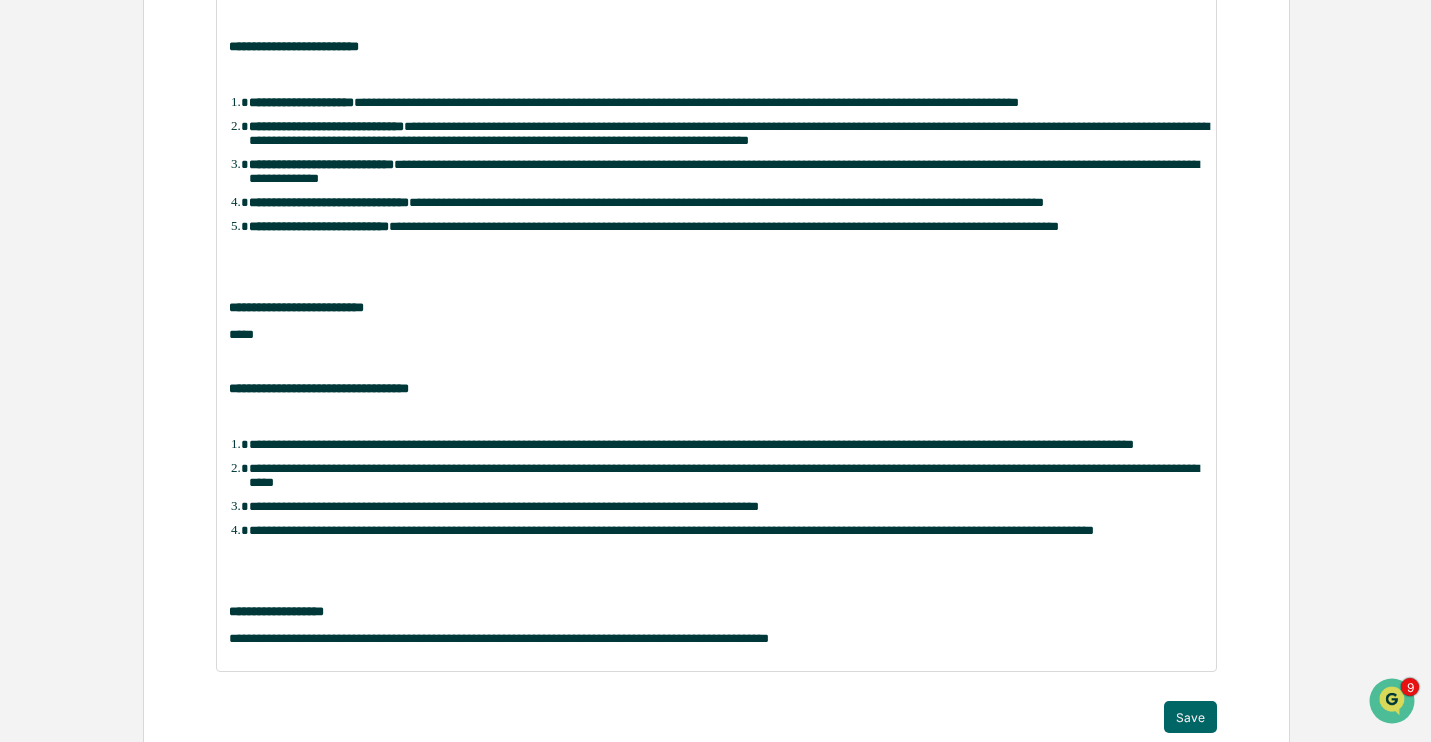 scroll, scrollTop: 645, scrollLeft: 0, axis: vertical 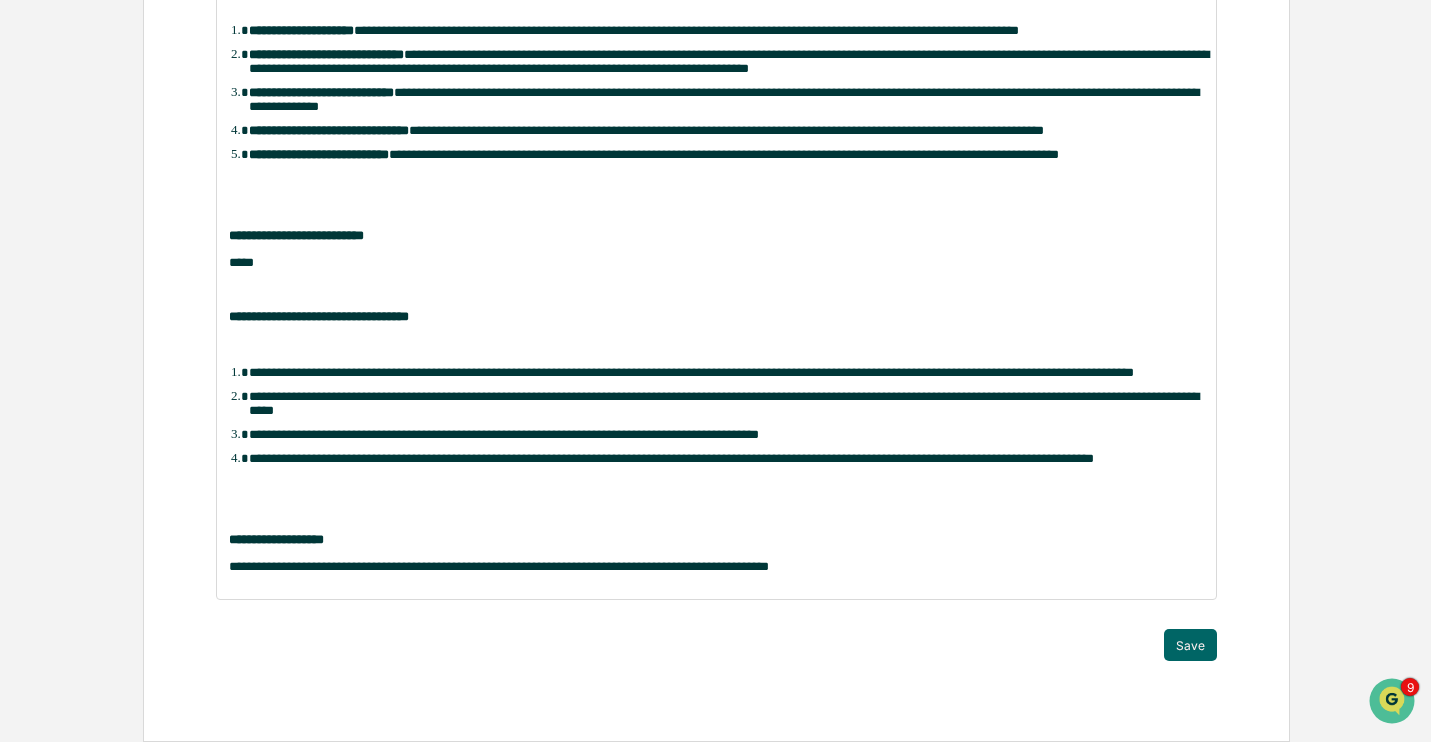 click on "**********" at bounding box center [716, 194] 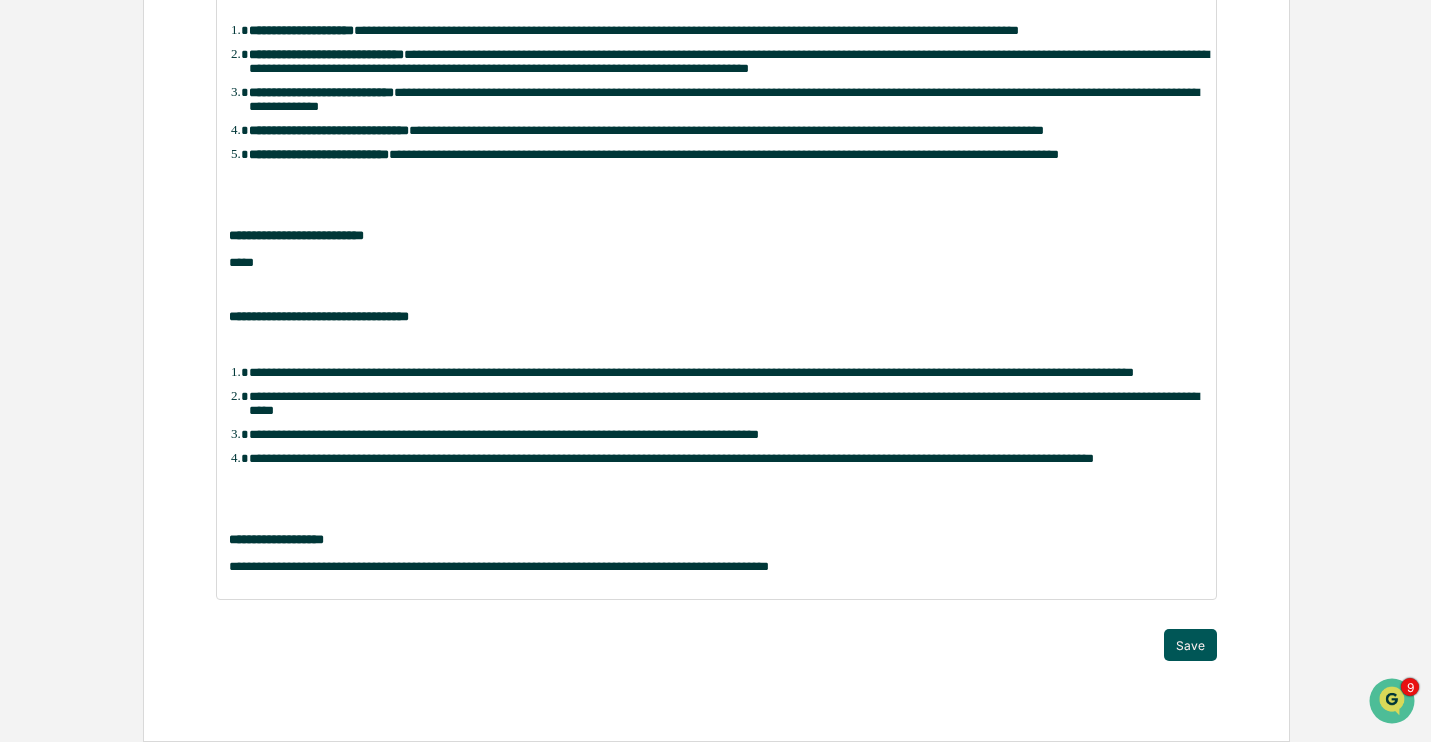 click on "Save" at bounding box center (1190, 645) 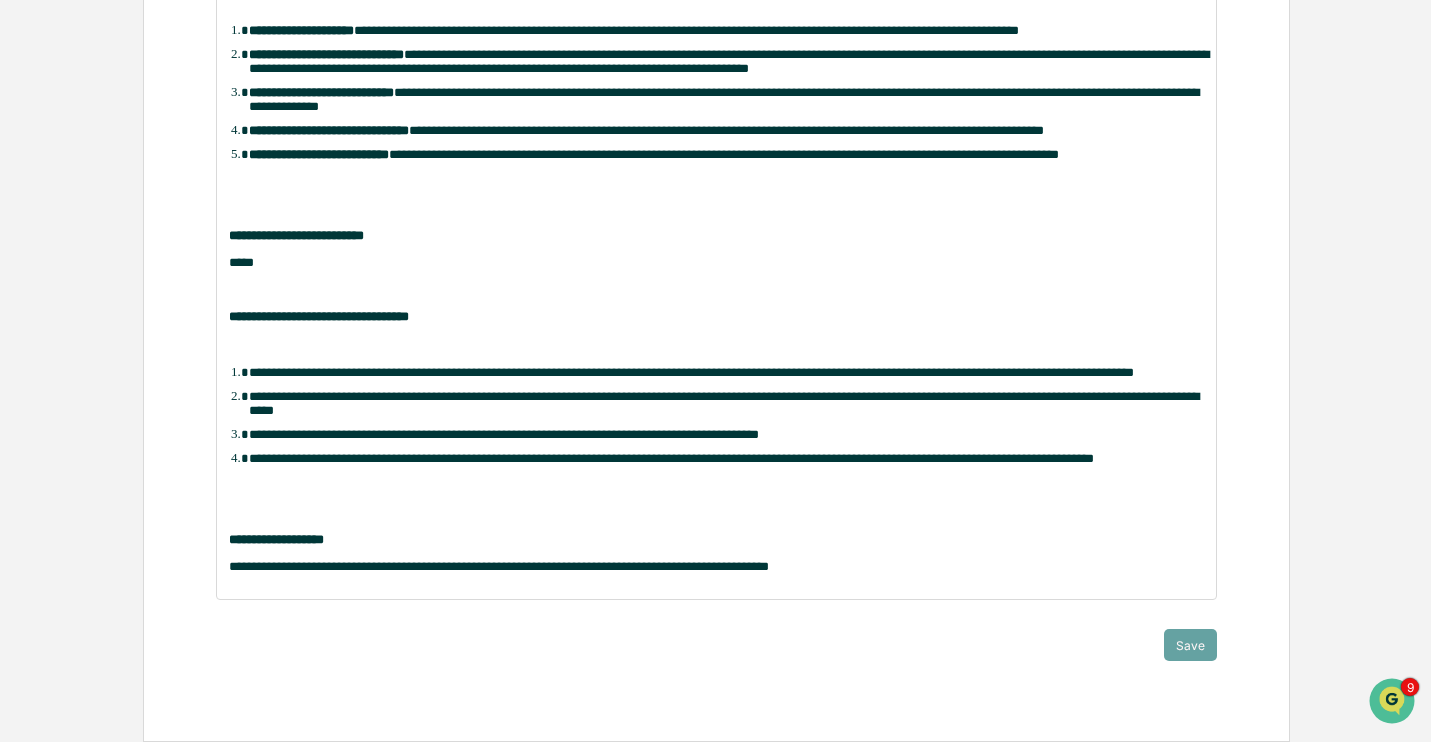 scroll, scrollTop: 0, scrollLeft: 0, axis: both 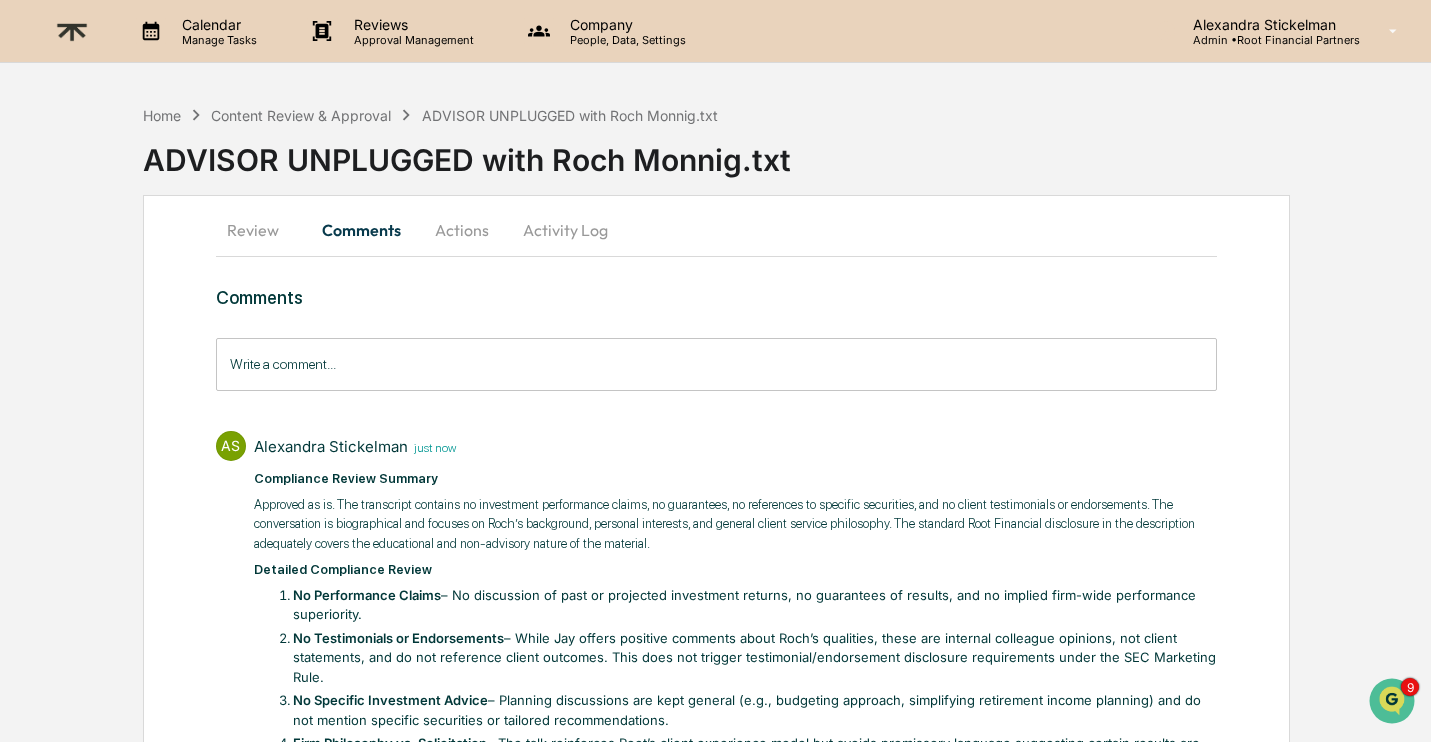 click on "Actions" at bounding box center [462, 230] 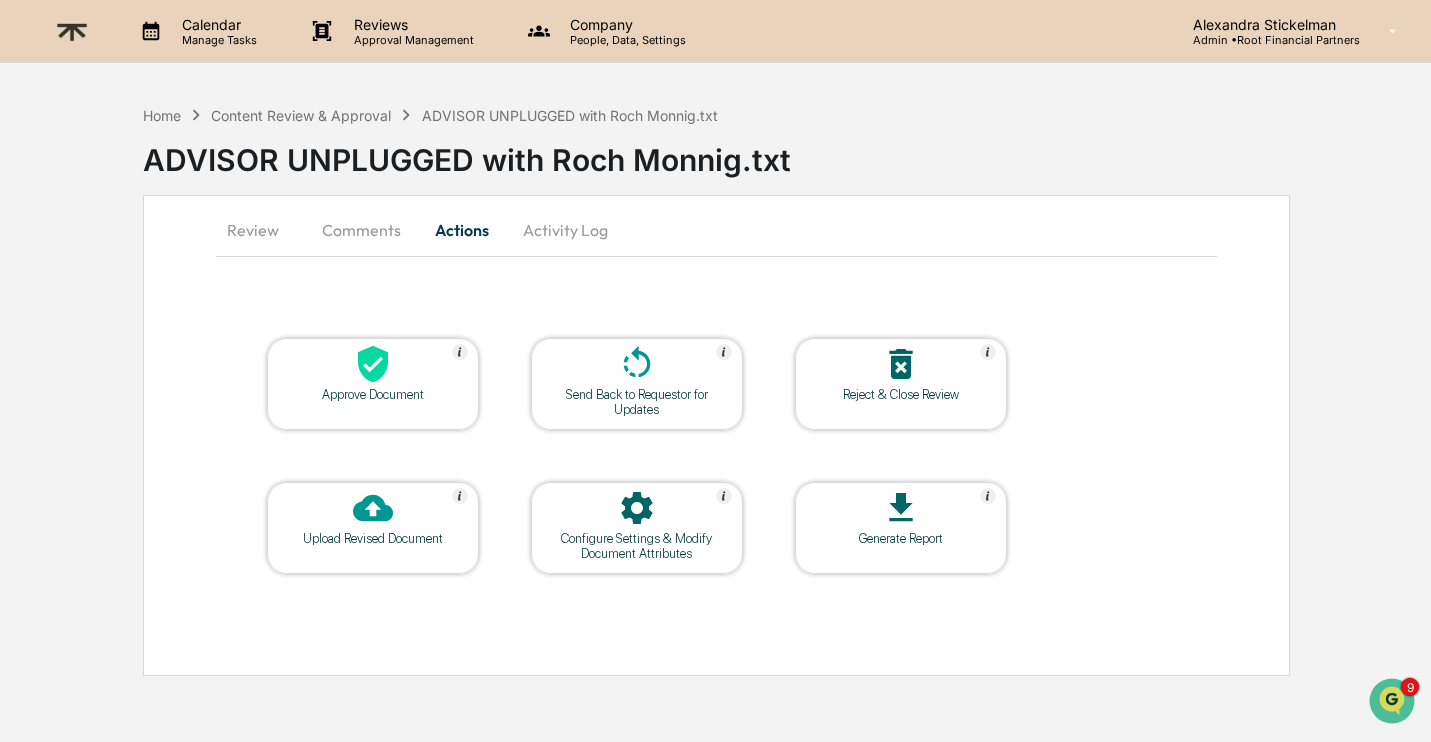 click 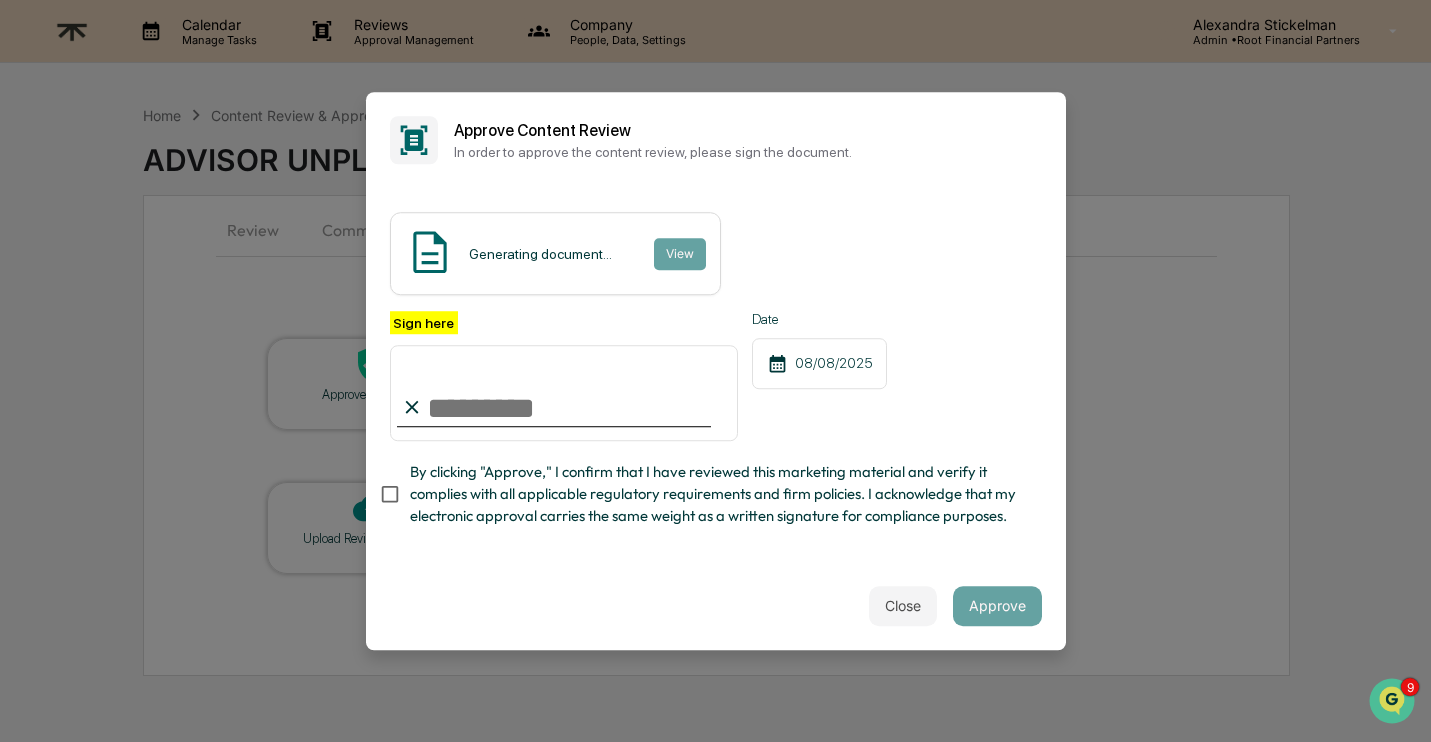 type on "**********" 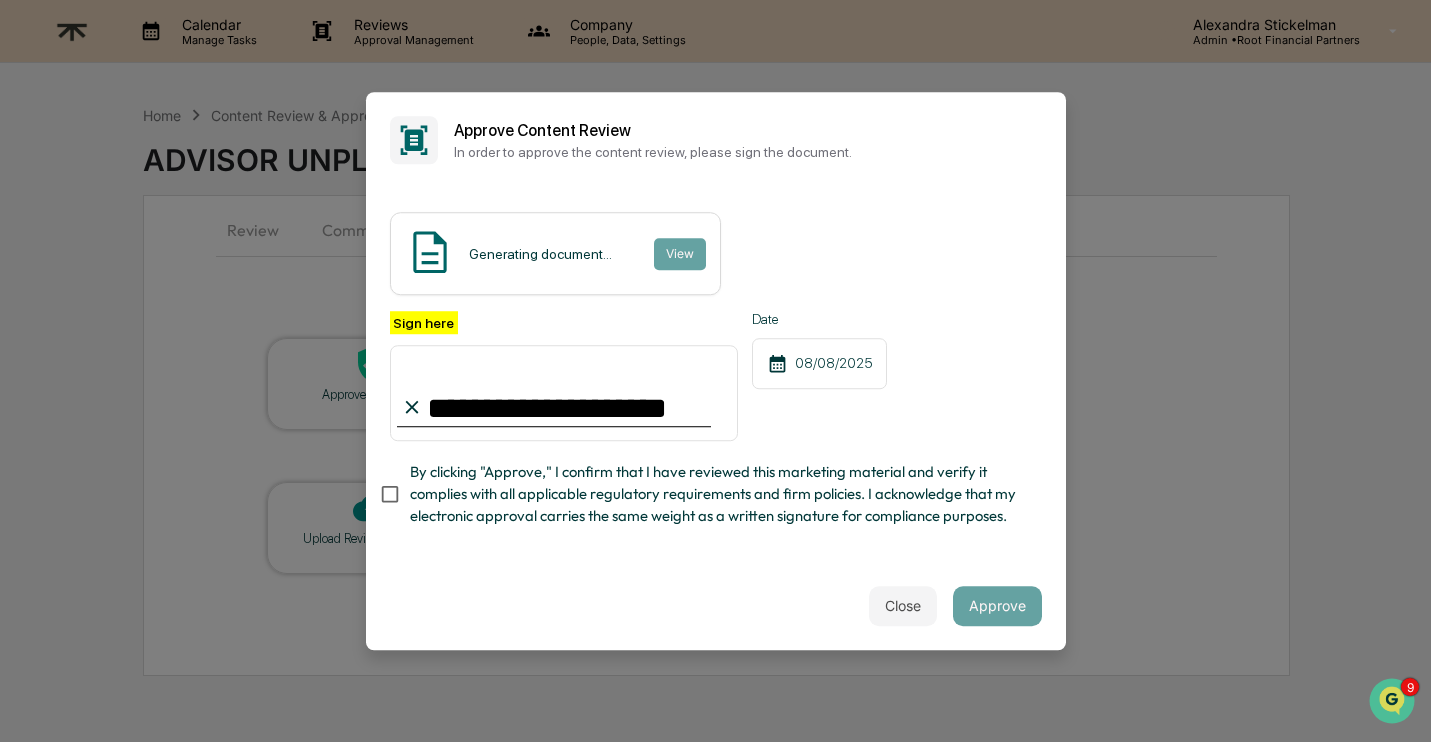 click on "By clicking "Approve," I confirm that I have reviewed this marketing material and verify it complies with all applicable regulatory requirements and firm policies. I acknowledge that my electronic approval carries the same weight as a written signature for compliance purposes." at bounding box center (718, 494) 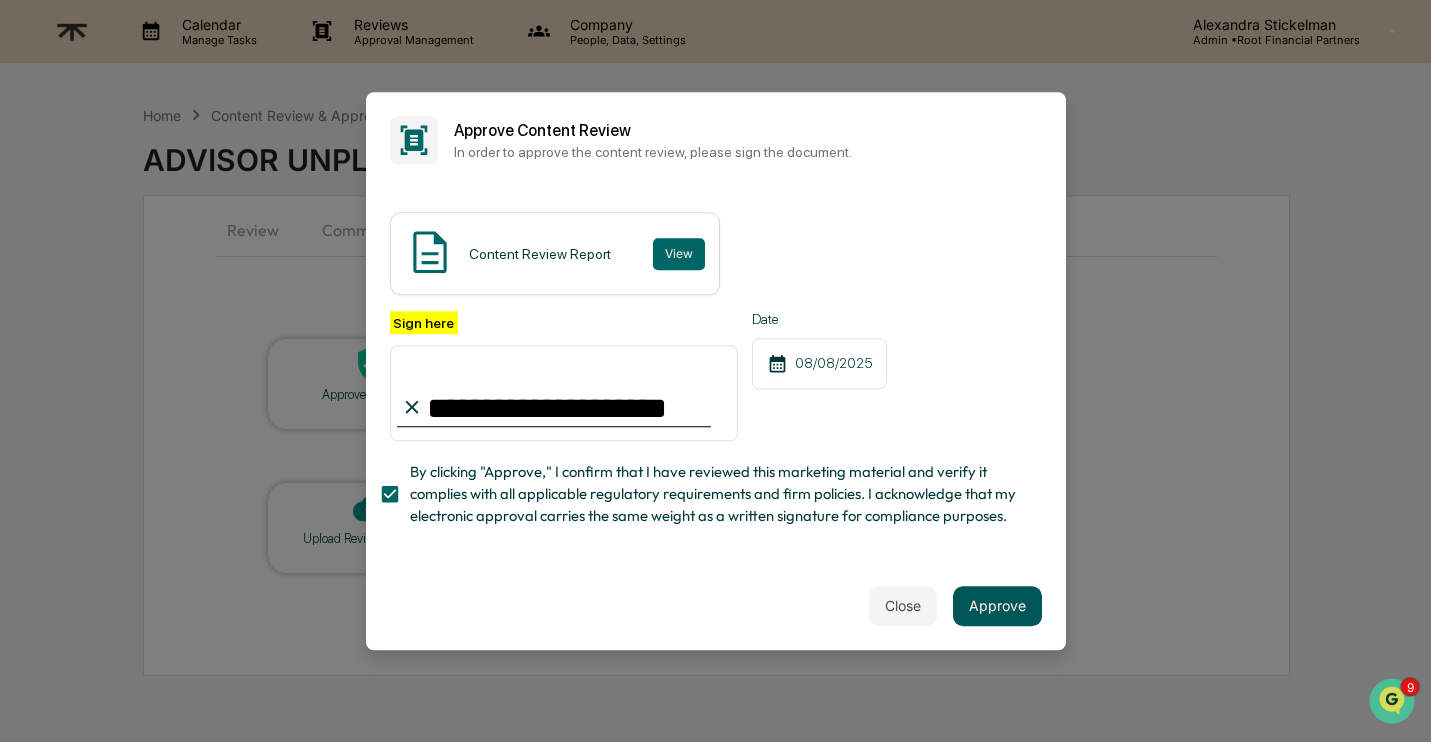 click on "Approve" at bounding box center [997, 606] 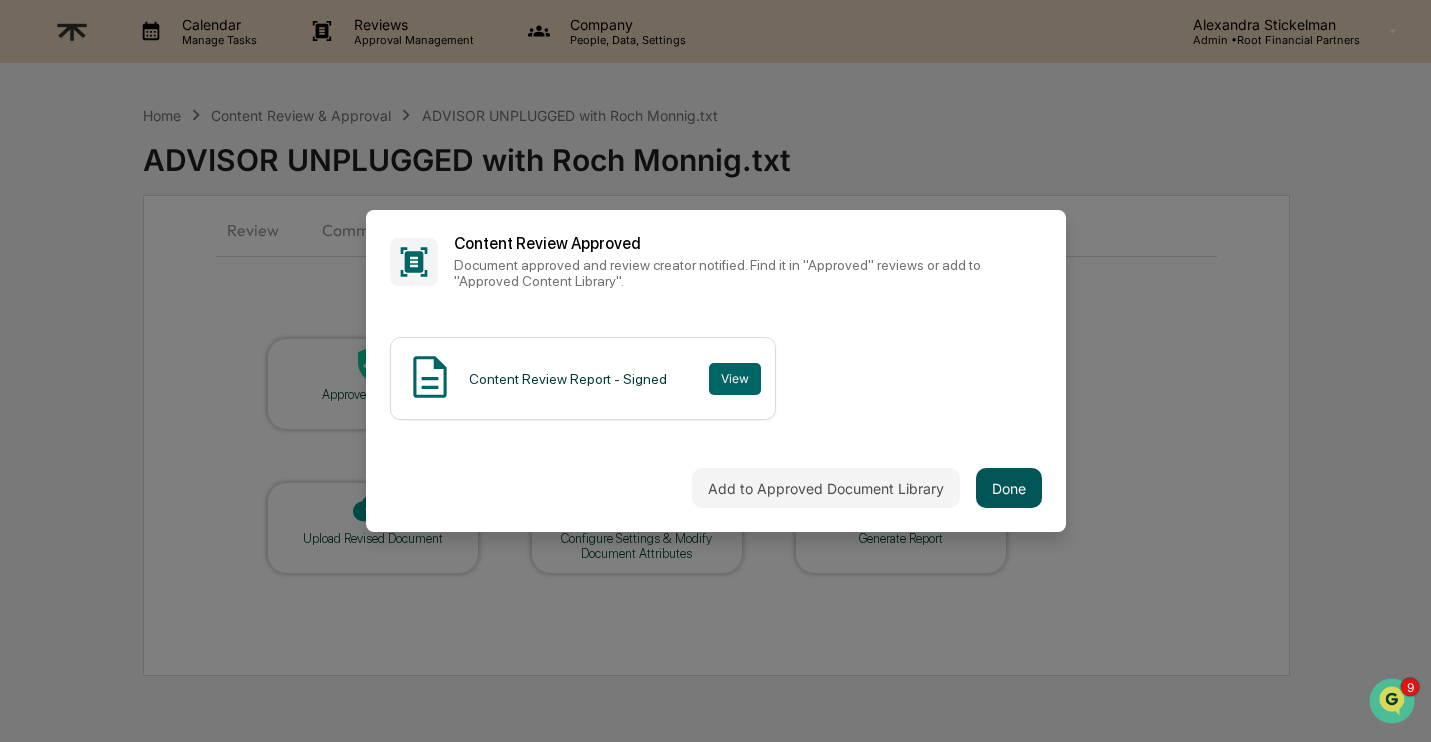 click on "Done" at bounding box center [1009, 488] 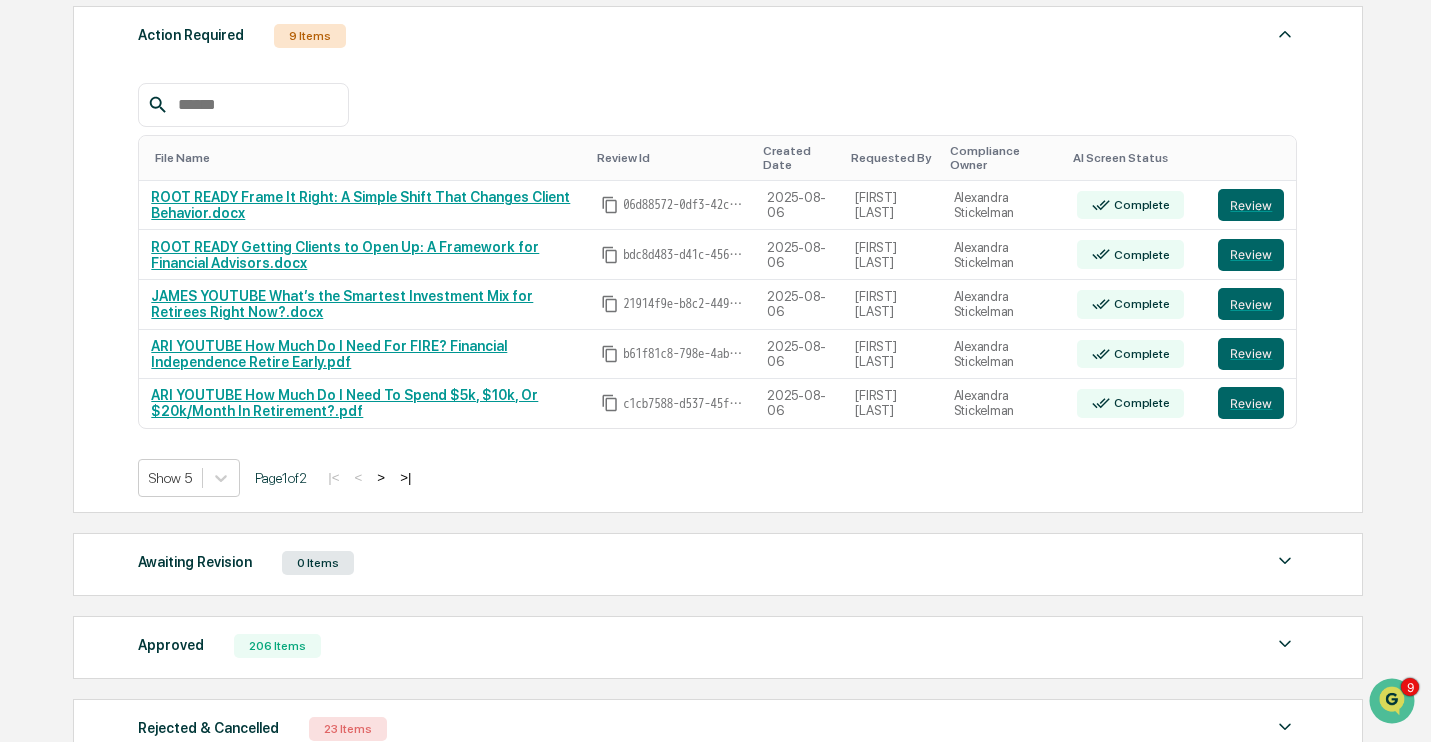 scroll, scrollTop: 329, scrollLeft: 0, axis: vertical 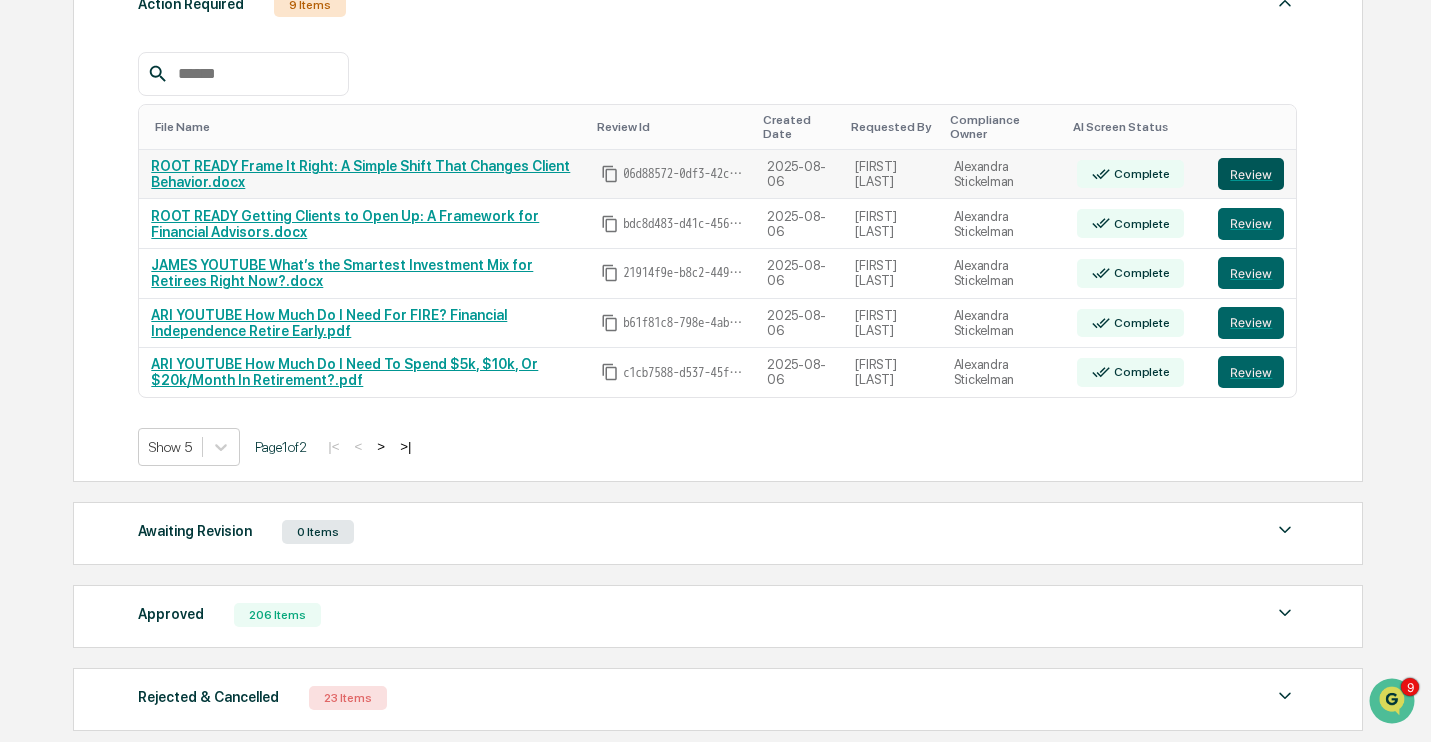 click on "Review" at bounding box center [1251, 174] 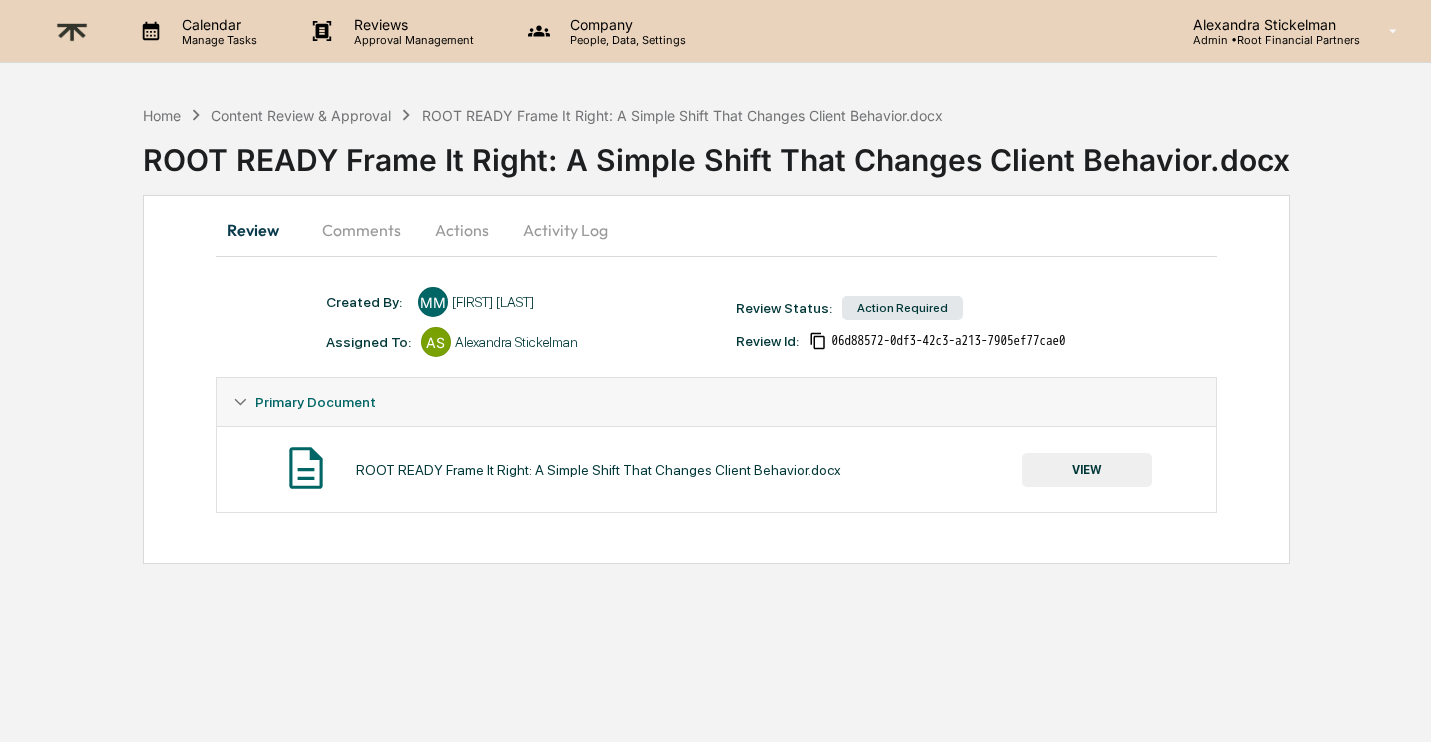 scroll, scrollTop: 0, scrollLeft: 0, axis: both 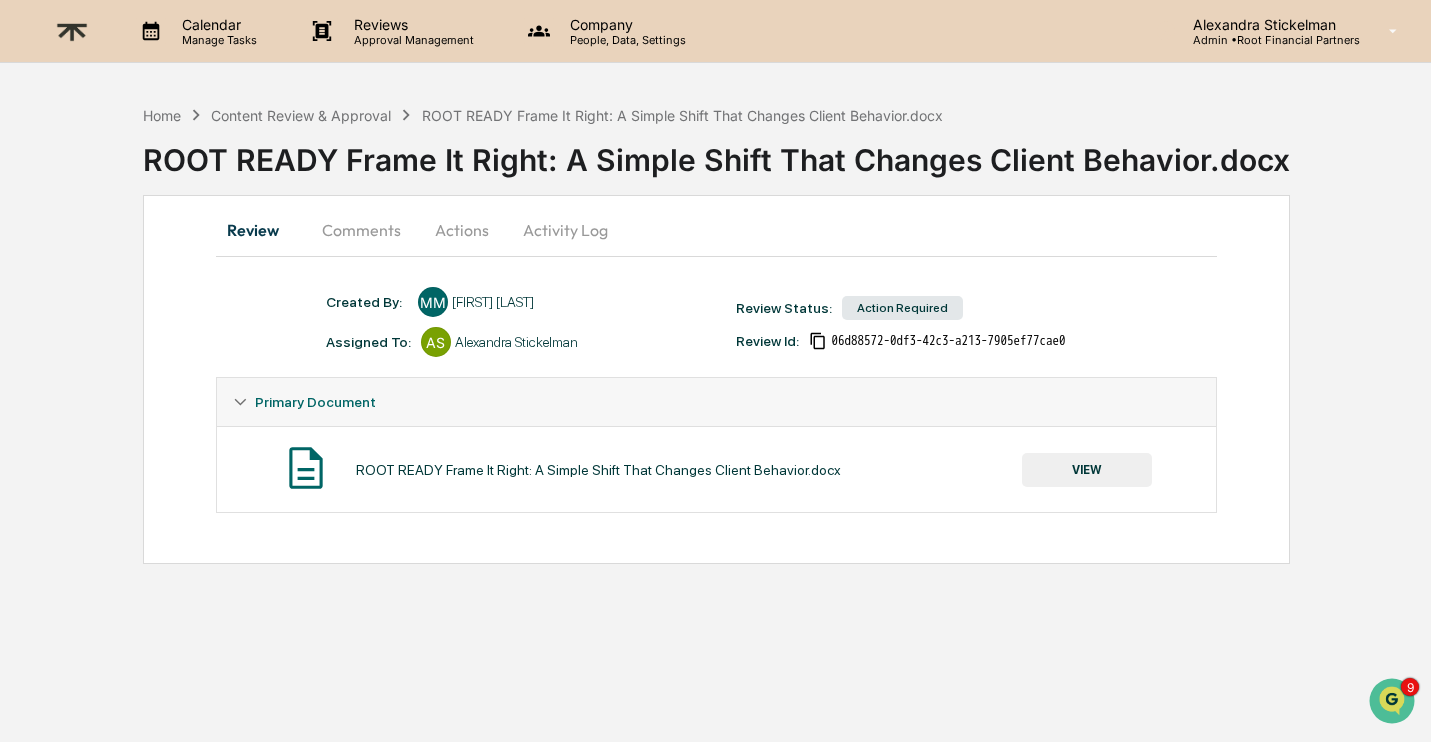 click on "VIEW" at bounding box center (1087, 470) 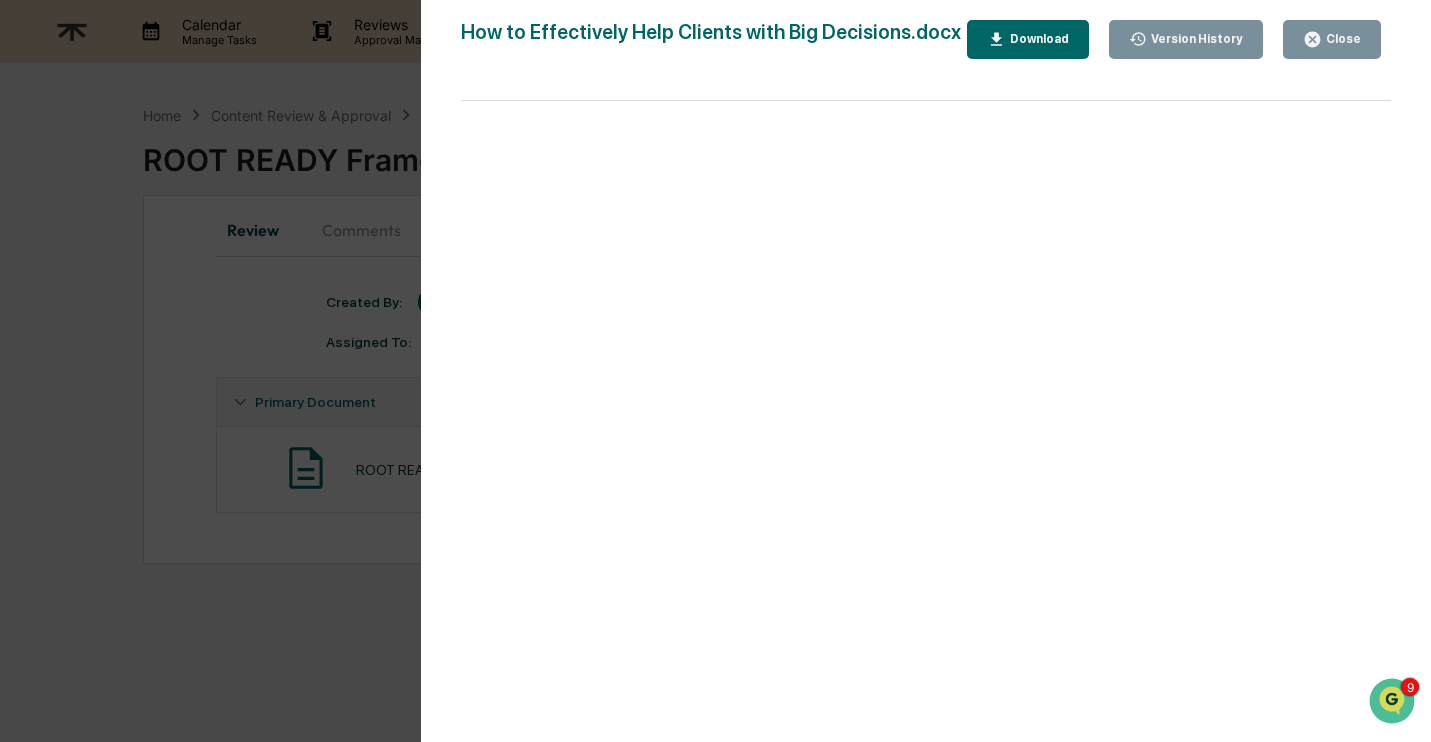 click on "Download" at bounding box center [1037, 39] 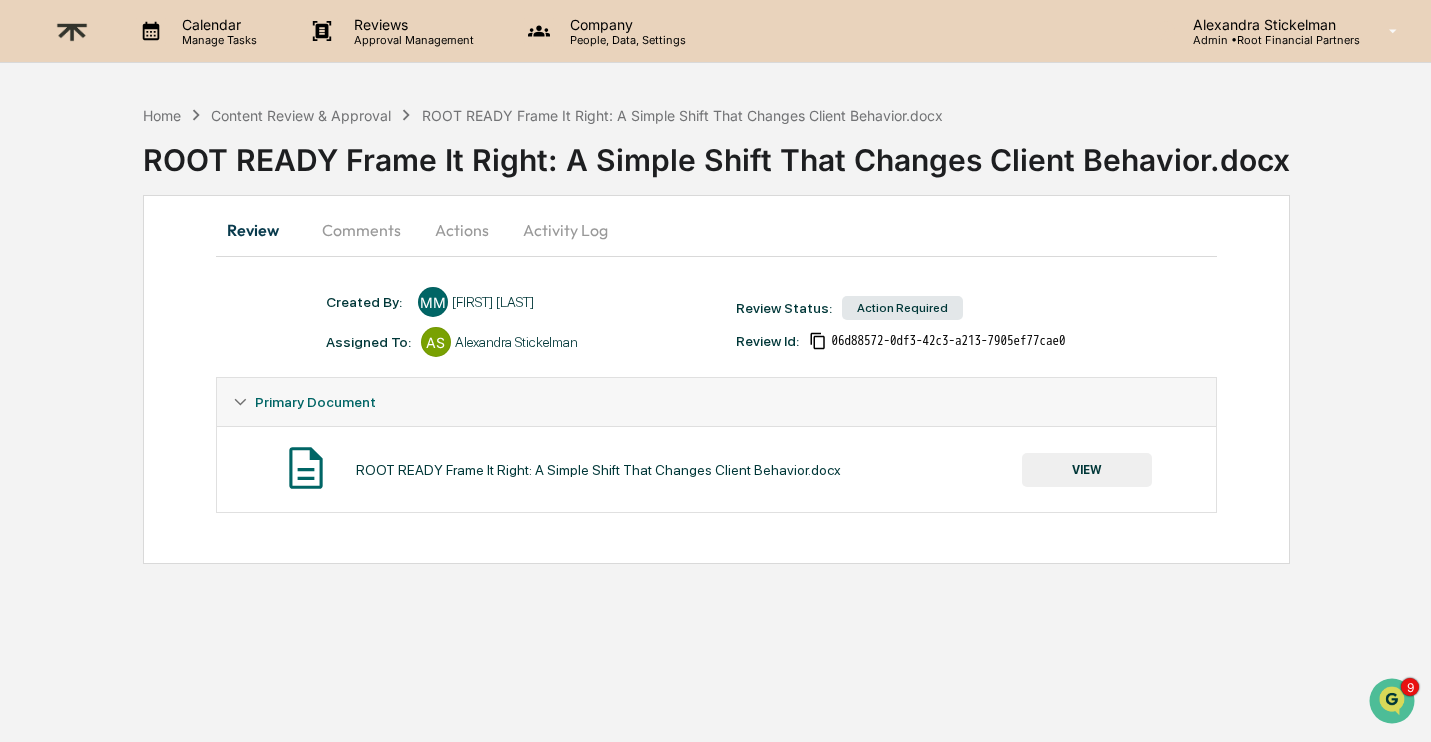 click on "Comments" at bounding box center (361, 230) 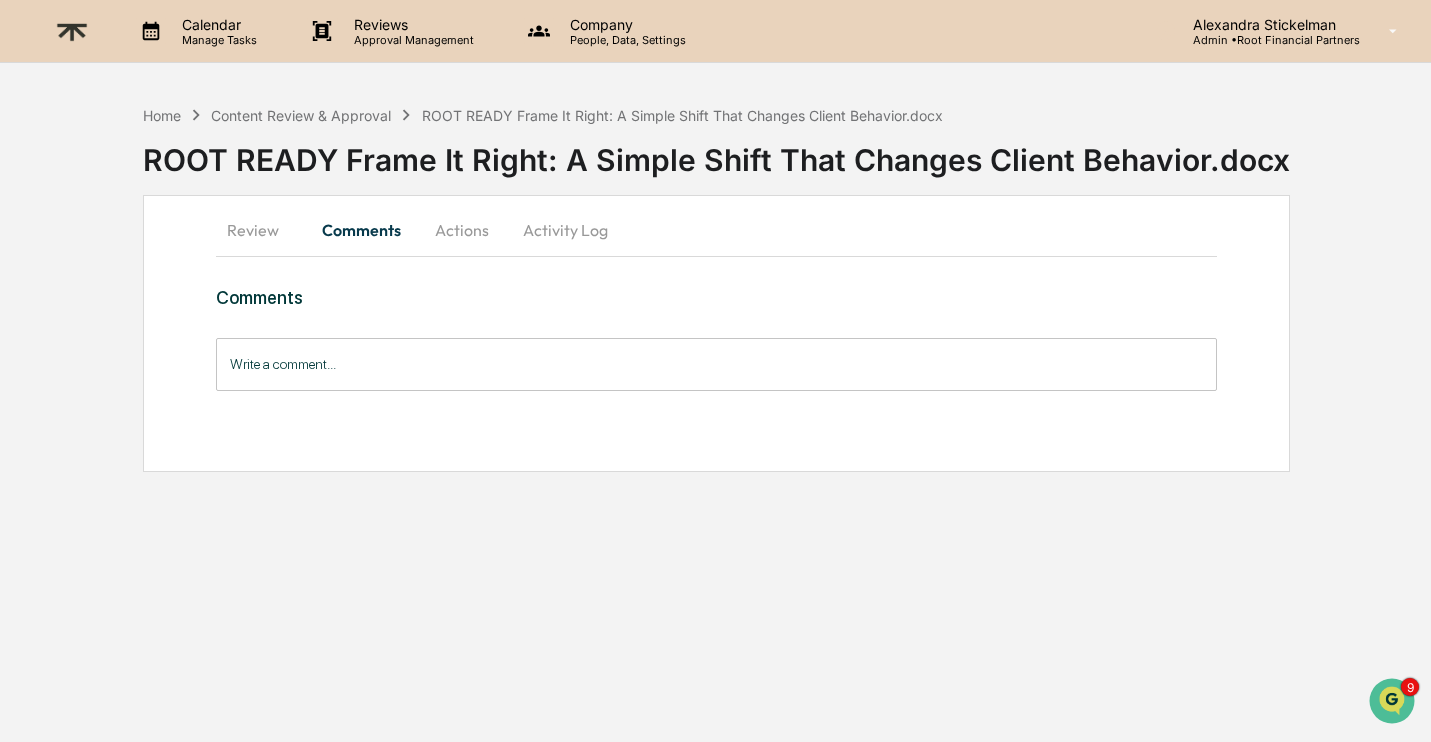 click on "Write a comment..." at bounding box center [717, 364] 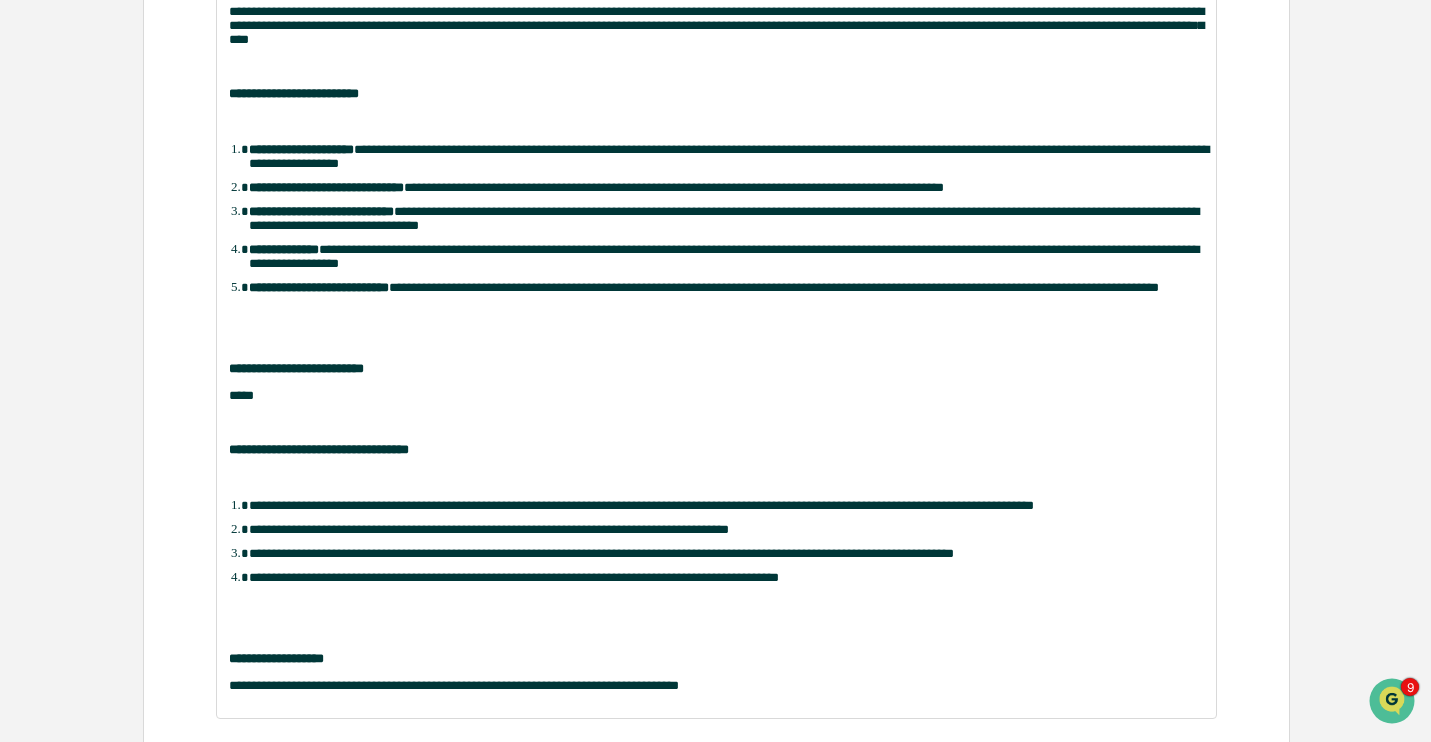 scroll, scrollTop: 598, scrollLeft: 0, axis: vertical 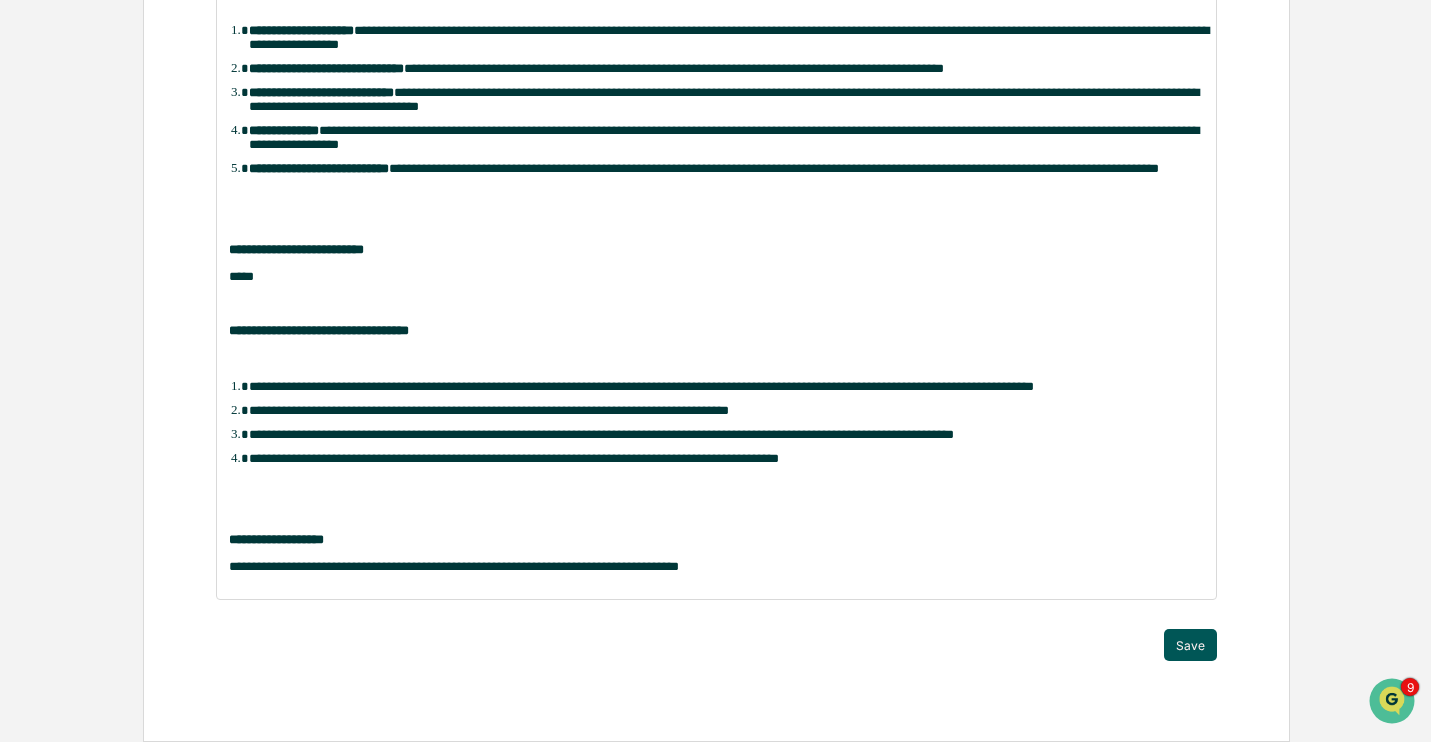 click on "Save" at bounding box center (1190, 645) 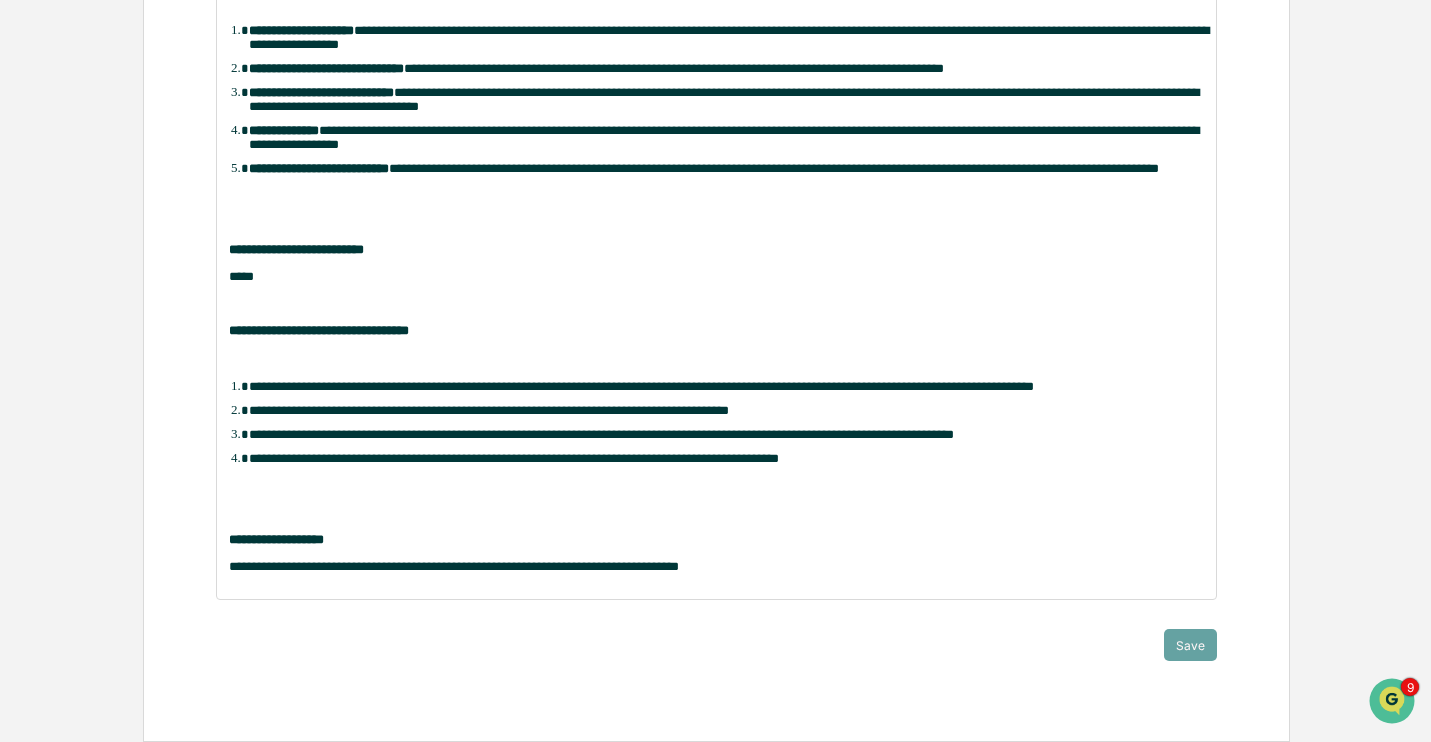 scroll, scrollTop: 0, scrollLeft: 0, axis: both 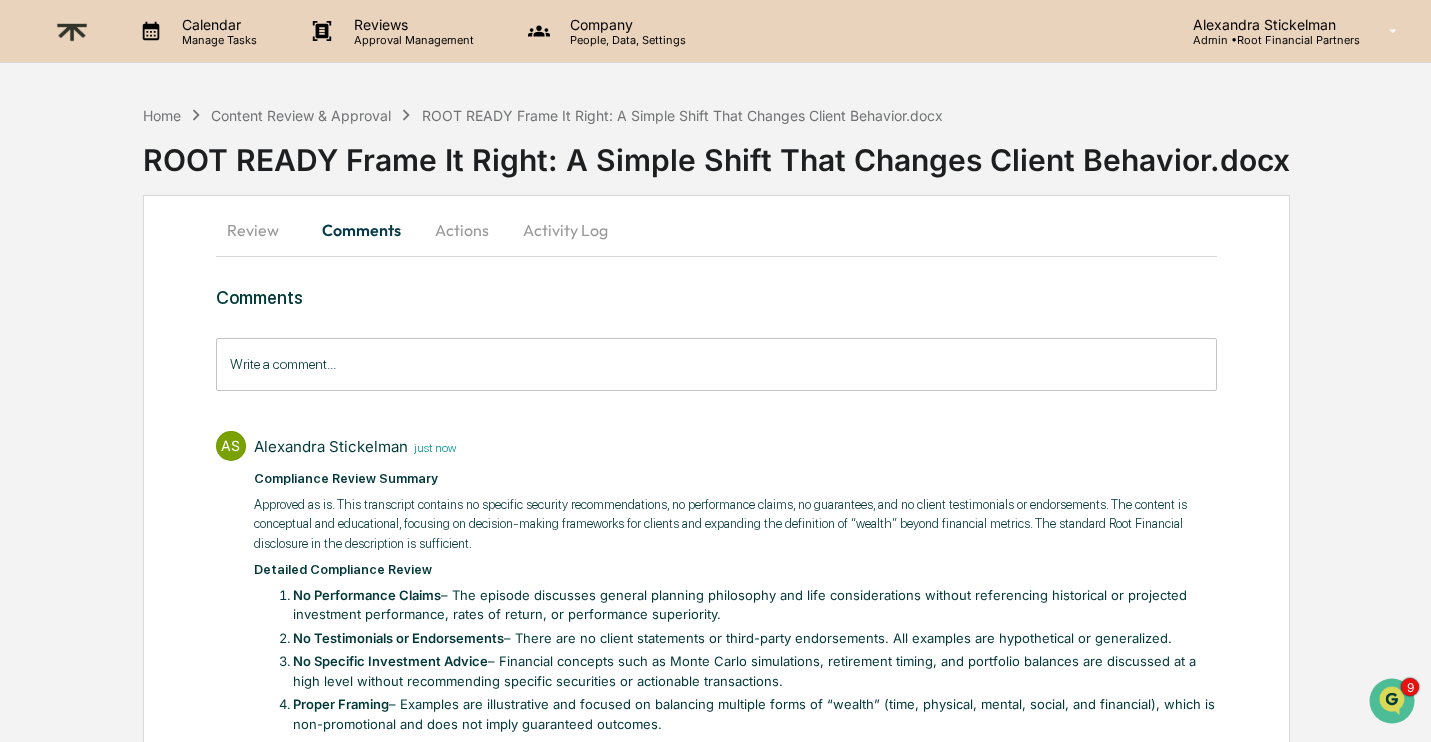 click on "Actions" at bounding box center (462, 230) 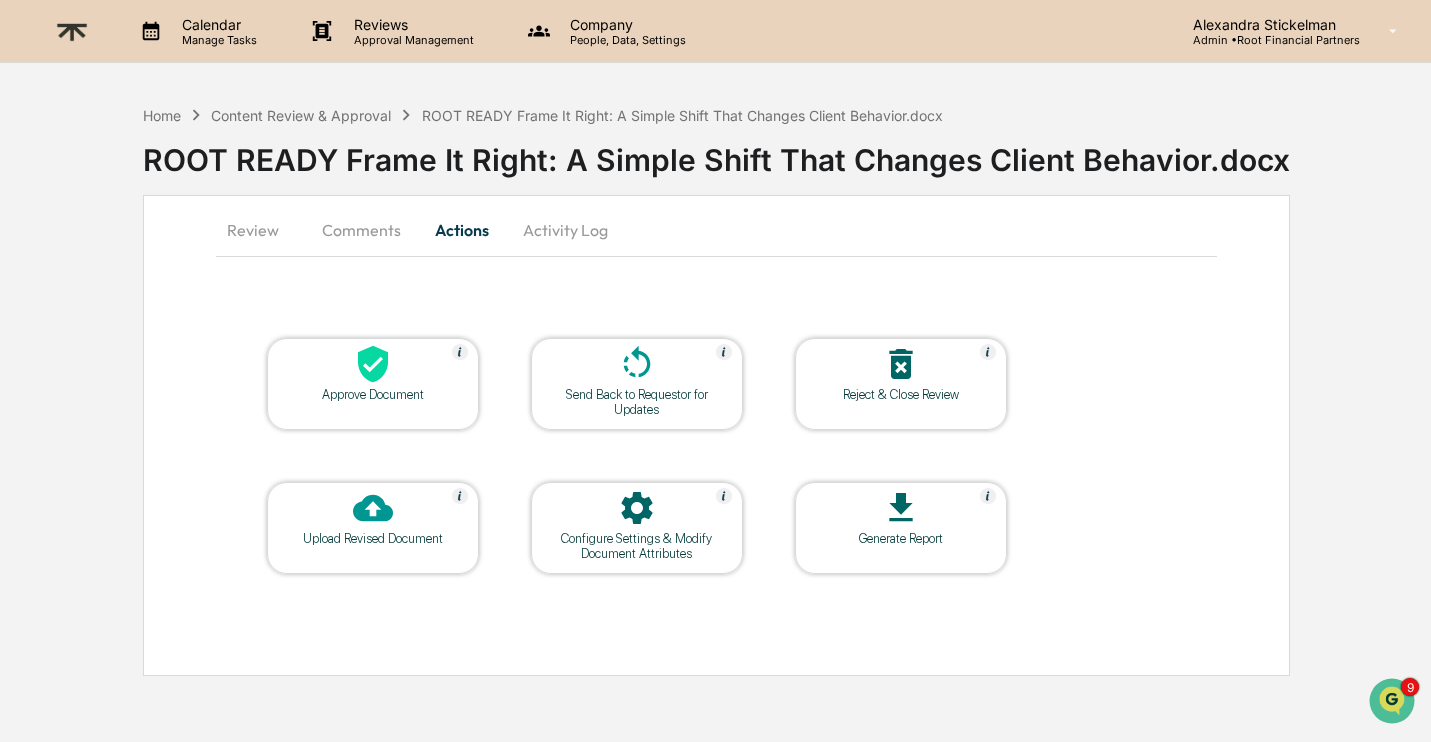 click on "Approve Document" at bounding box center (373, 394) 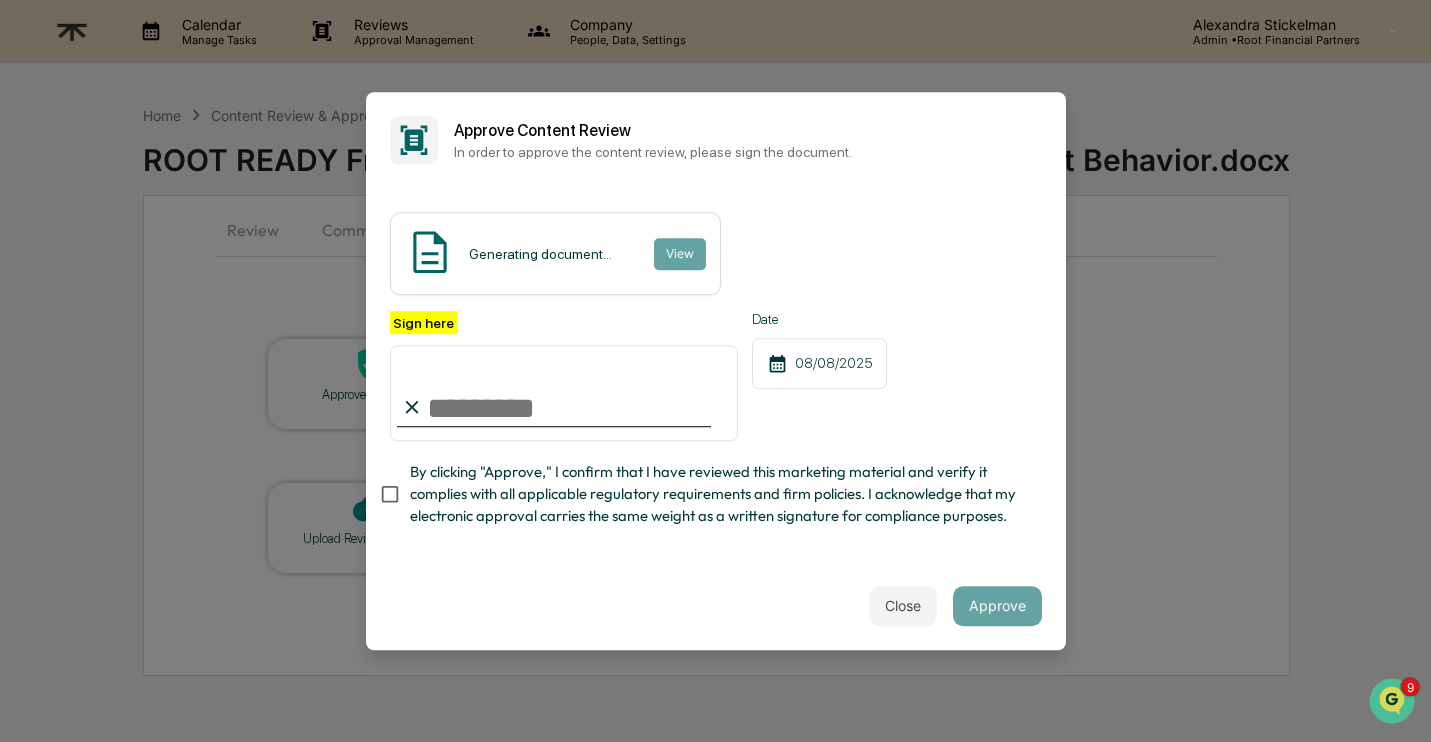 click on "Sign here Date 08/08/2025 By clicking "Approve," I confirm that I have reviewed this marketing material and verify it complies with all applicable regulatory requirements and firm policies. I acknowledge that my electronic approval carries the same weight as a written signature for compliance purposes." at bounding box center [716, 424] 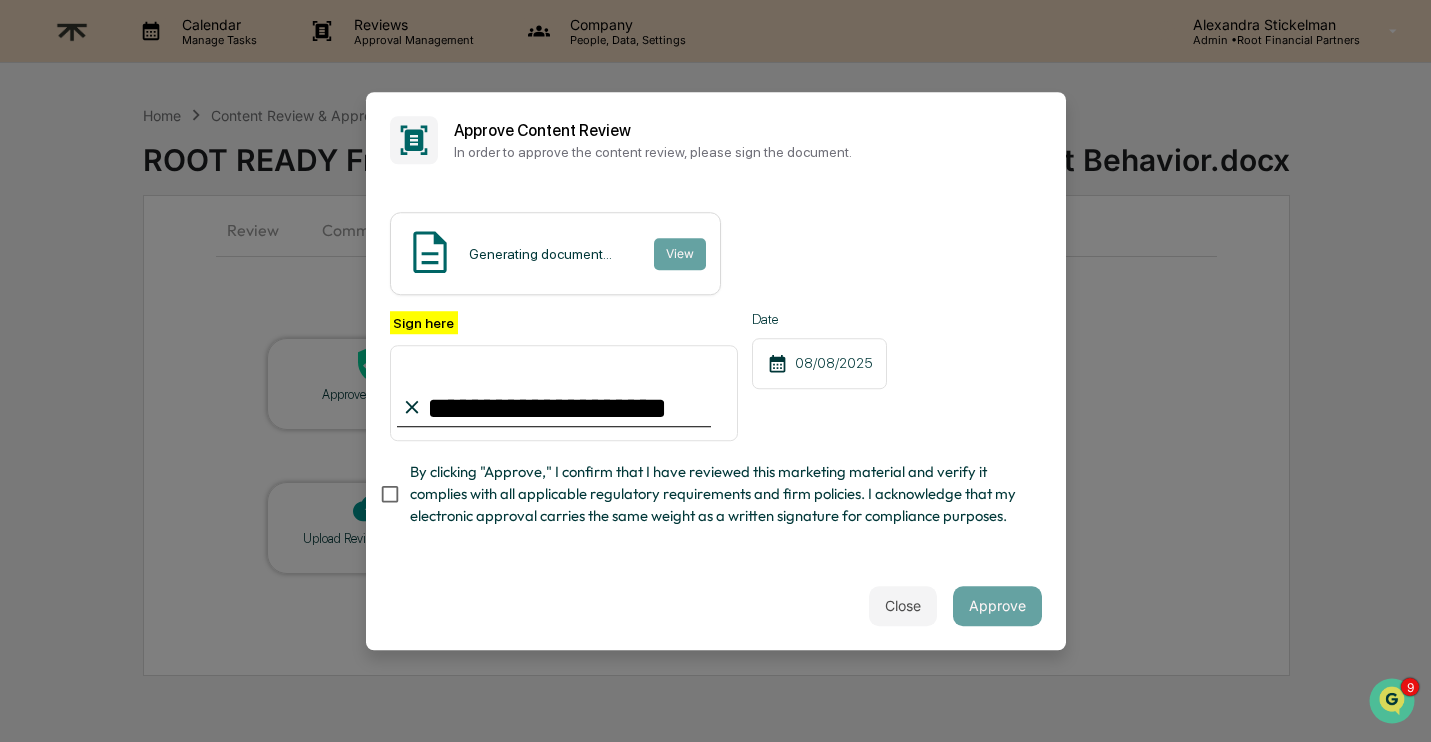 click on "By clicking "Approve," I confirm that I have reviewed this marketing material and verify it complies with all applicable regulatory requirements and firm policies. I acknowledge that my electronic approval carries the same weight as a written signature for compliance purposes." at bounding box center (718, 494) 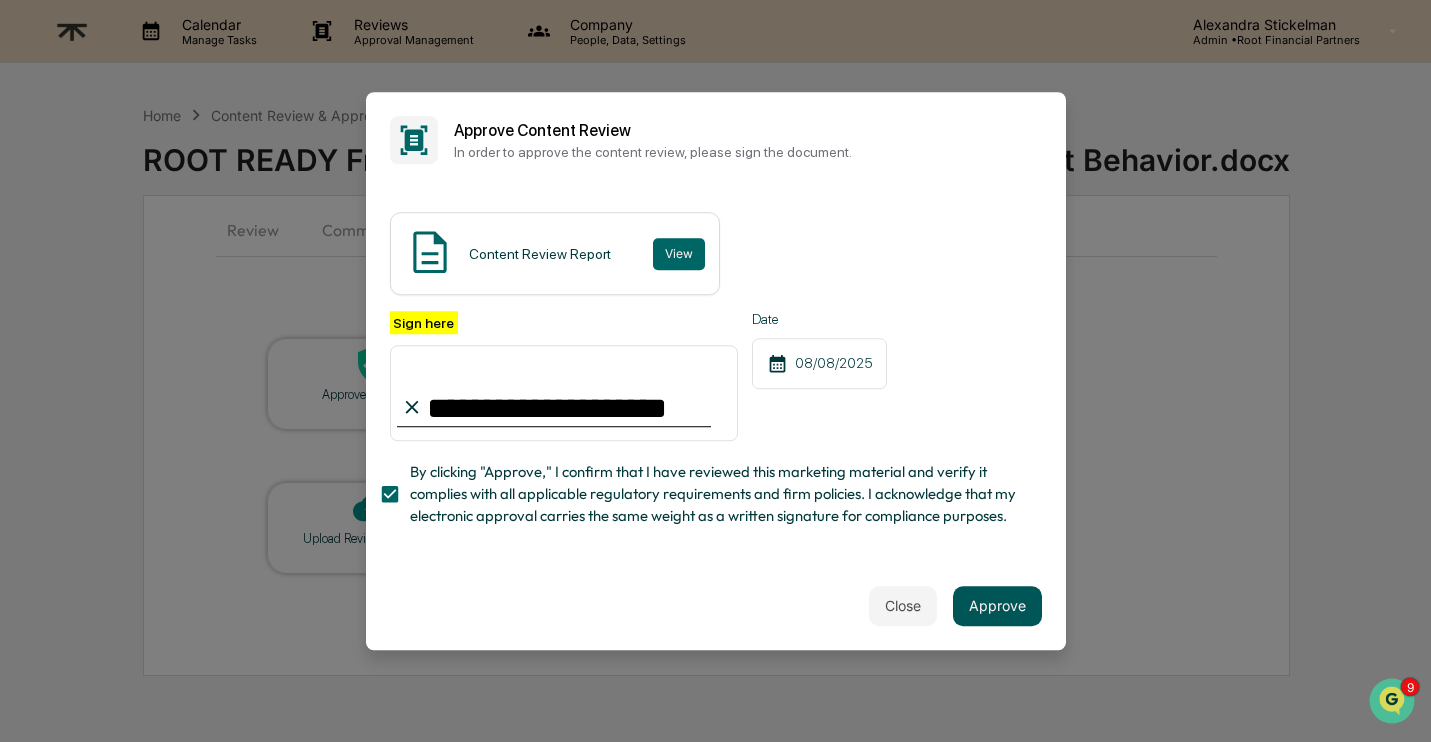 click on "Approve" at bounding box center [997, 606] 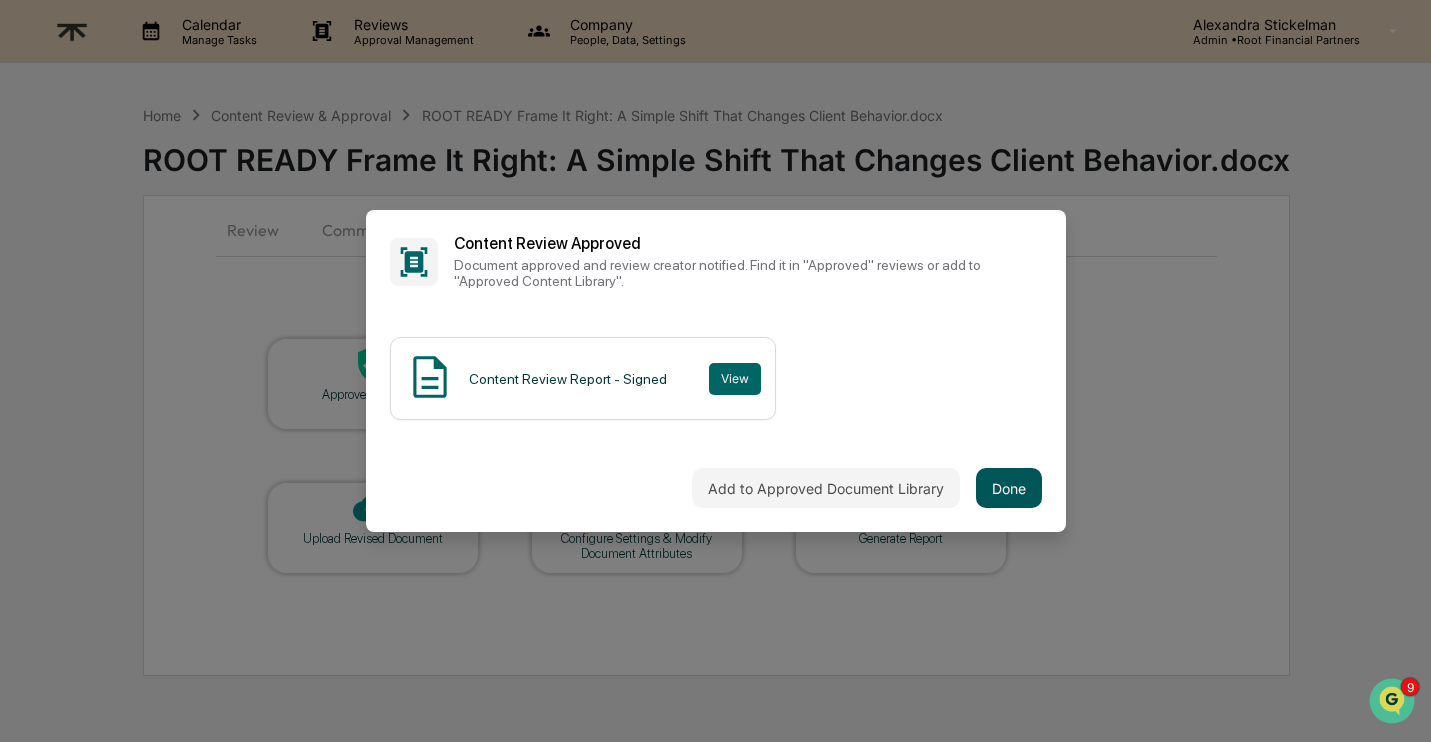 click on "Done" at bounding box center [1009, 488] 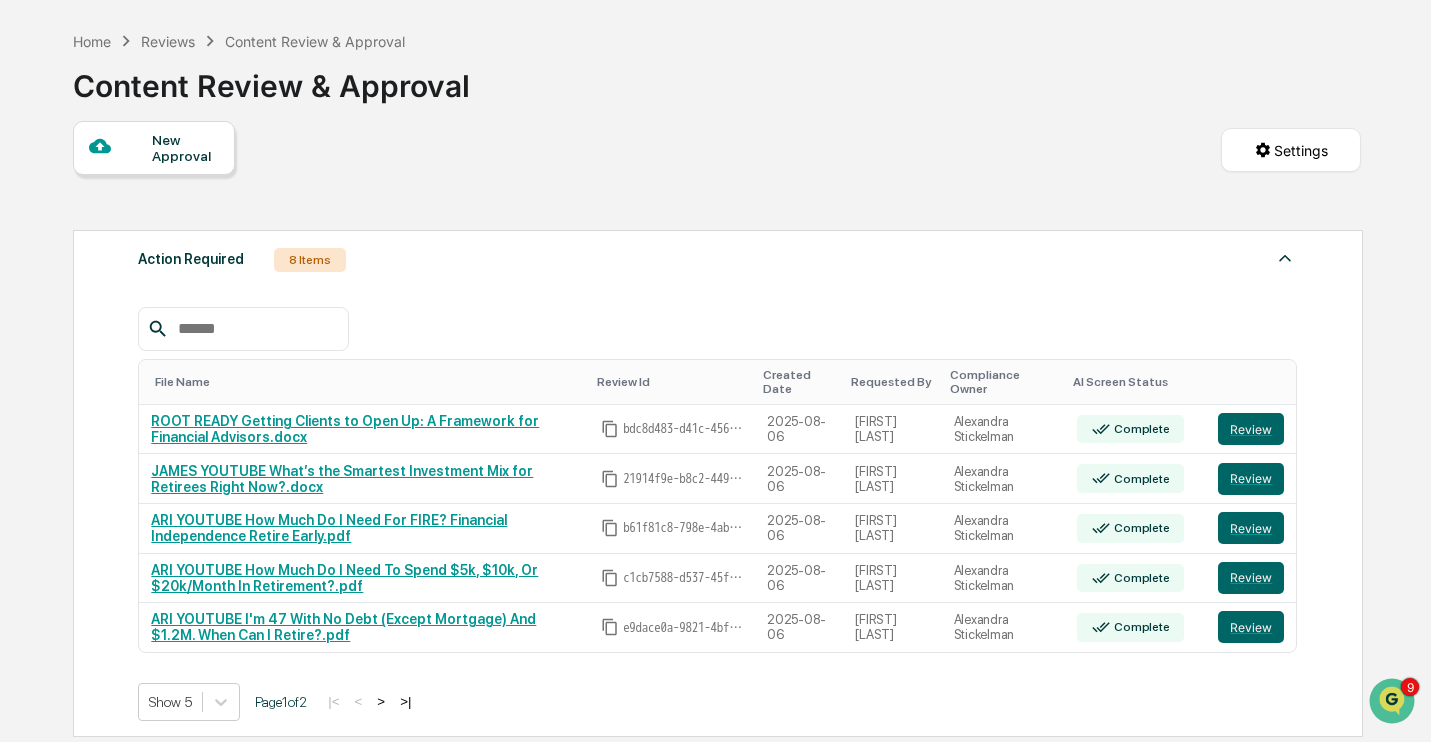 scroll, scrollTop: 75, scrollLeft: 0, axis: vertical 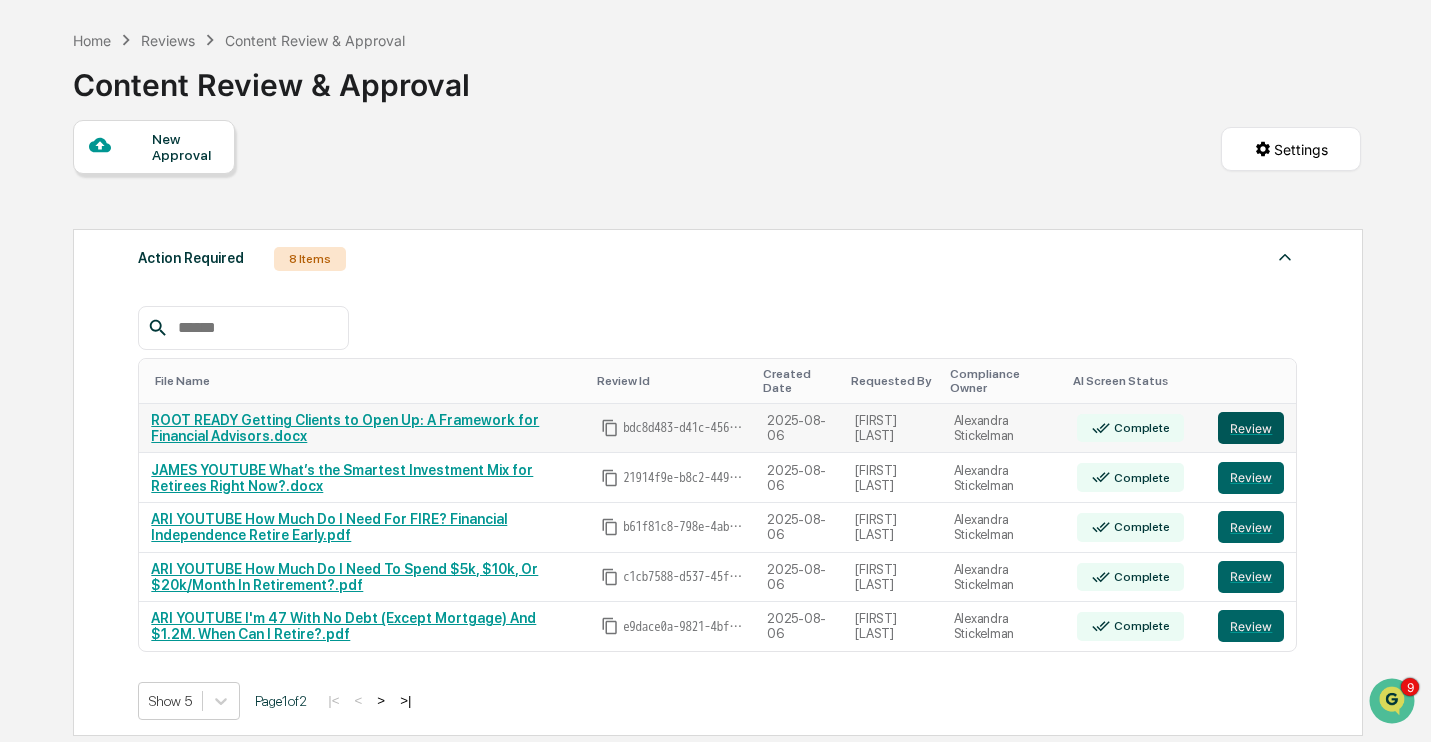 click on "Review" at bounding box center (1251, 428) 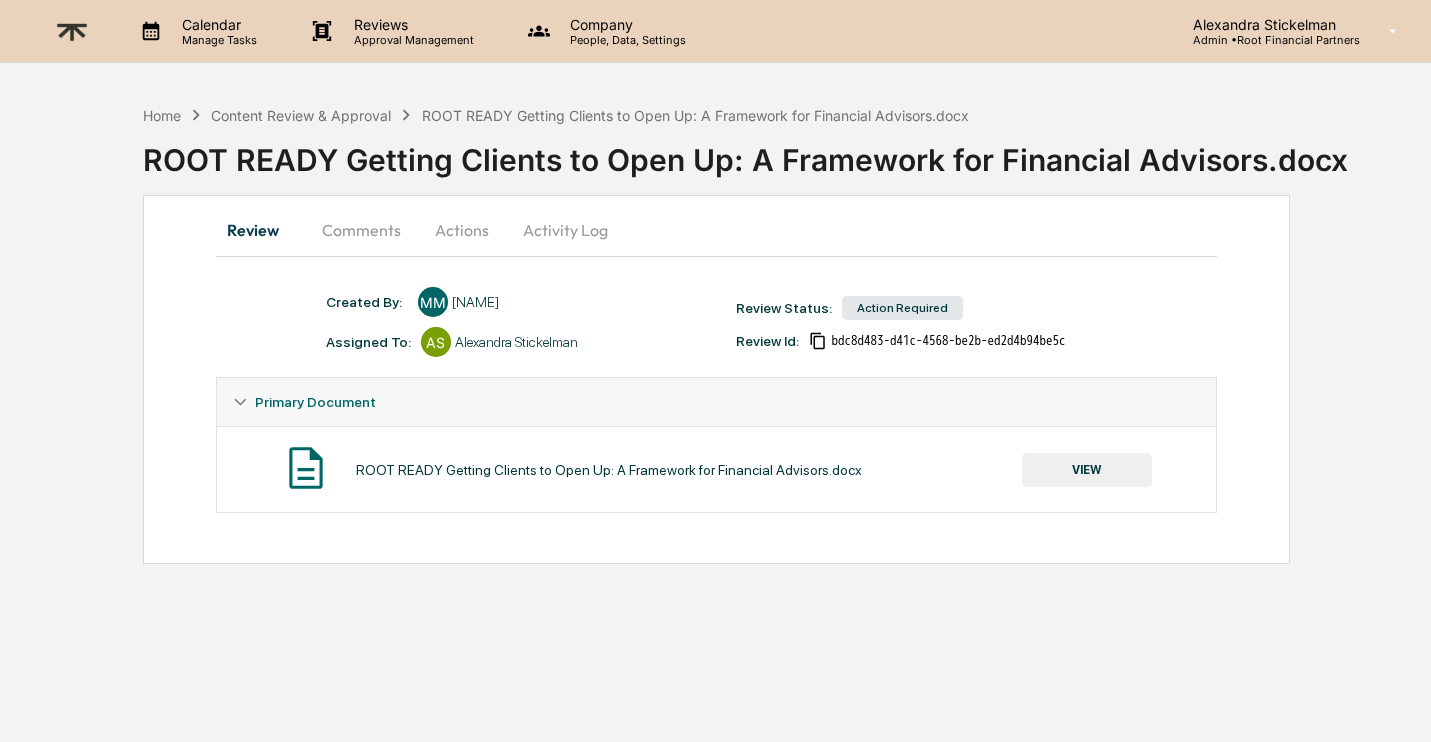 scroll, scrollTop: 0, scrollLeft: 0, axis: both 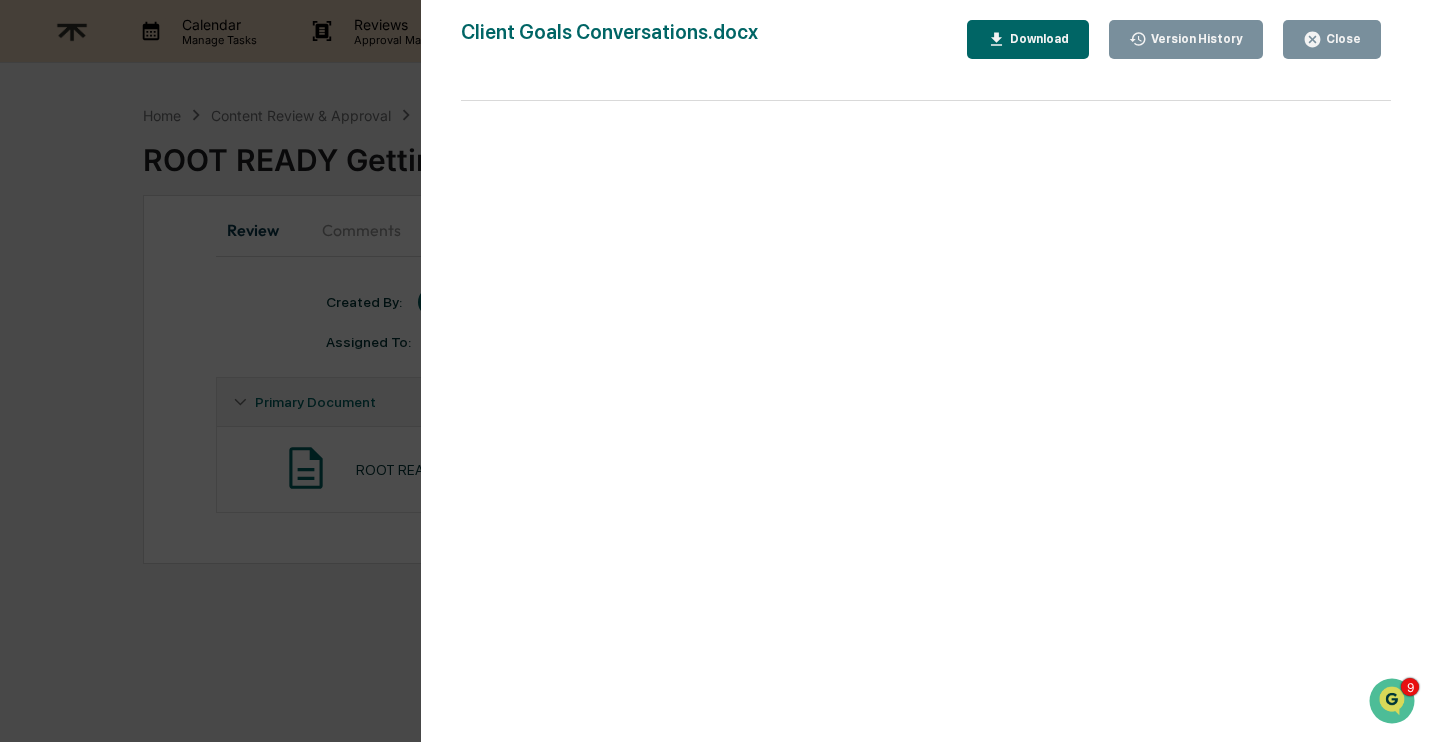 click on "Download" at bounding box center (1037, 39) 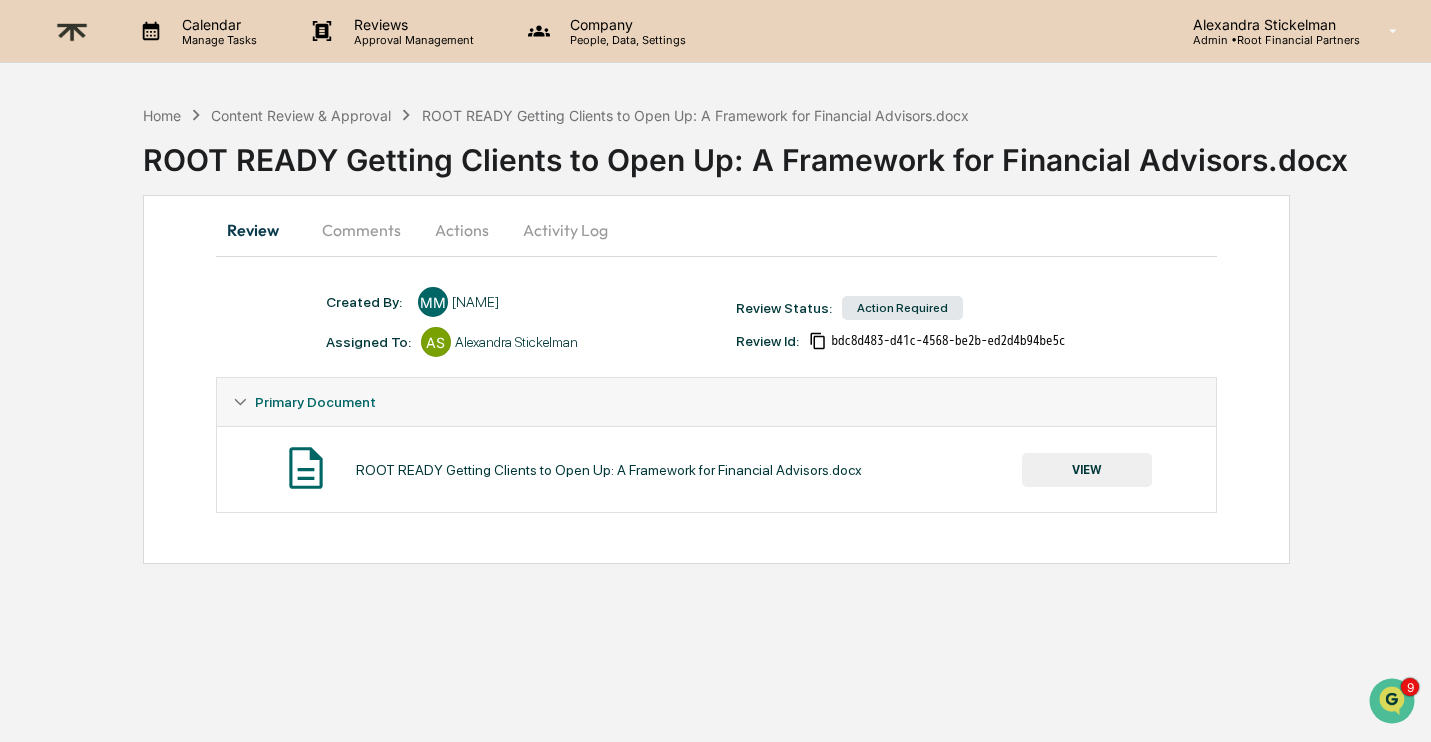 click on "Version History 08/06/2025, 08:08 PM Makayla Morman Client Goals Conversations.docx   Close   Version History   Download" at bounding box center [715, 371] 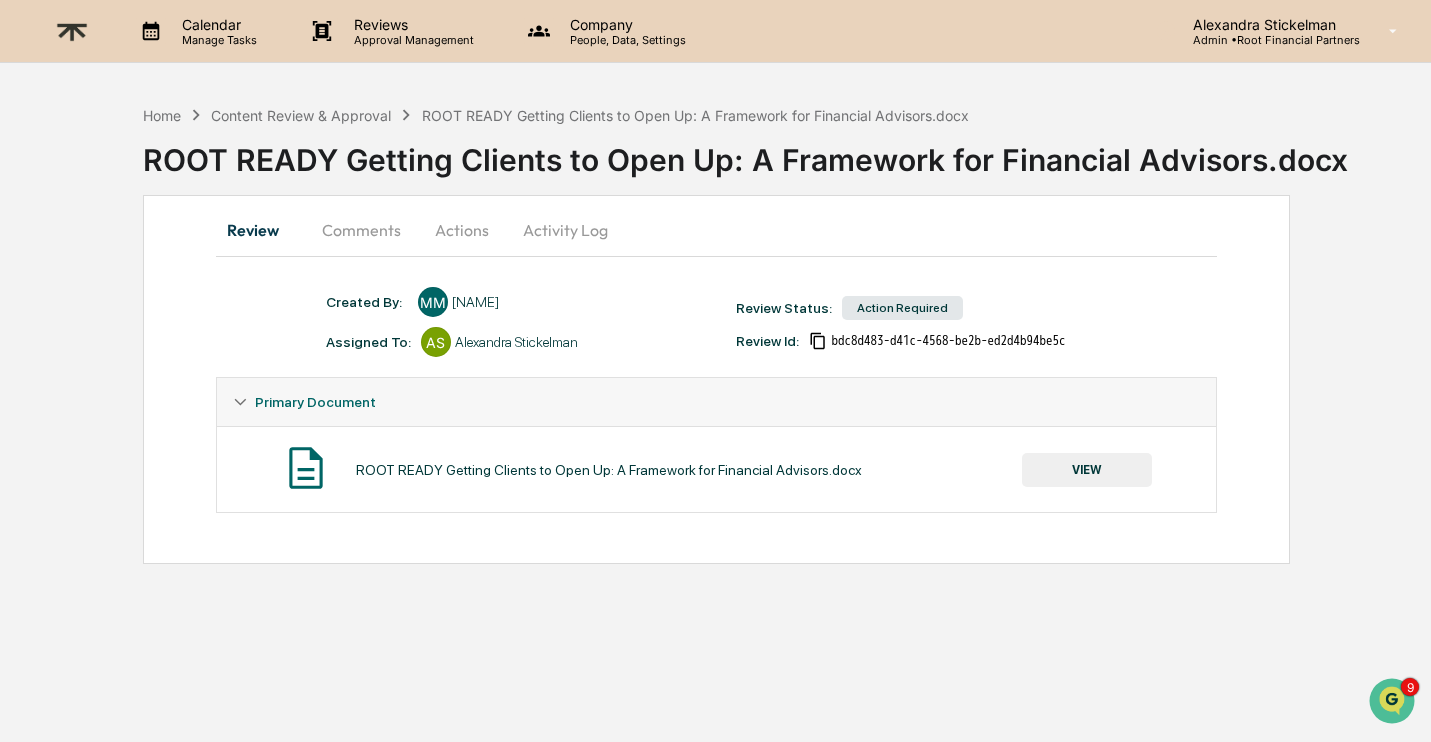 click on "Comments" at bounding box center (361, 230) 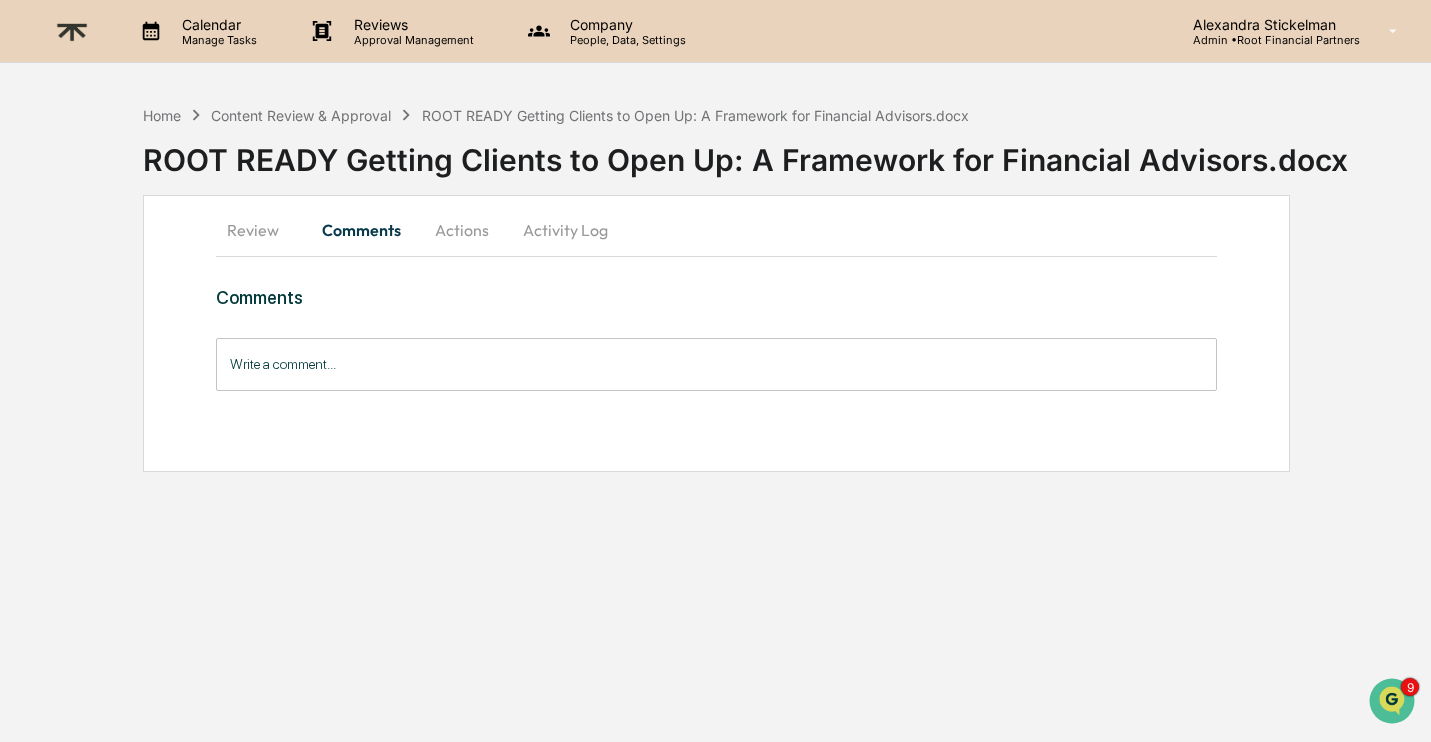 click on "Write a comment..." at bounding box center (717, 364) 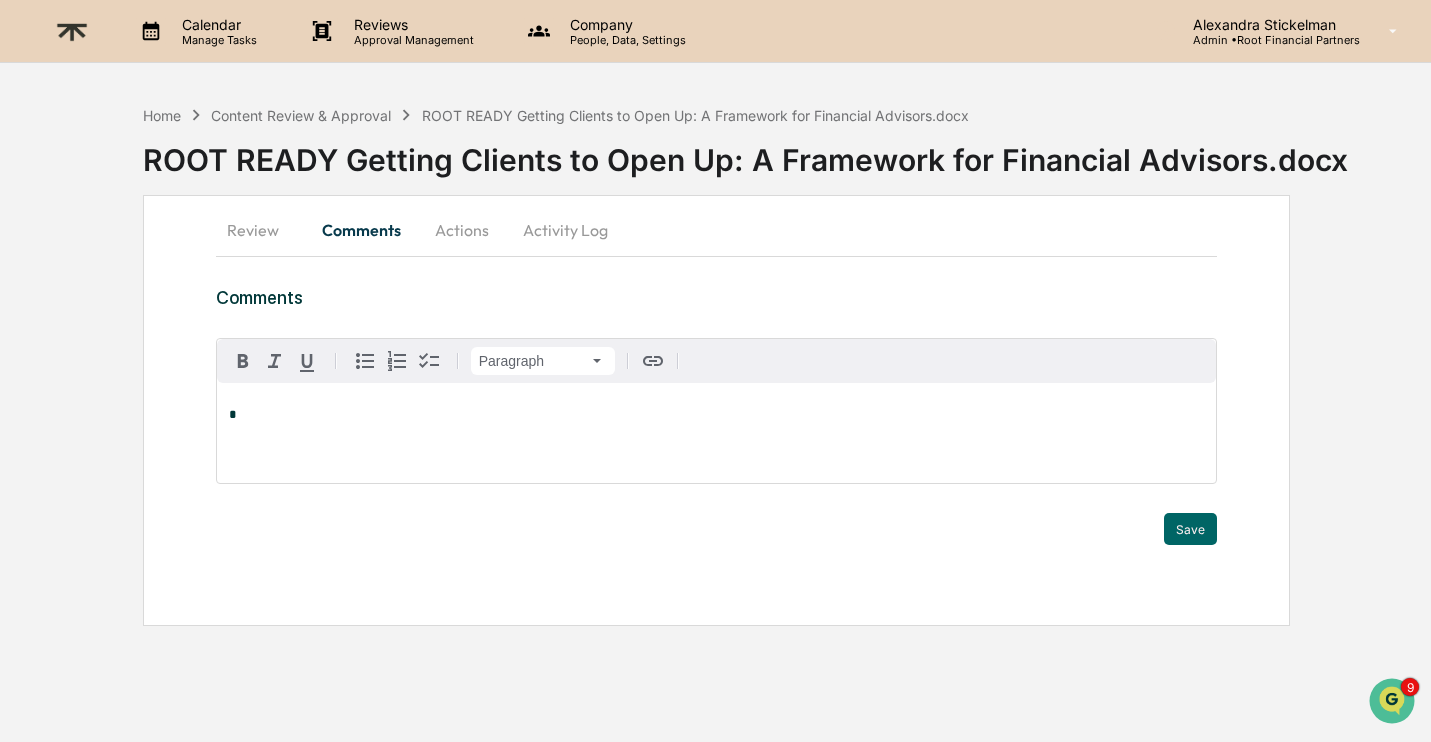 click on "*" at bounding box center [717, 433] 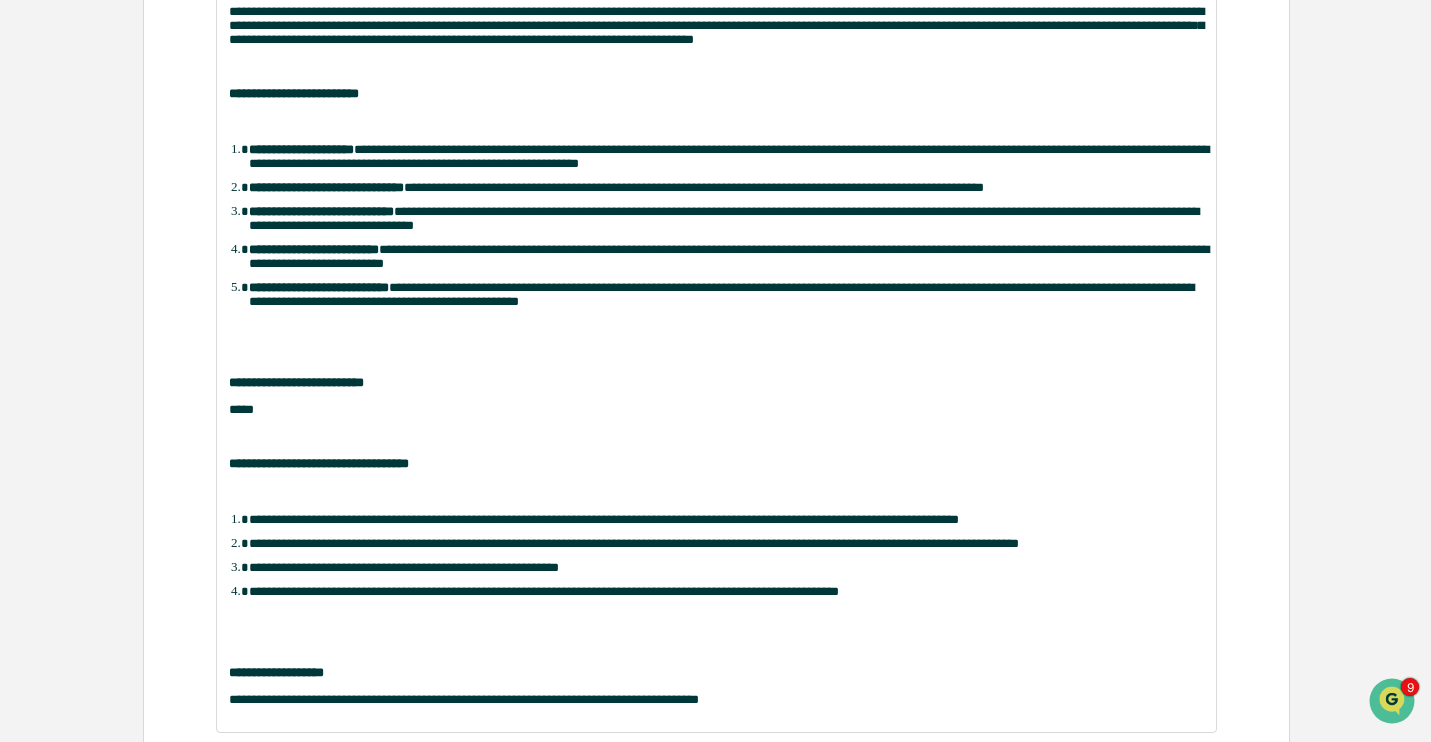 scroll, scrollTop: 598, scrollLeft: 0, axis: vertical 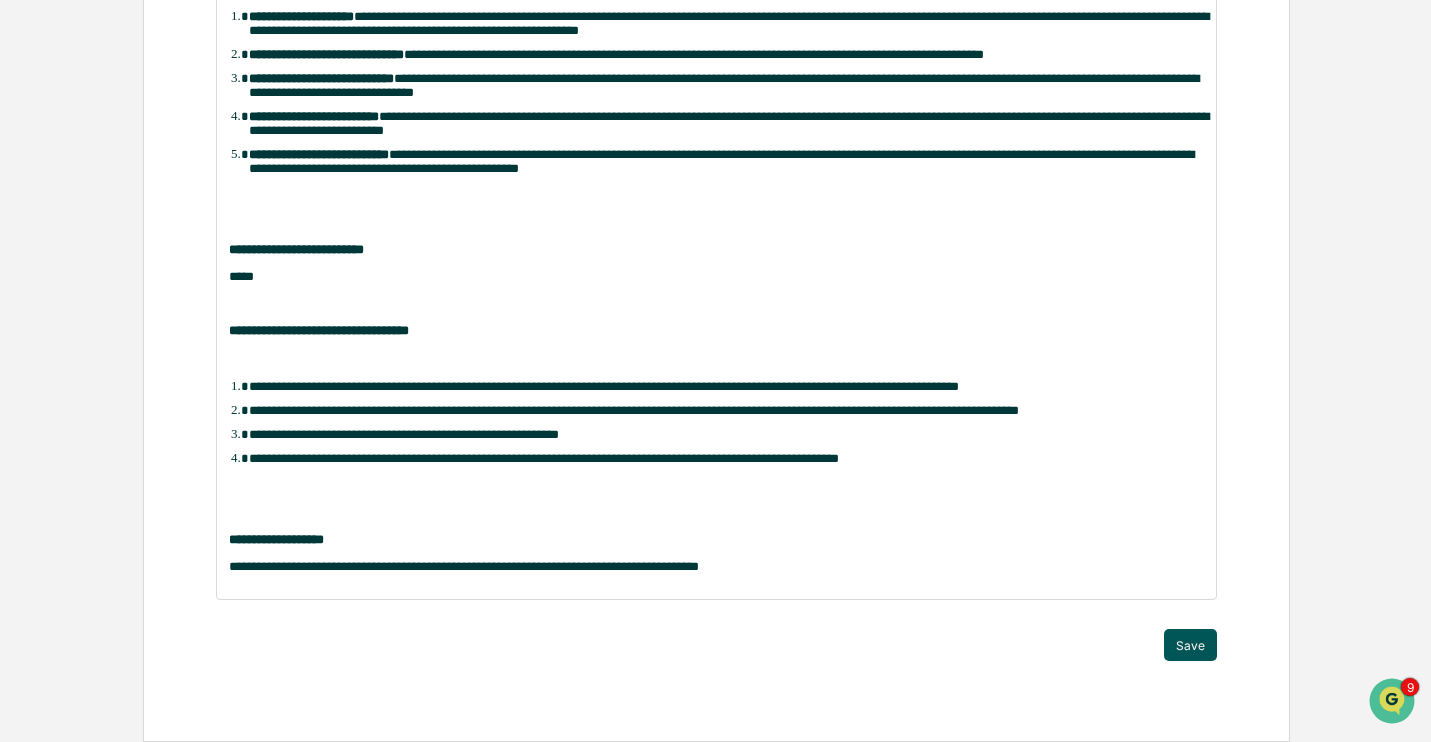 click on "Save" at bounding box center [1190, 645] 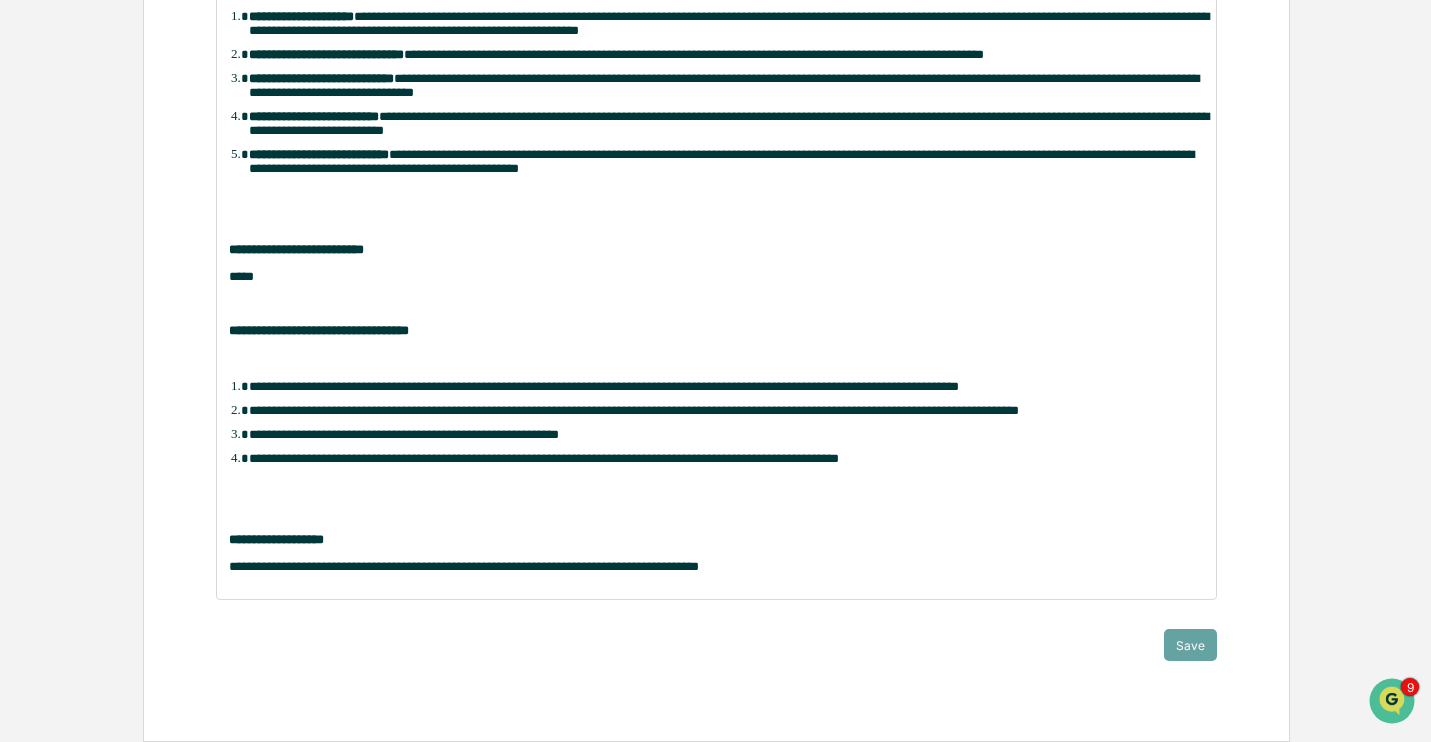 scroll, scrollTop: 0, scrollLeft: 0, axis: both 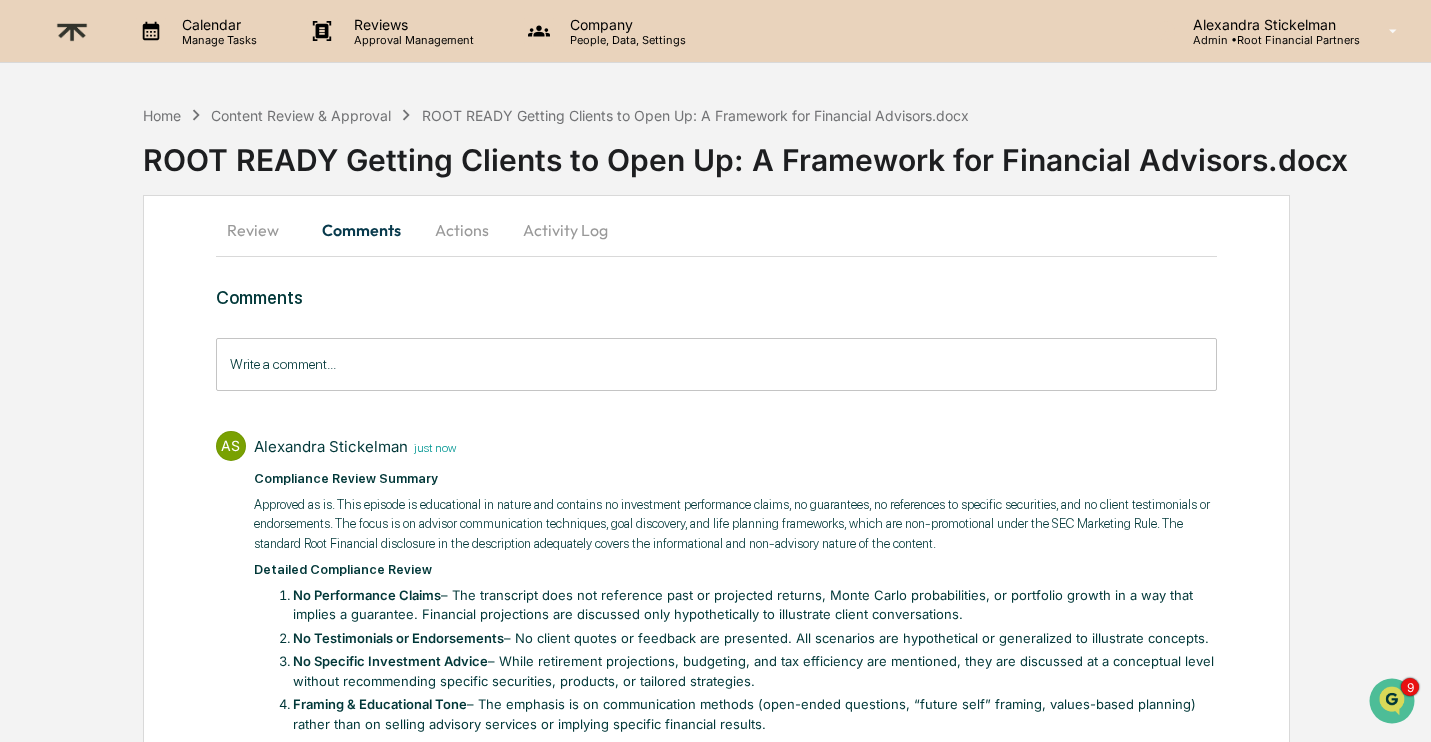 click on "Actions" at bounding box center (462, 230) 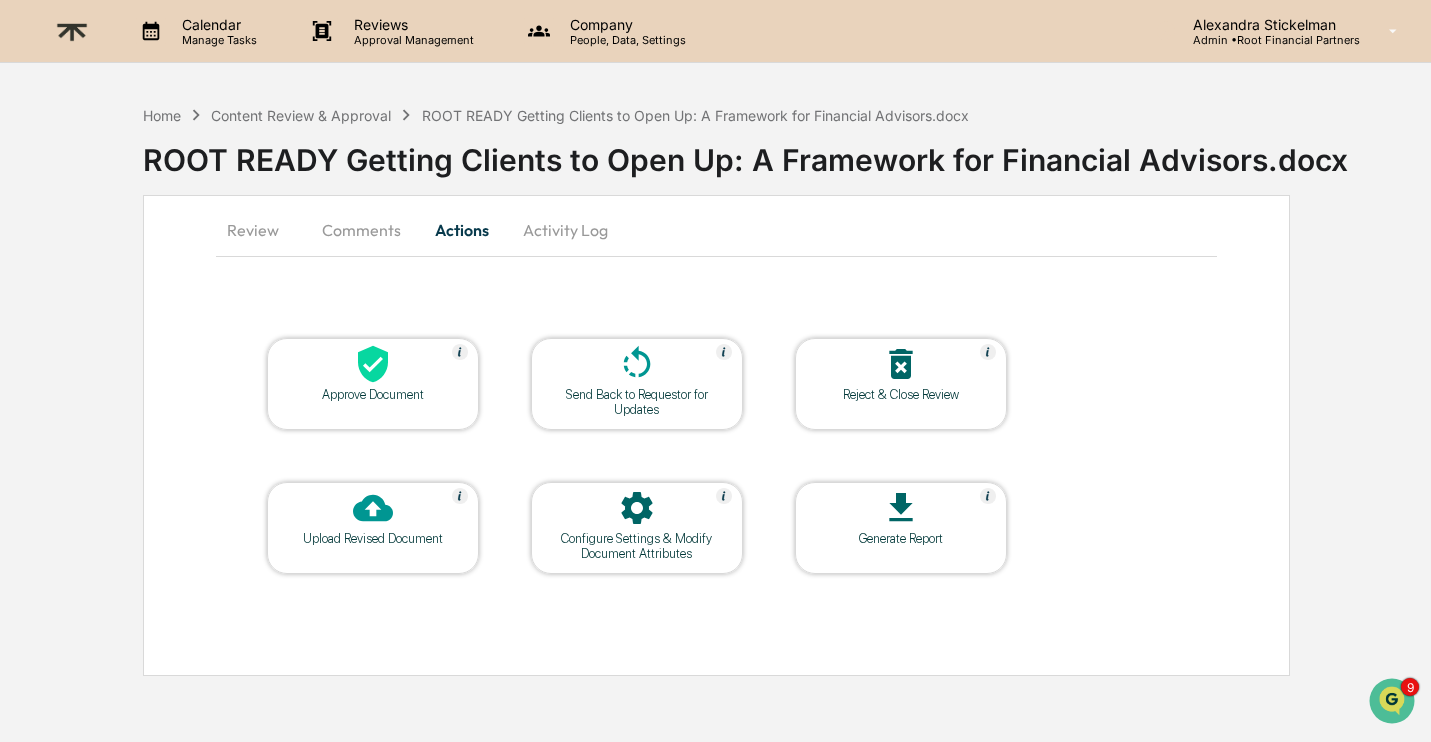 click 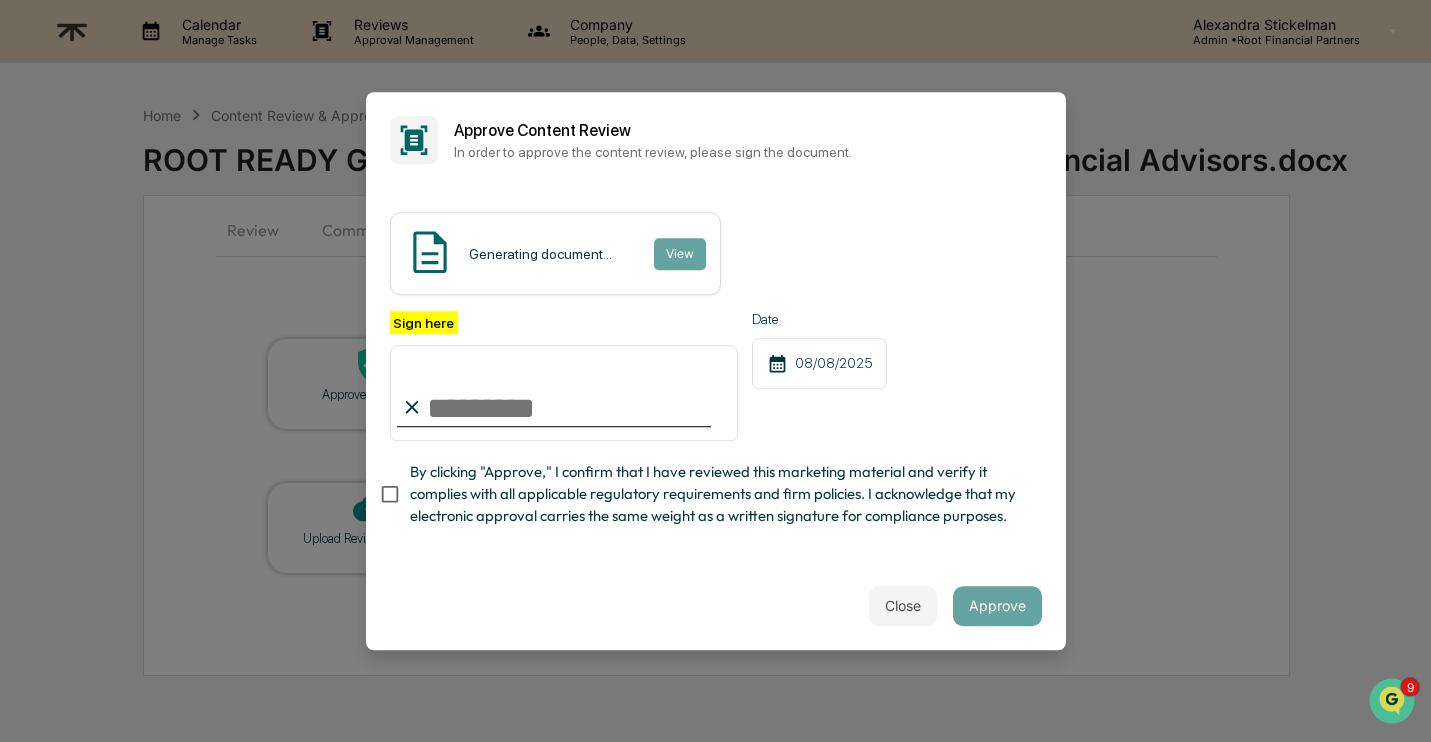 type on "**********" 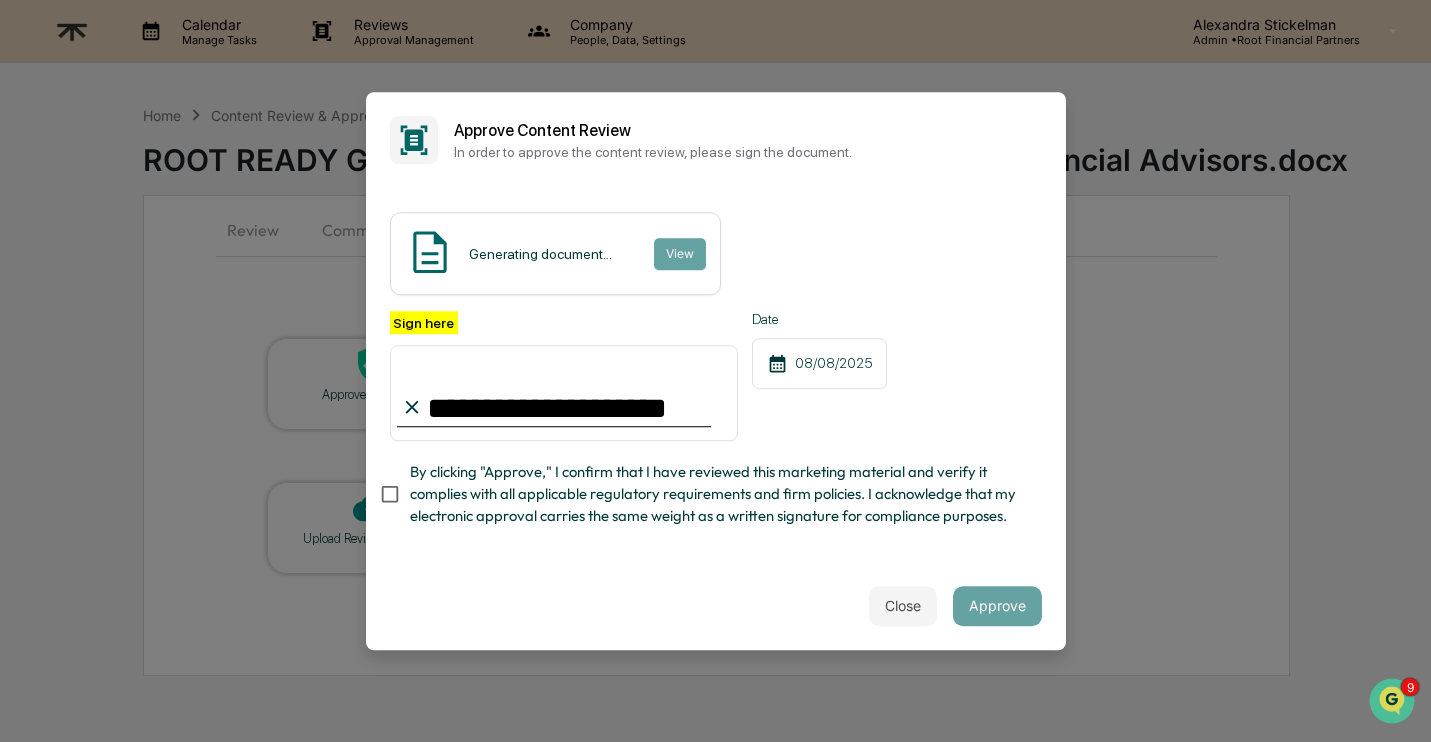 click on "By clicking "Approve," I confirm that I have reviewed this marketing material and verify it complies with all applicable regulatory requirements and firm policies. I acknowledge that my electronic approval carries the same weight as a written signature for compliance purposes." at bounding box center [718, 494] 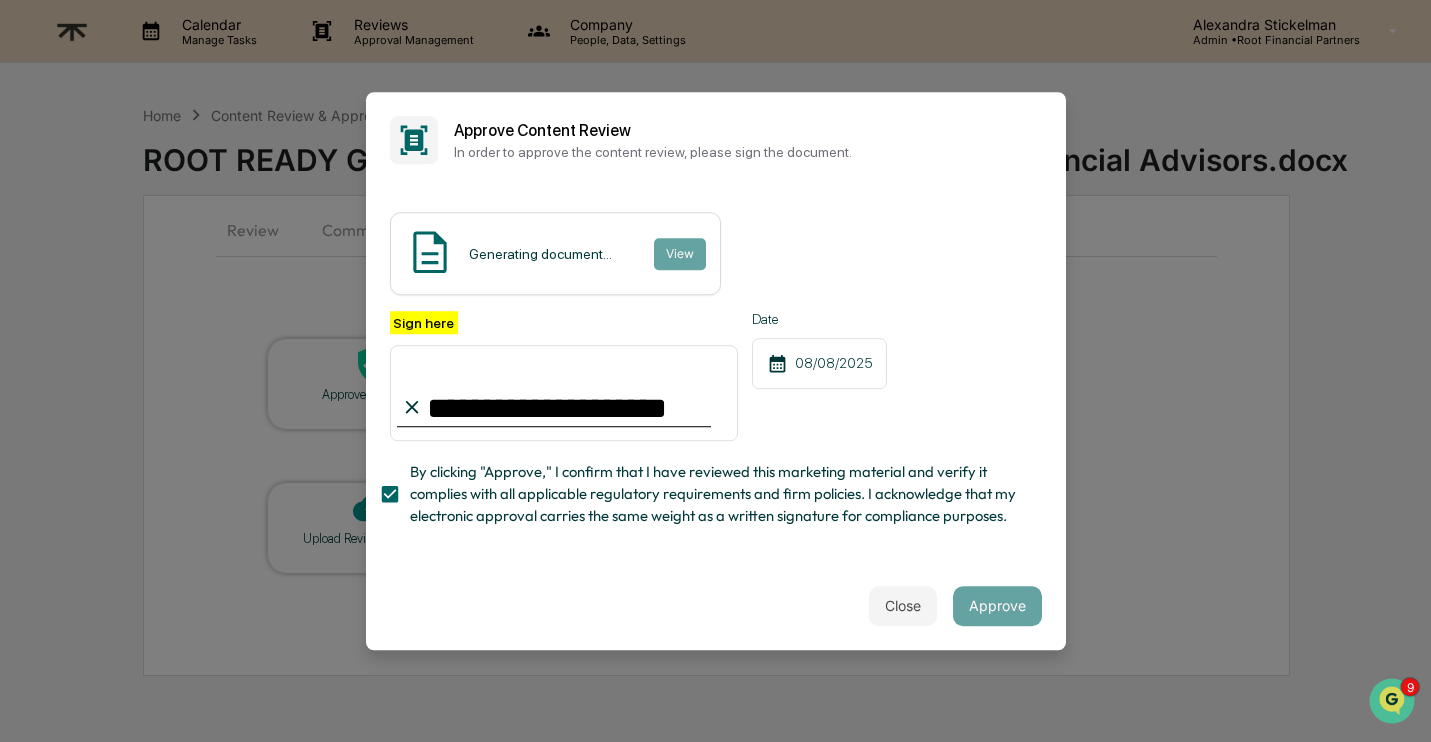 click on "**********" at bounding box center (716, 375) 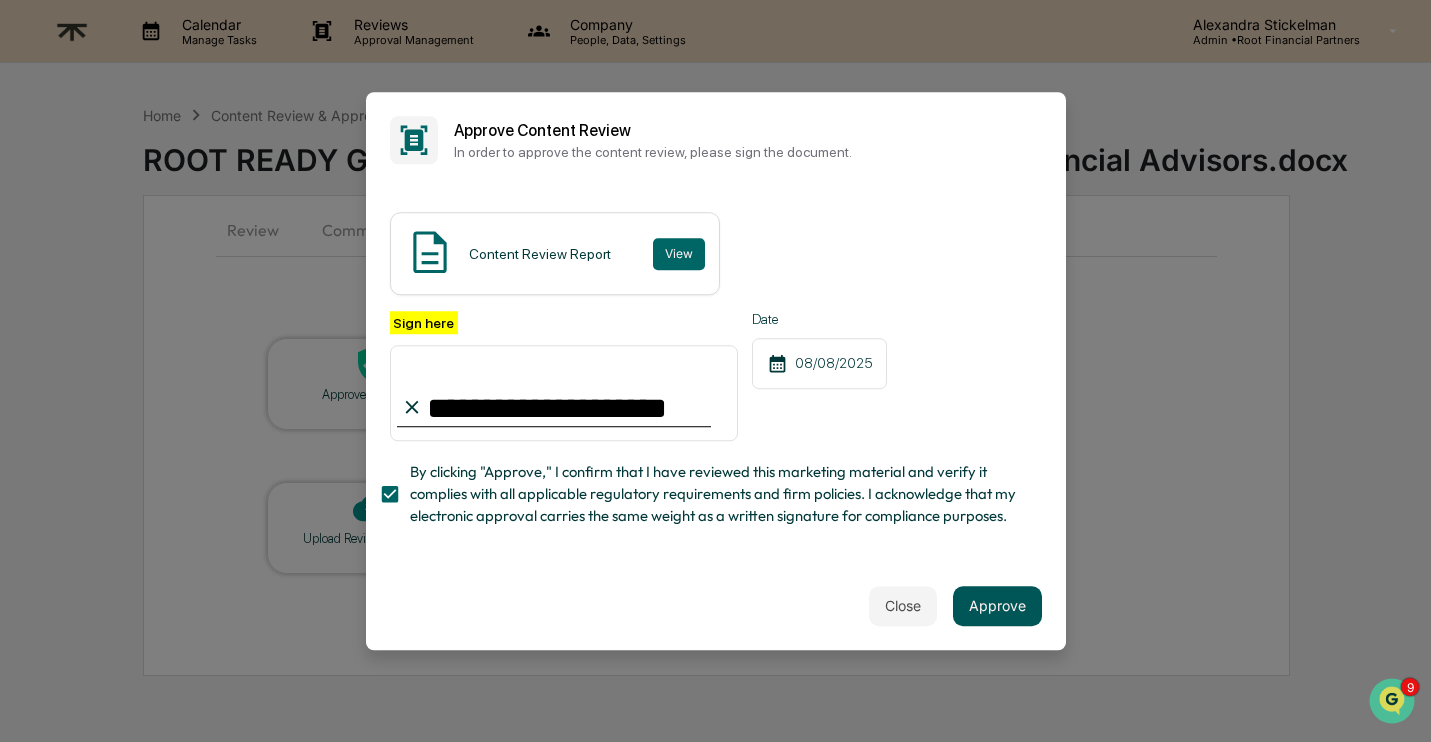 click on "Approve" at bounding box center (997, 606) 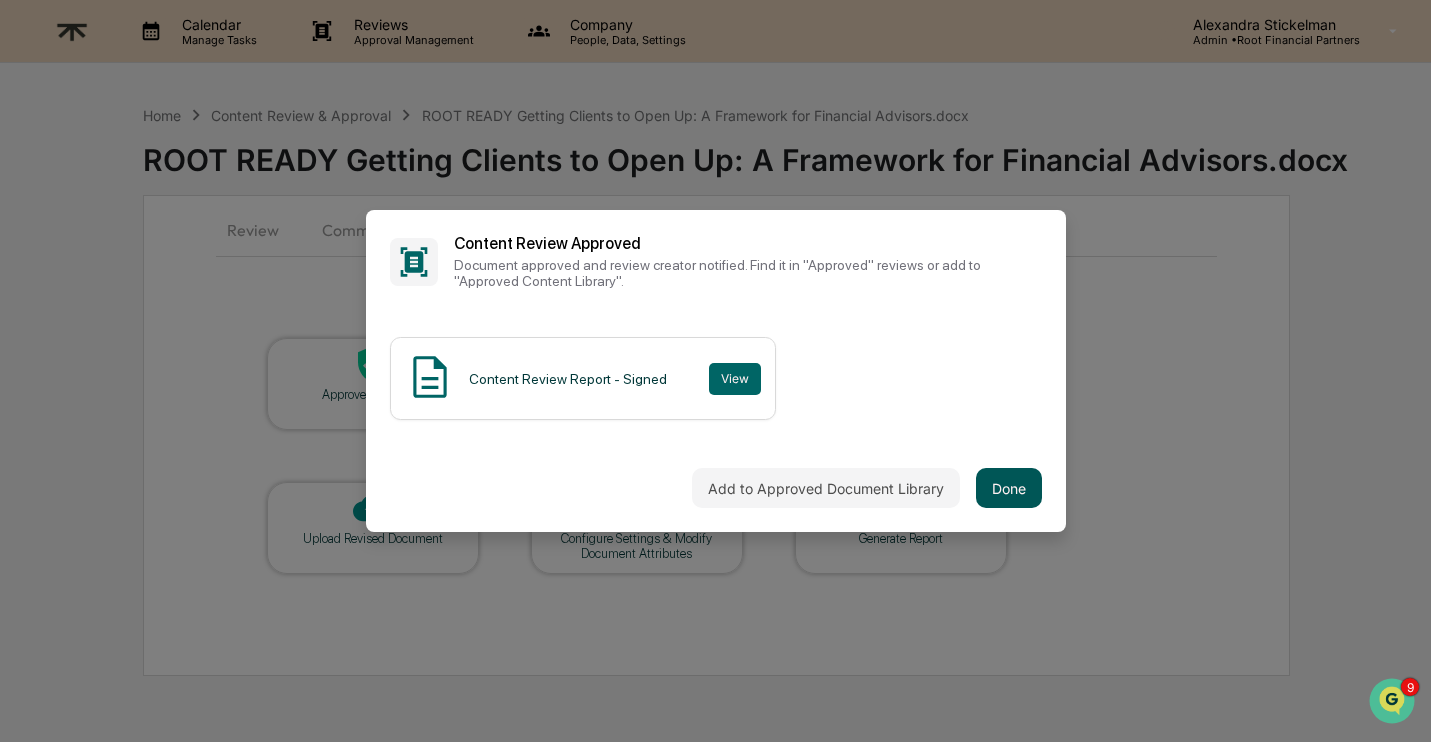 click on "Done" at bounding box center [1009, 488] 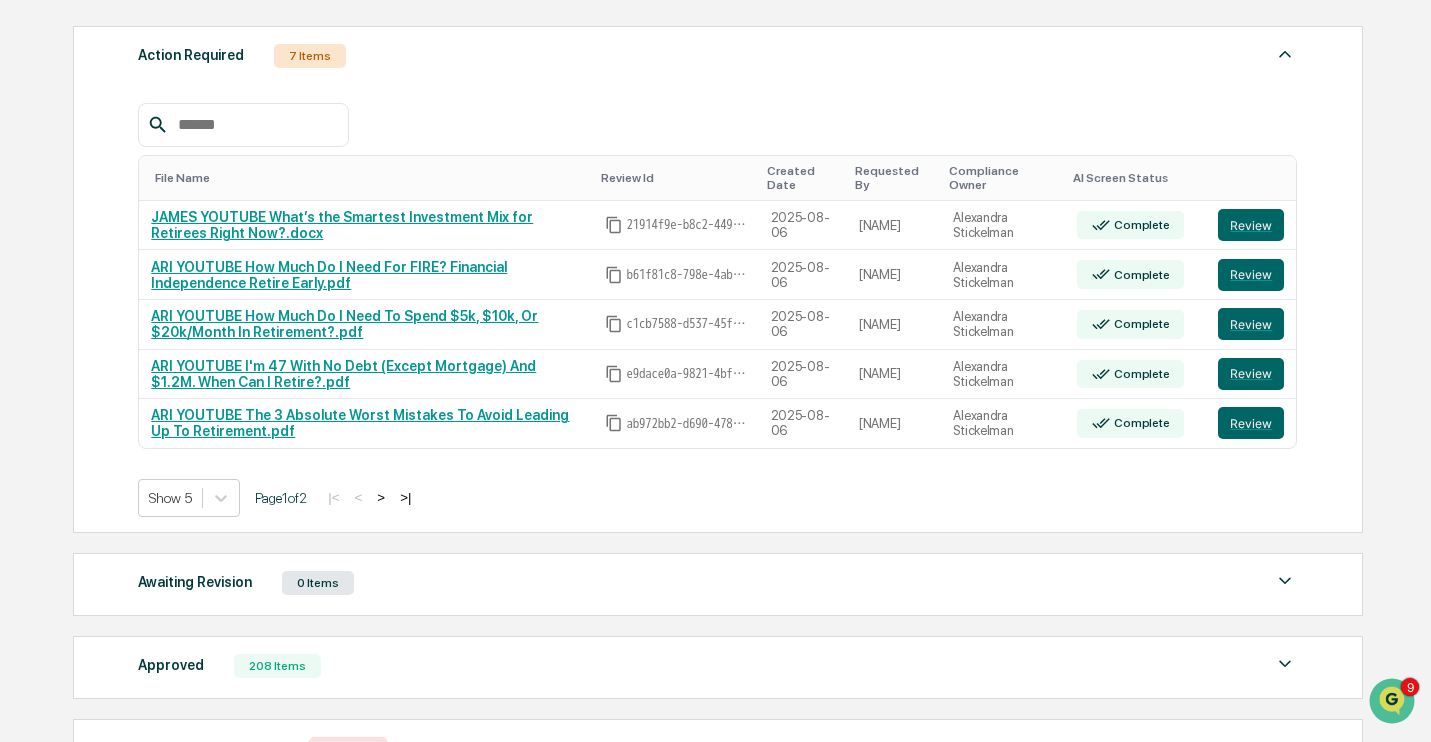 scroll, scrollTop: 287, scrollLeft: 0, axis: vertical 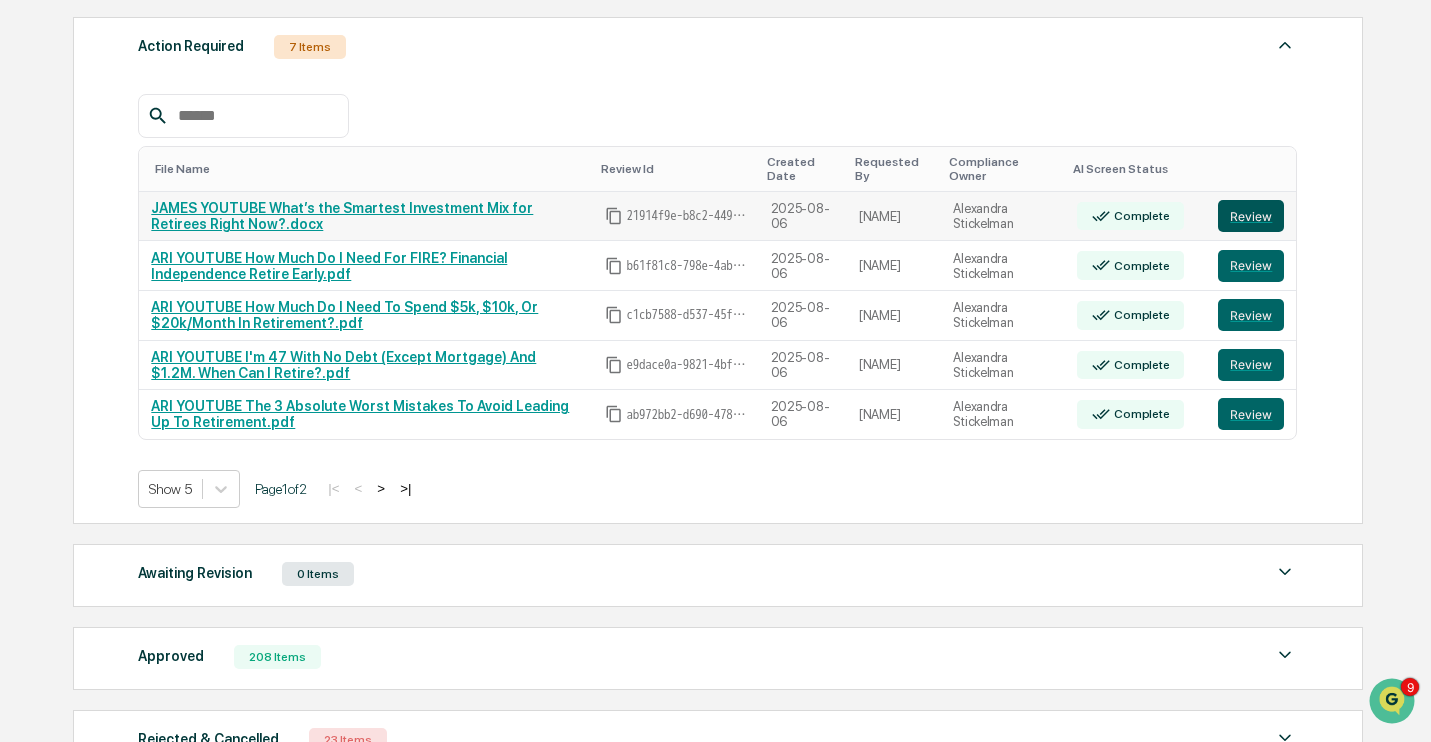 click on "Review" at bounding box center [1251, 216] 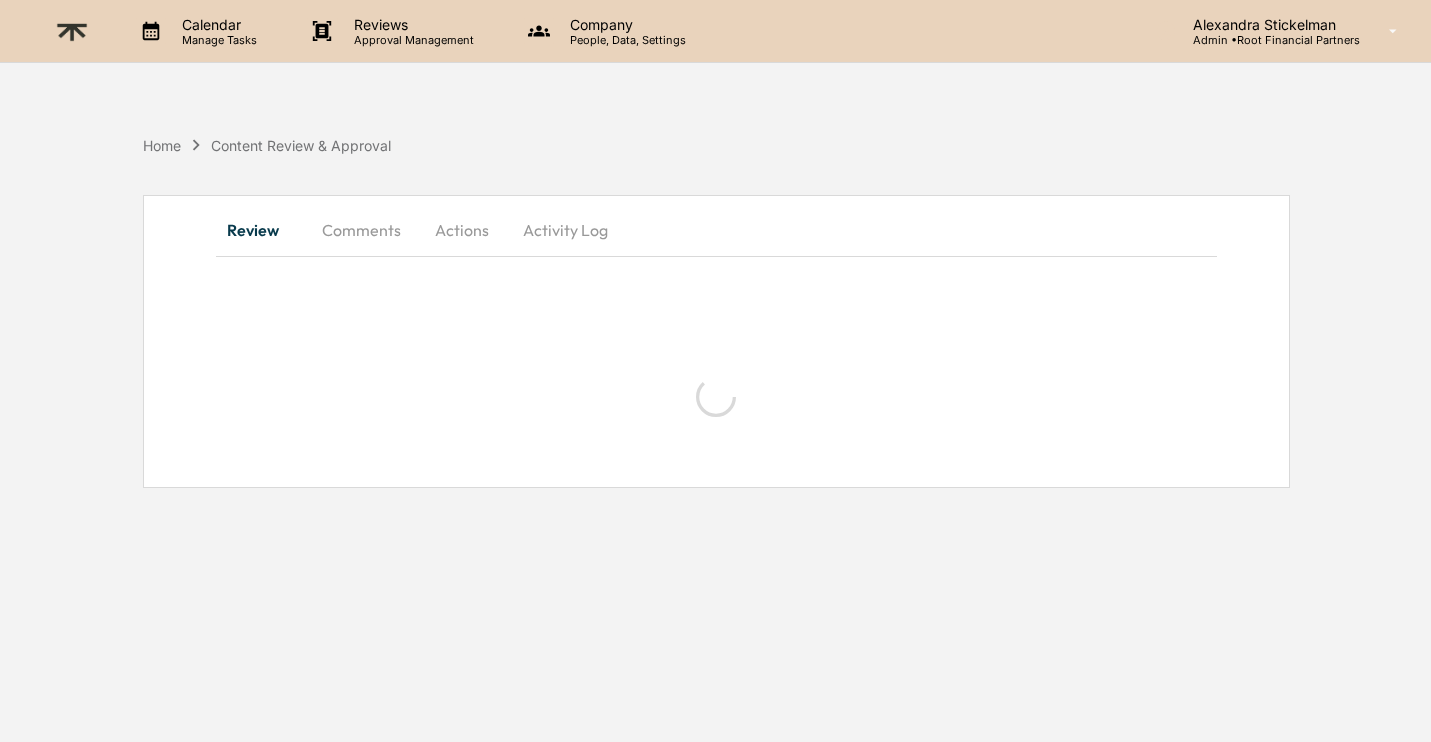 scroll, scrollTop: 0, scrollLeft: 0, axis: both 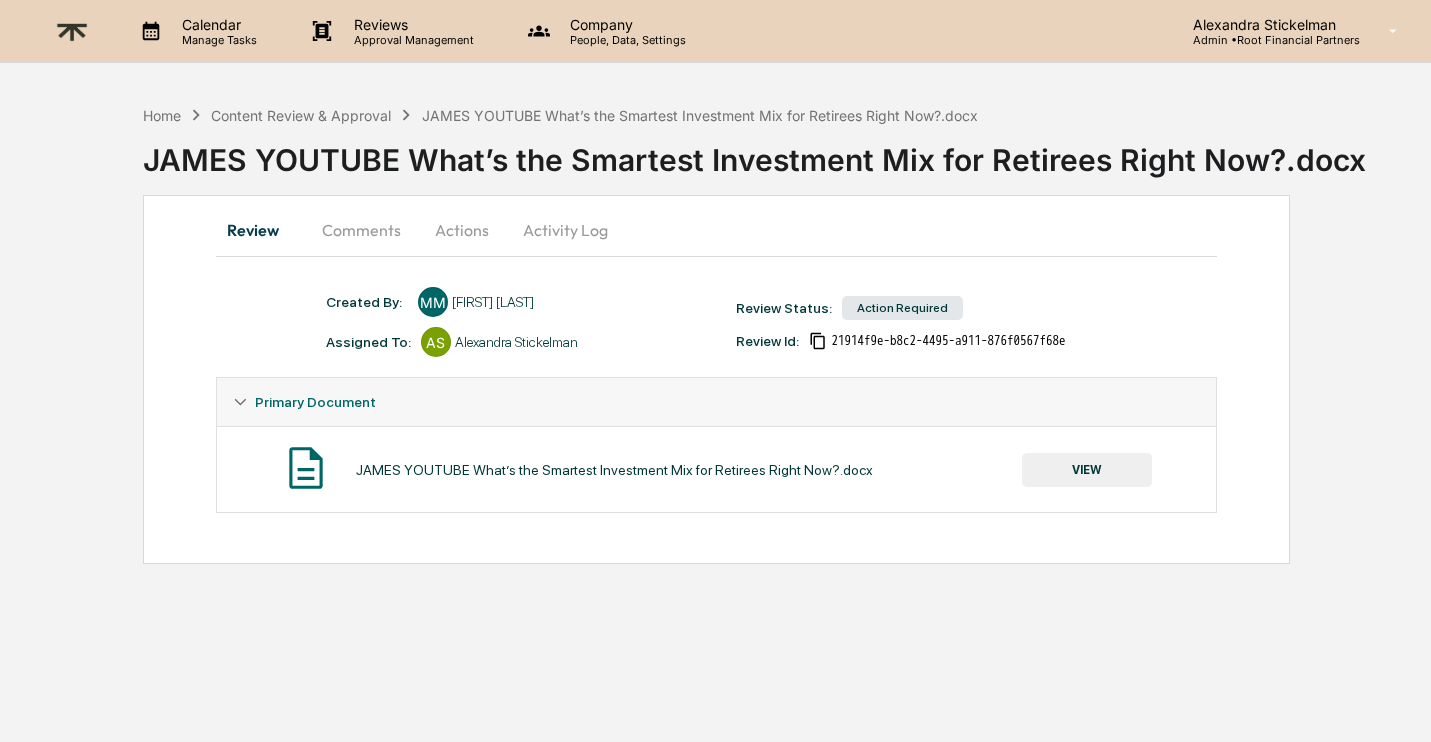 click on "VIEW" at bounding box center (1087, 470) 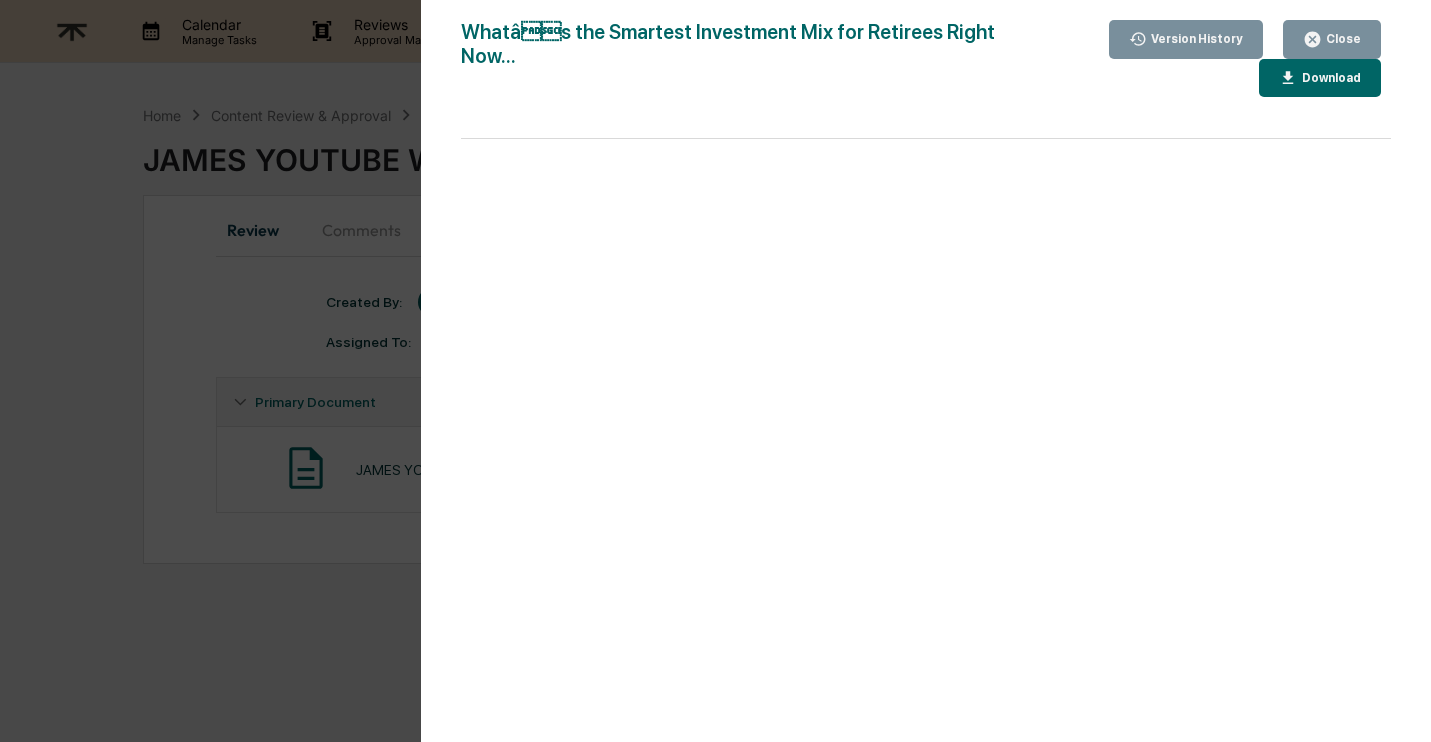 scroll, scrollTop: 0, scrollLeft: 0, axis: both 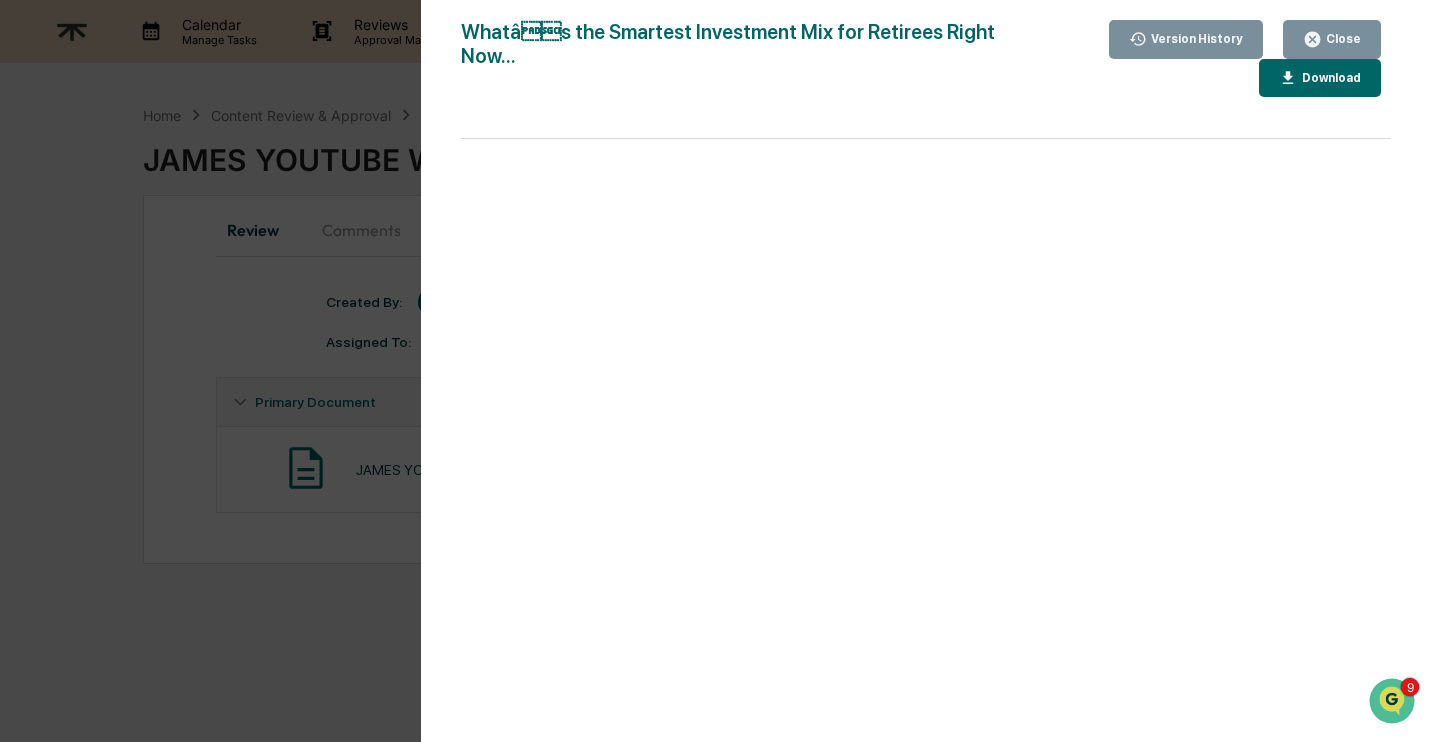 click on "Download" at bounding box center (1320, 78) 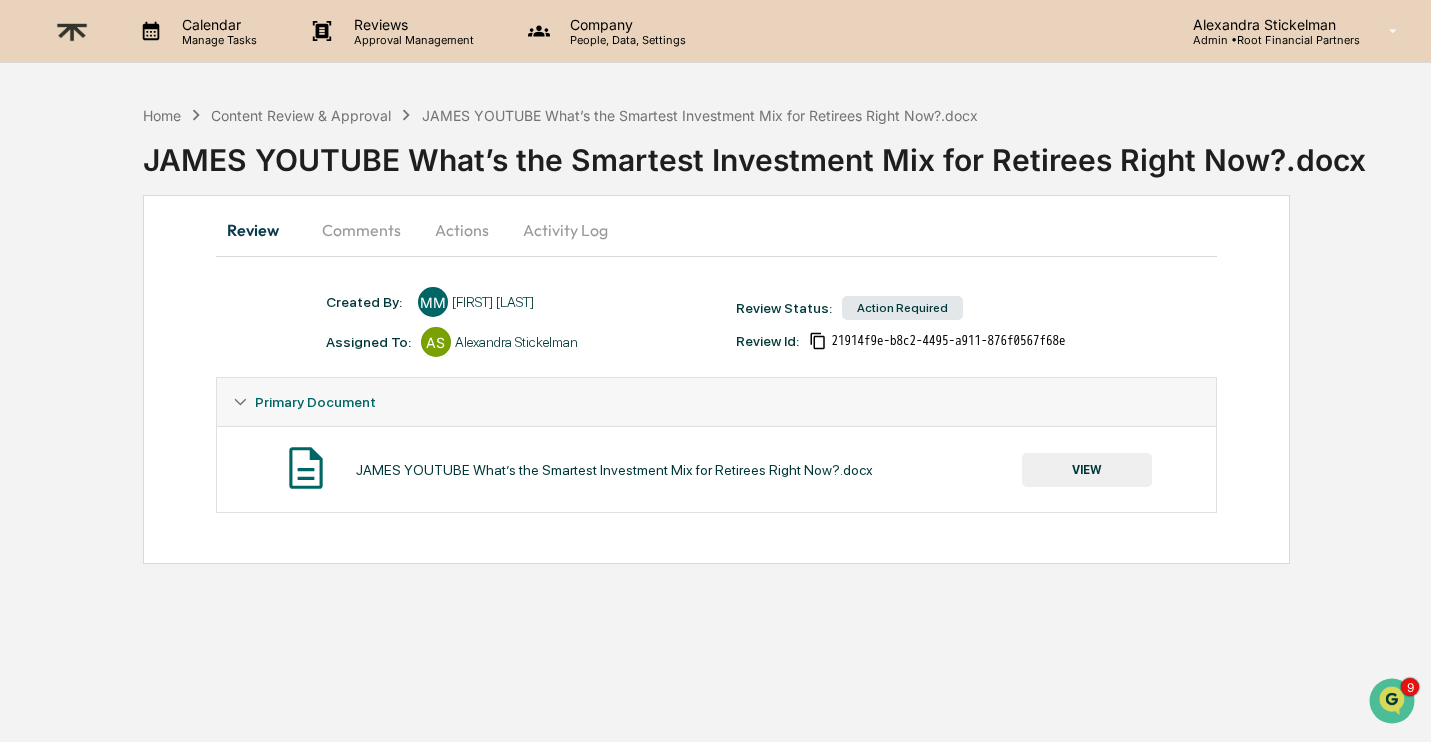 click on "Comments" at bounding box center [361, 230] 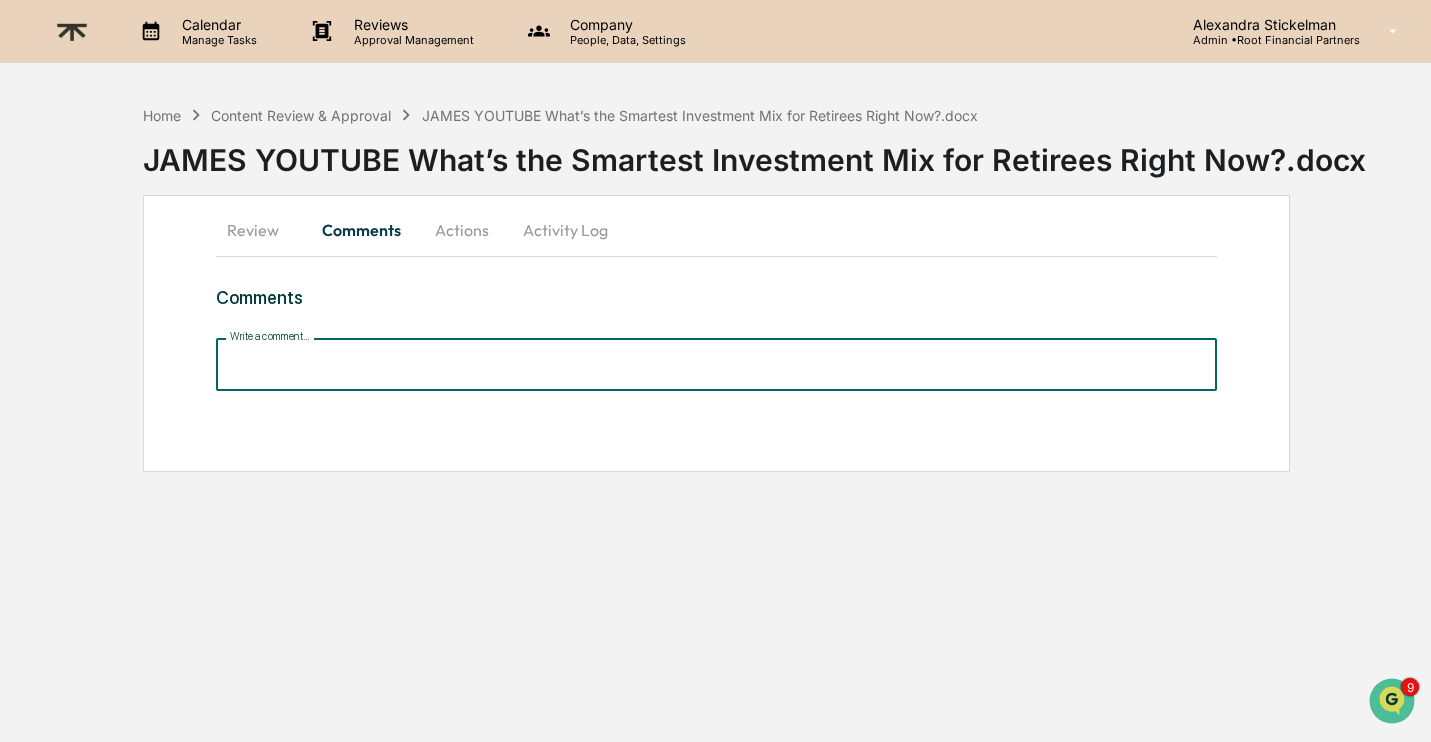 click on "Write a comment..." at bounding box center (717, 364) 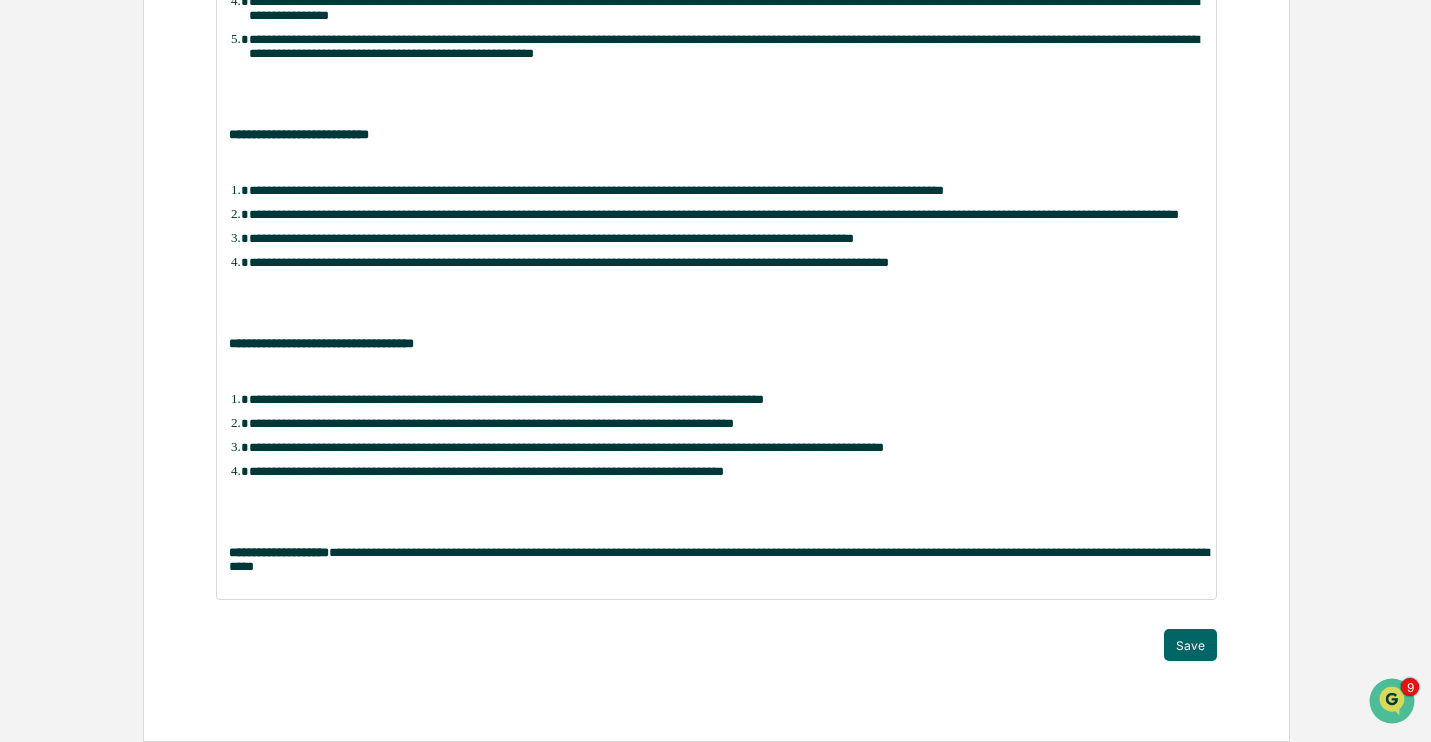 scroll, scrollTop: 731, scrollLeft: 0, axis: vertical 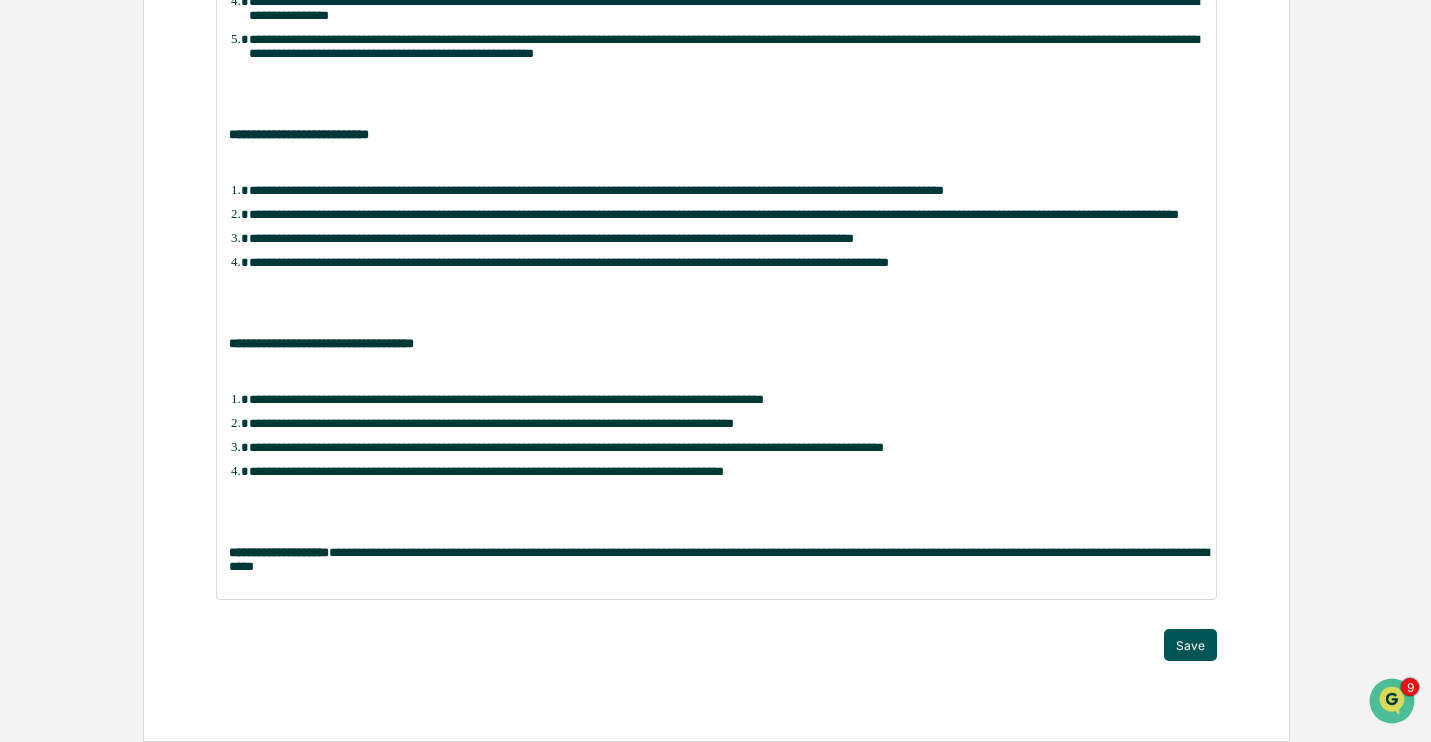 click on "Save" at bounding box center (1190, 645) 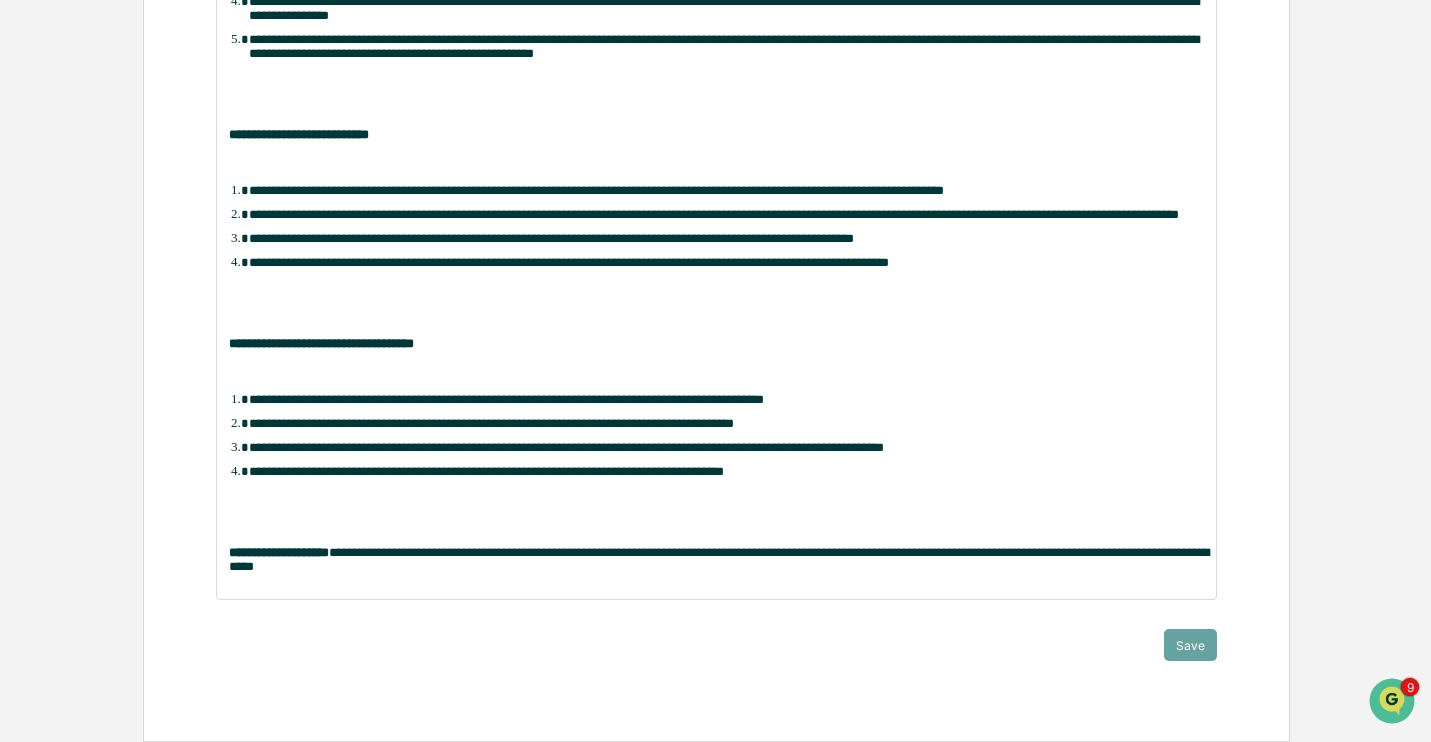 scroll, scrollTop: 0, scrollLeft: 0, axis: both 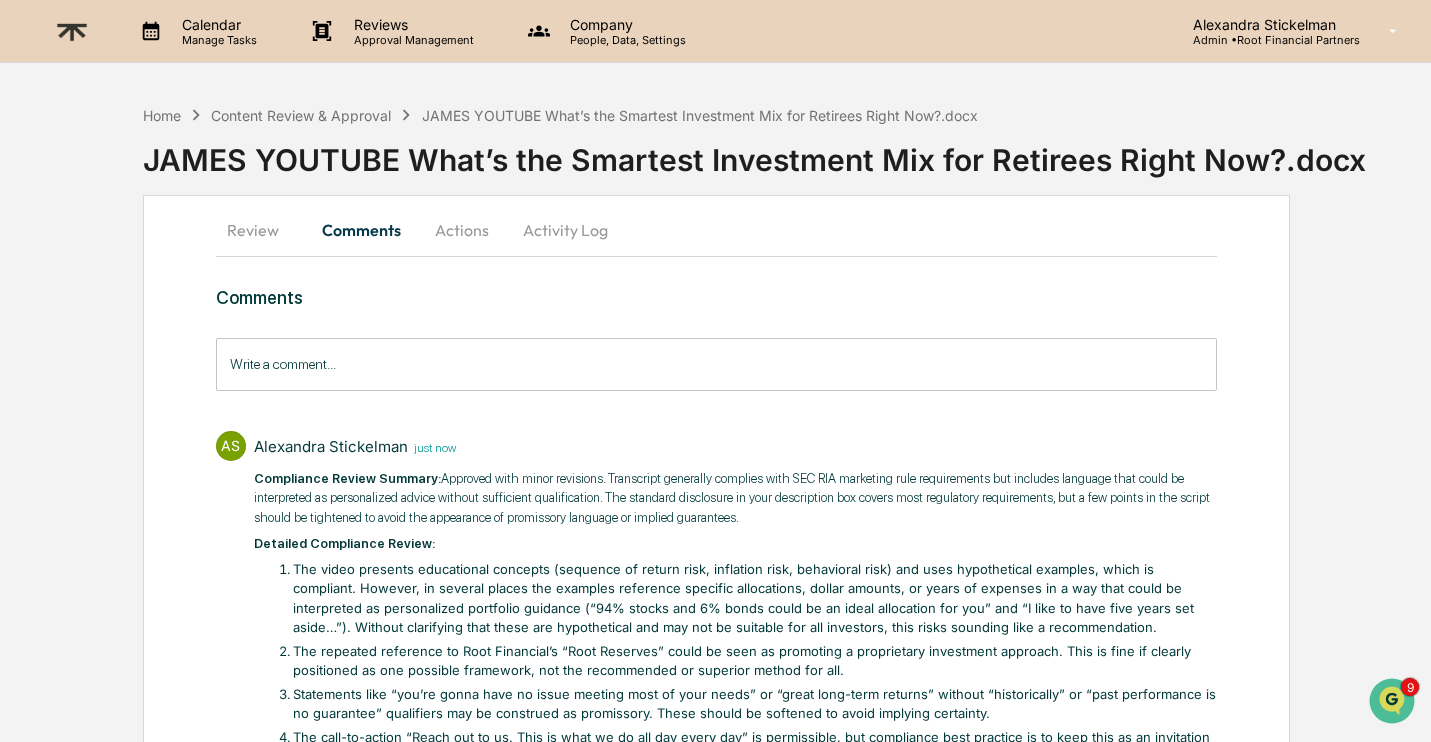 click on "Actions" at bounding box center (462, 230) 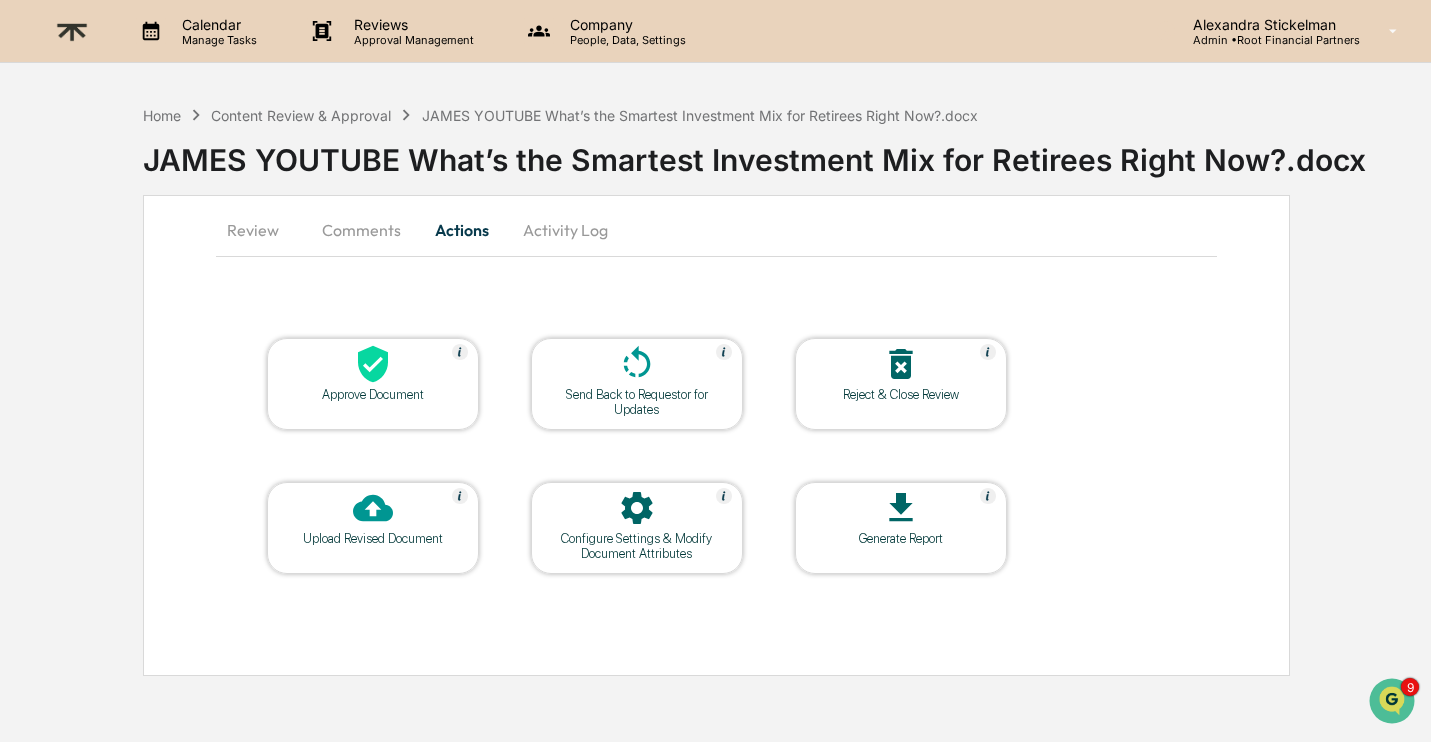 click 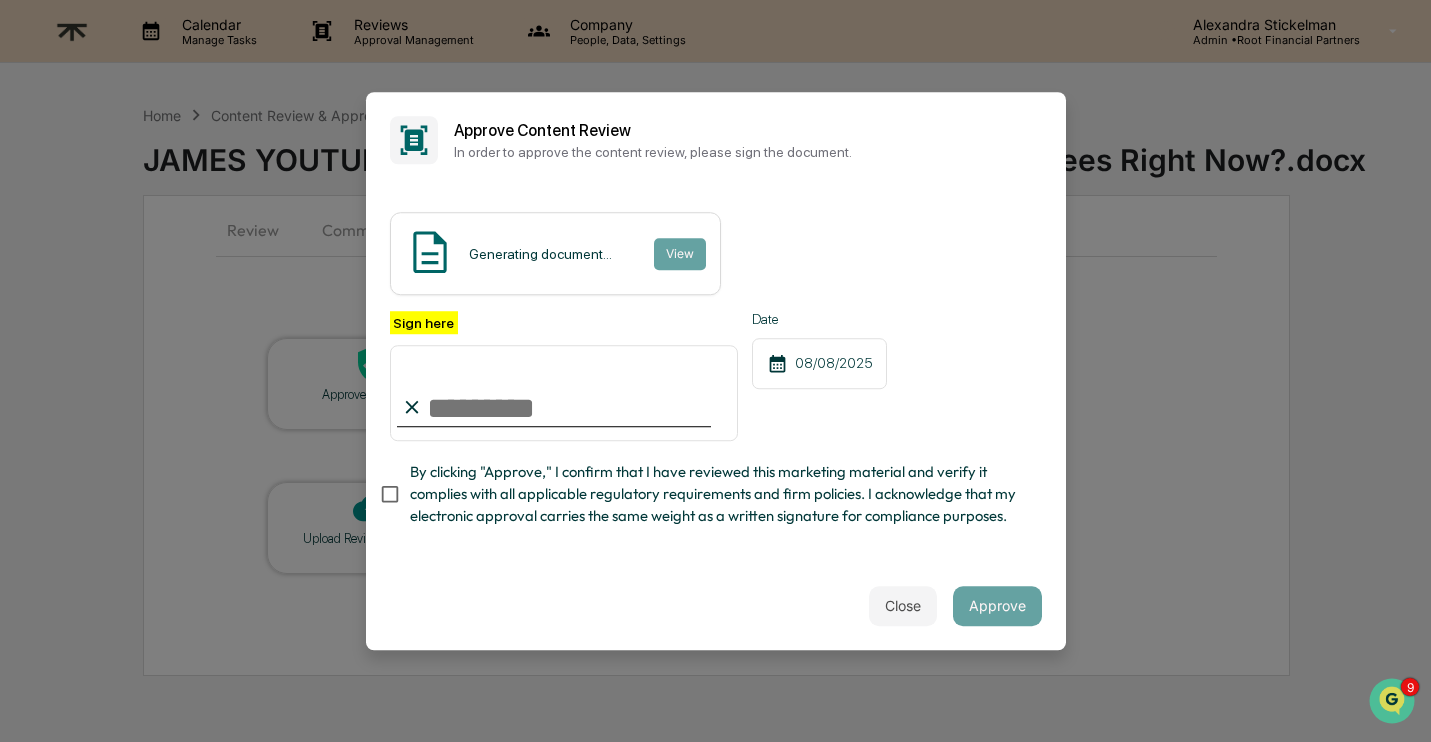 type on "**********" 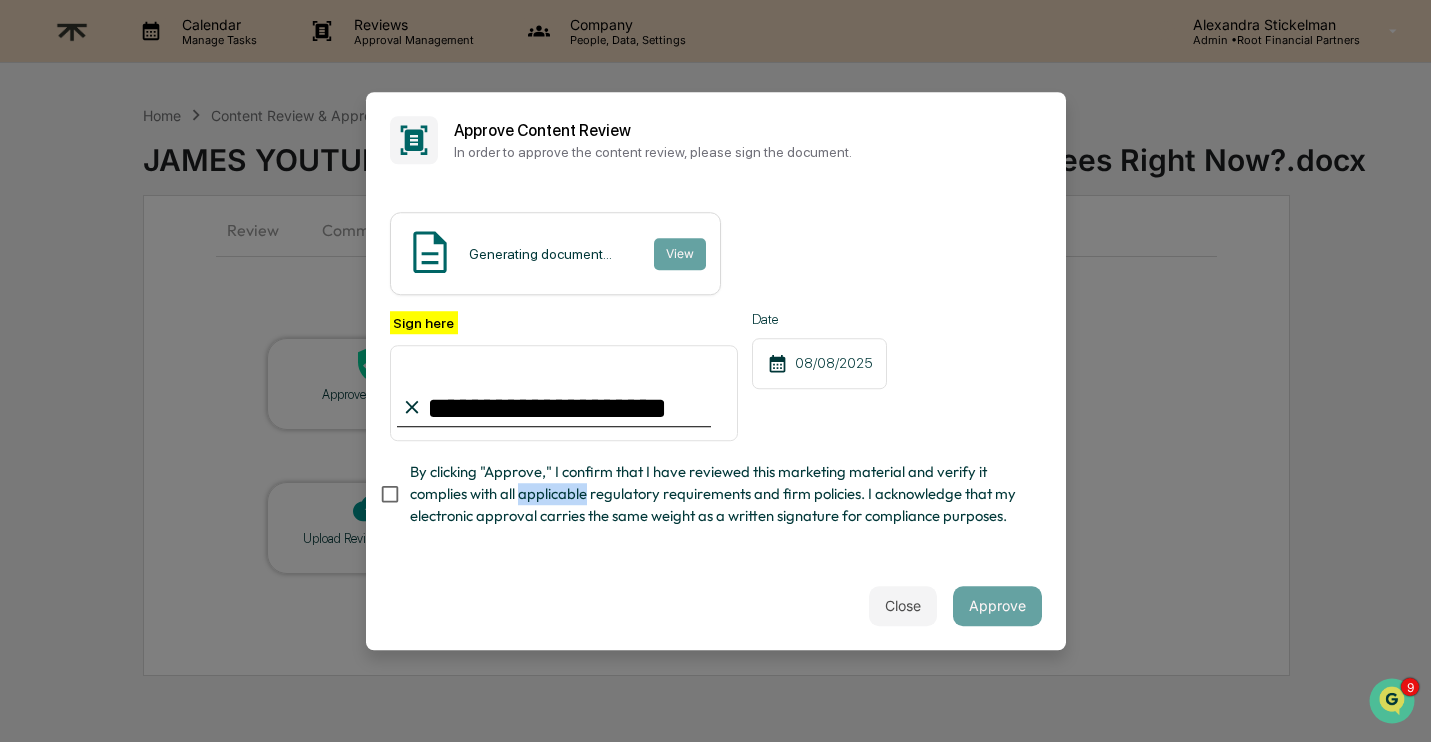 click on "By clicking "Approve," I confirm that I have reviewed this marketing material and verify it complies with all applicable regulatory requirements and firm policies. I acknowledge that my electronic approval carries the same weight as a written signature for compliance purposes." at bounding box center [718, 494] 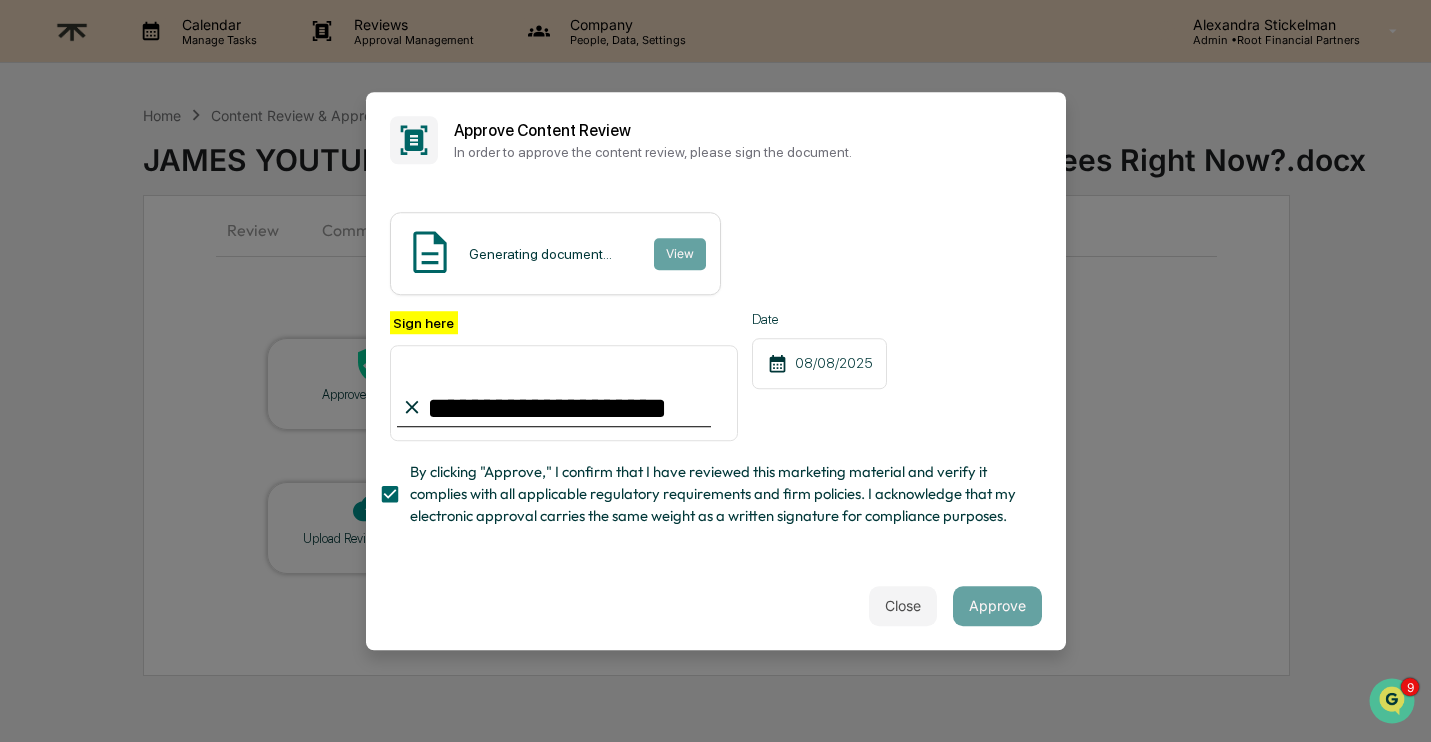 click on "**********" at bounding box center [716, 375] 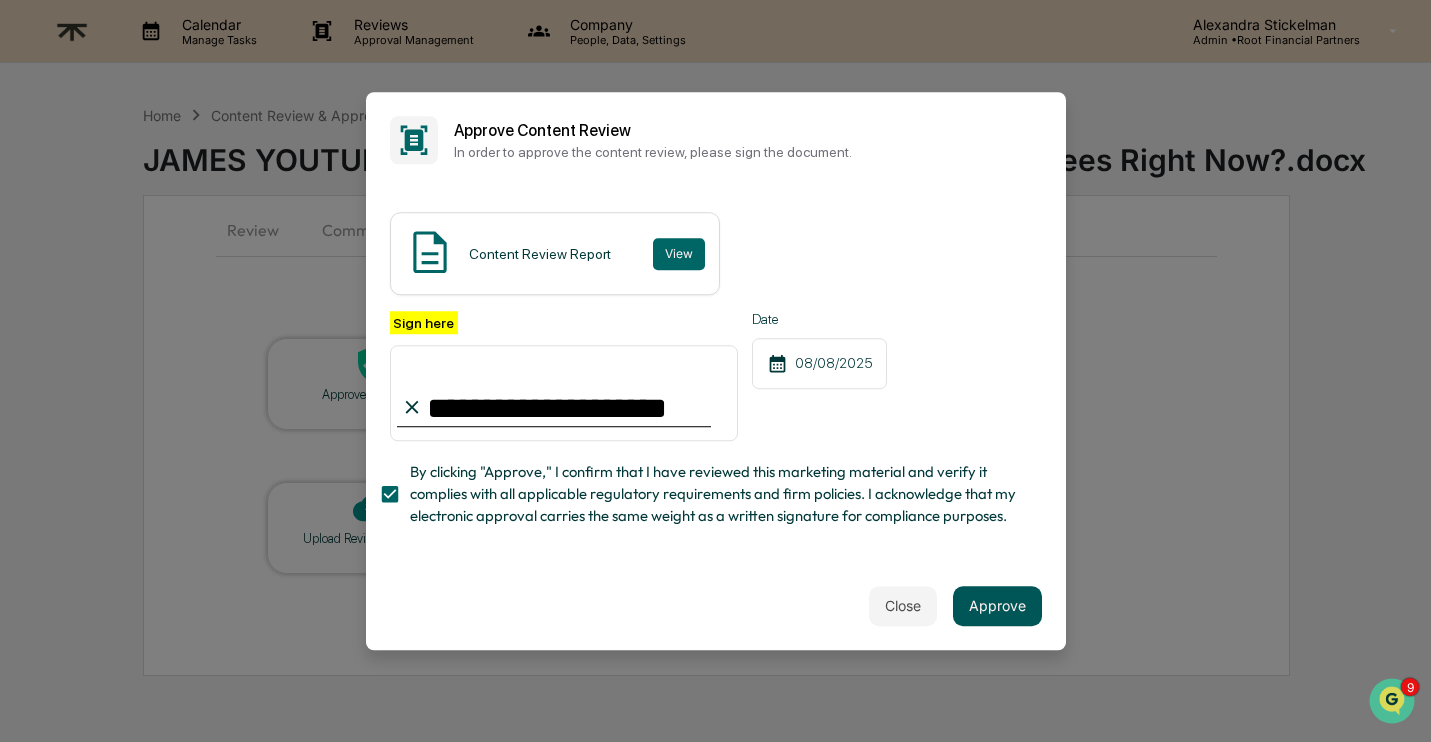 click on "Approve" at bounding box center (997, 606) 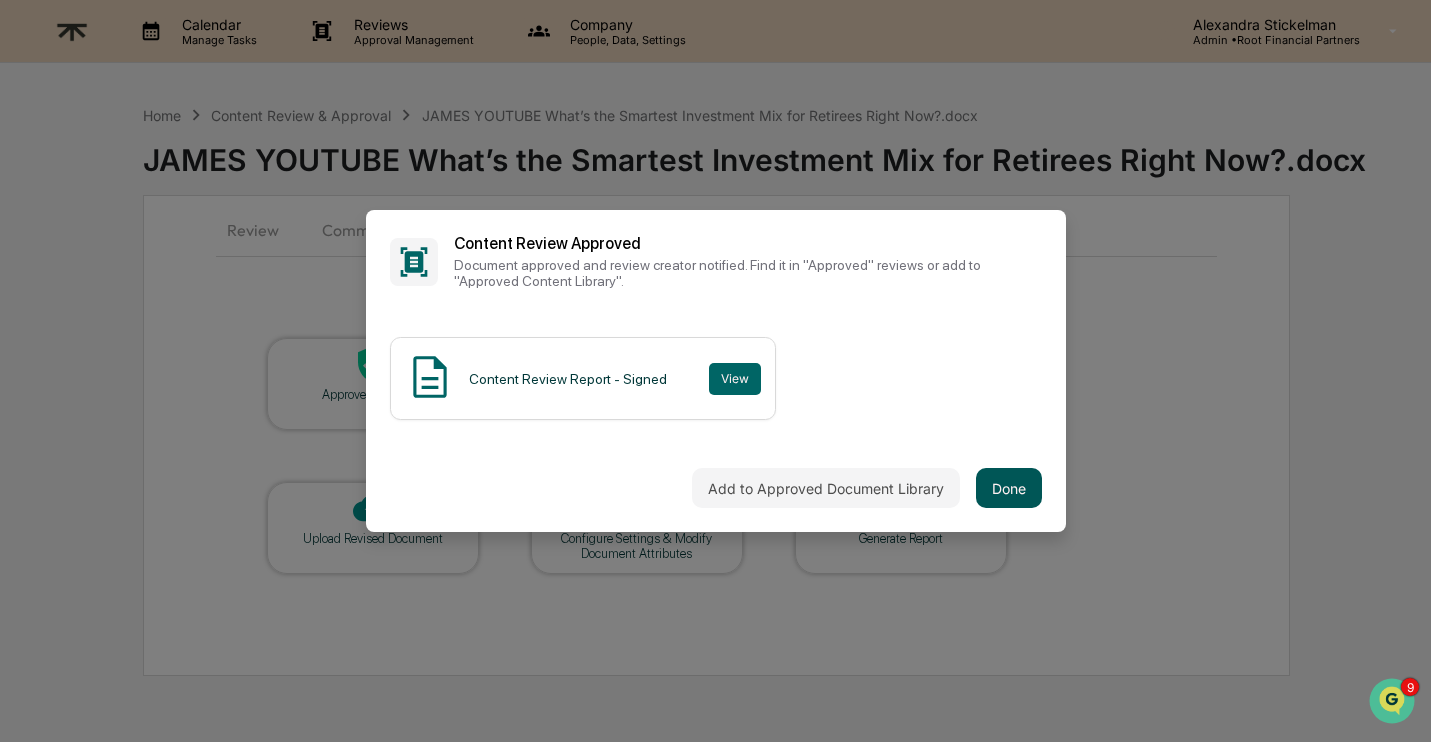 click on "Done" at bounding box center [1009, 488] 